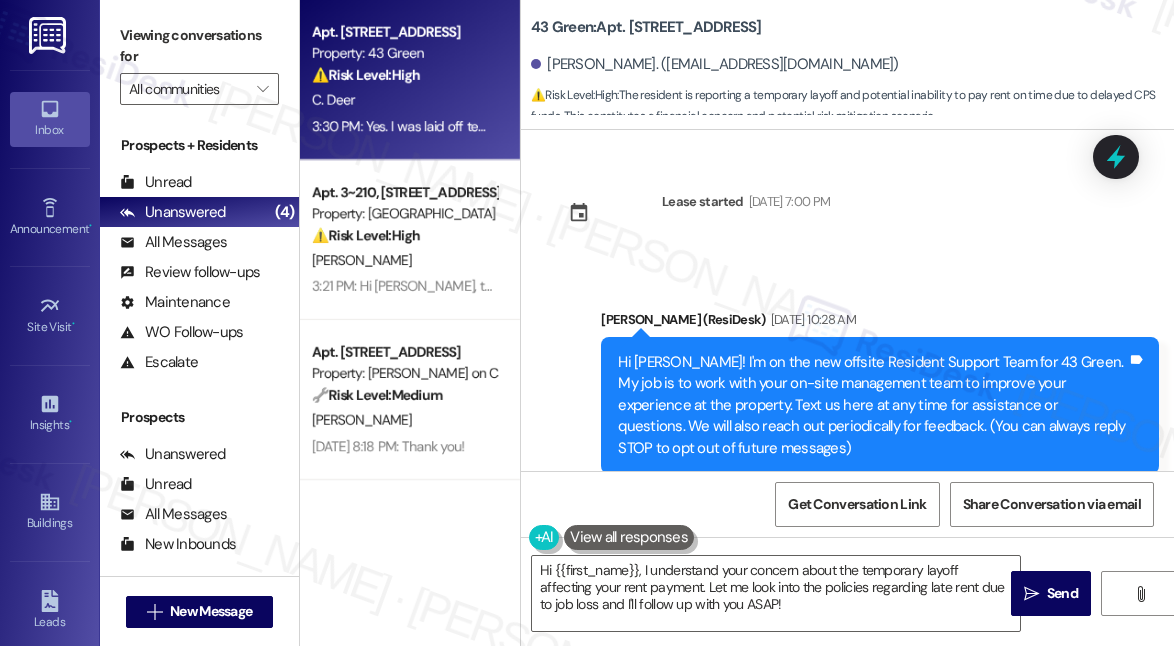 scroll, scrollTop: 0, scrollLeft: 0, axis: both 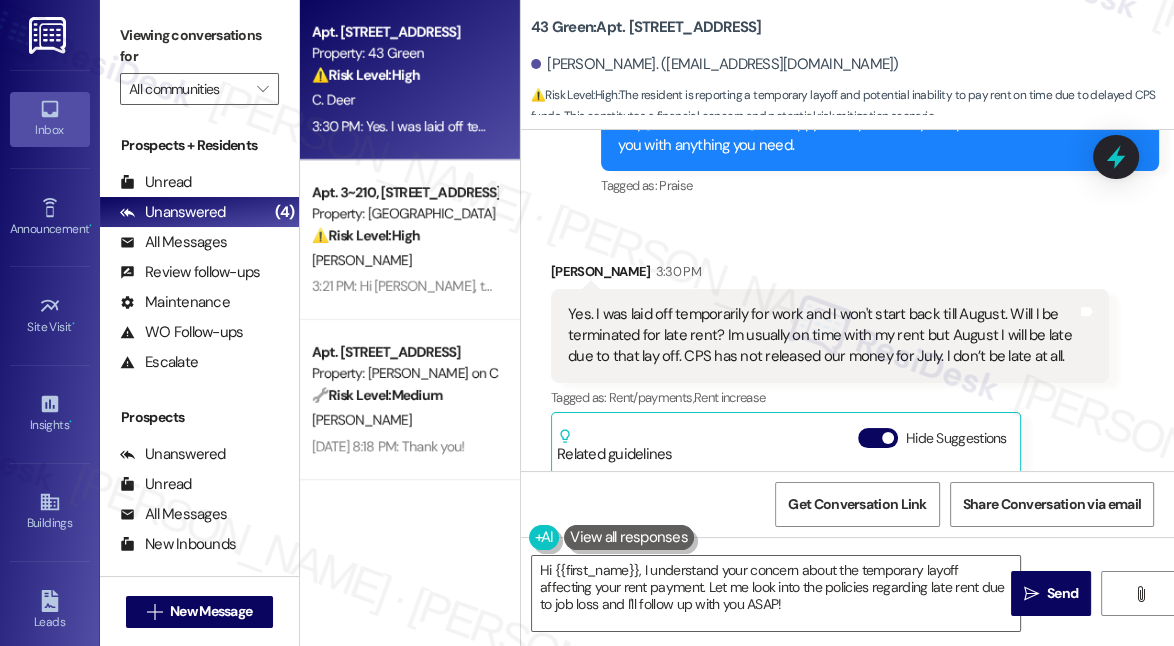 click on "Christina Deer 3:30 PM" at bounding box center (830, 275) 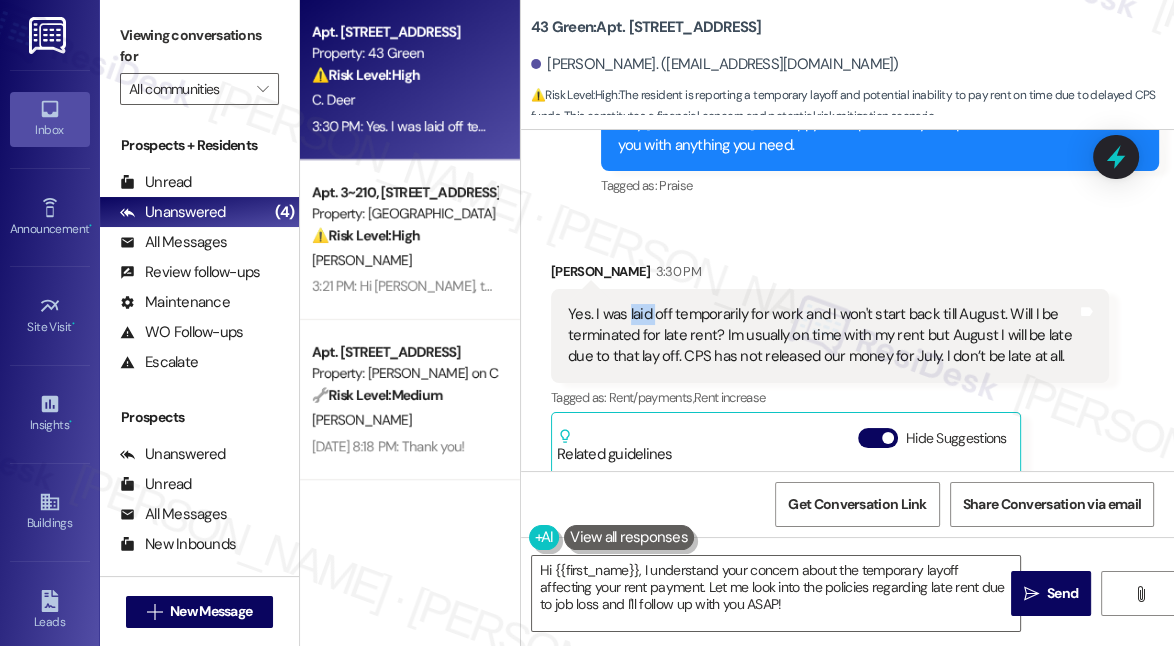 click on "Yes. I was laid off temporarily for work and I won't start back till August. Will I be terminated for late rent? Im usually on time with my rent but August I will be late due to that lay off. CPS has not released our money for July. I don’t be late at all.  Tags and notes" at bounding box center (830, 336) 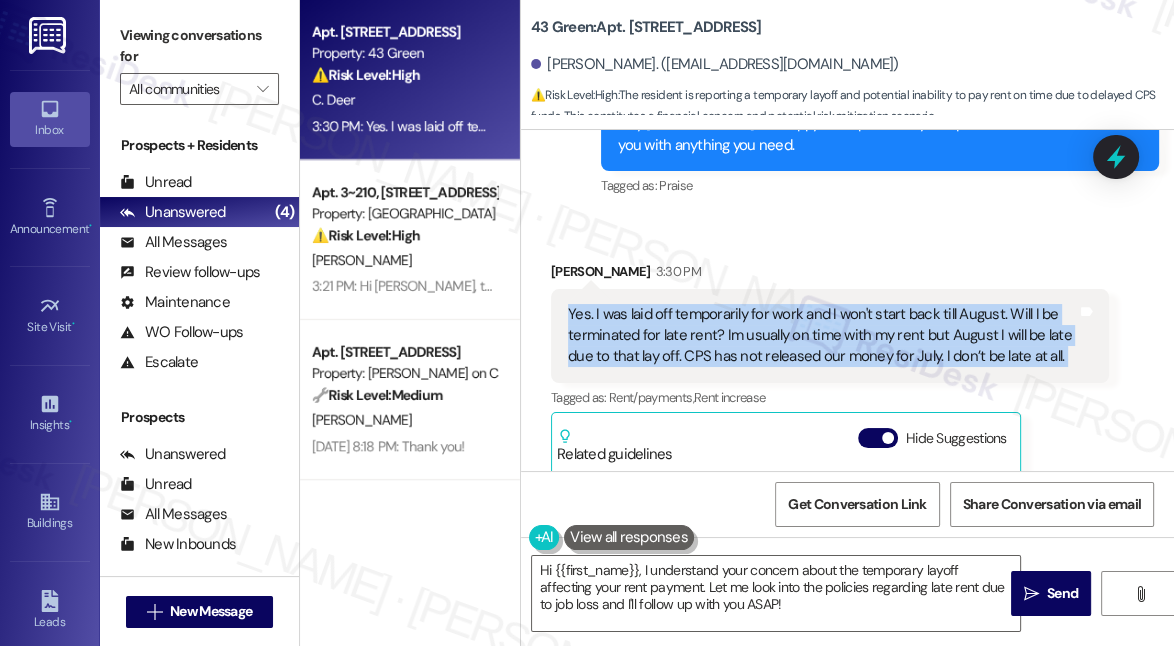 click on "Yes. I was laid off temporarily for work and I won't start back till August. Will I be terminated for late rent? Im usually on time with my rent but August I will be late due to that lay off. CPS has not released our money for July. I don’t be late at all.  Tags and notes" at bounding box center (830, 336) 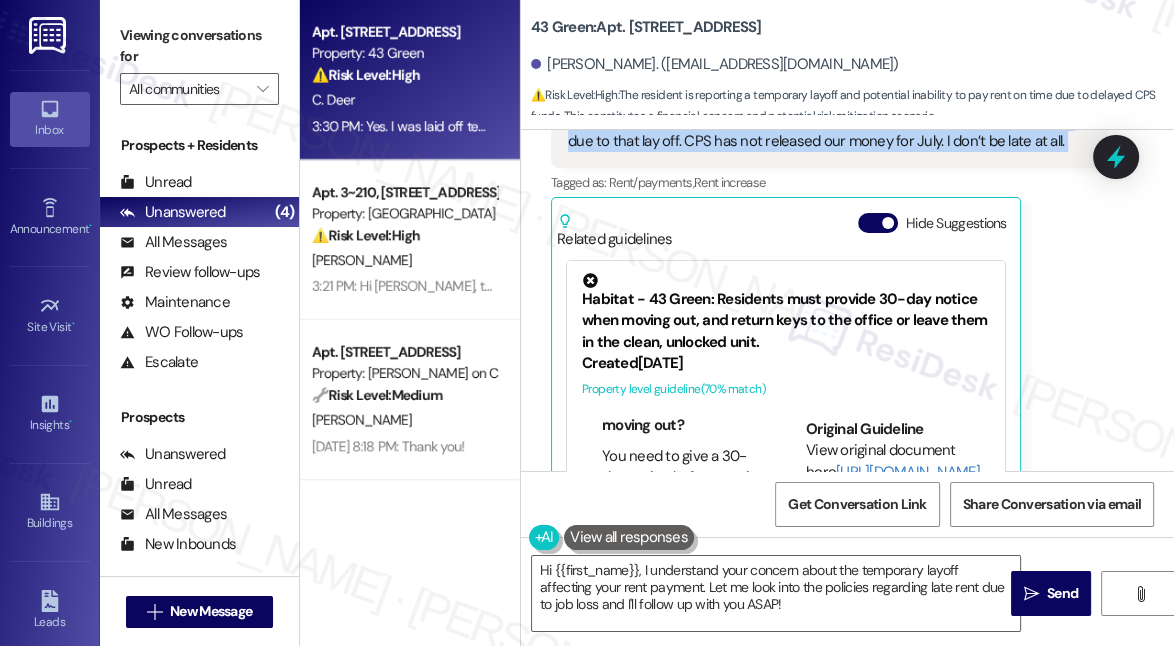 scroll, scrollTop: 3481, scrollLeft: 0, axis: vertical 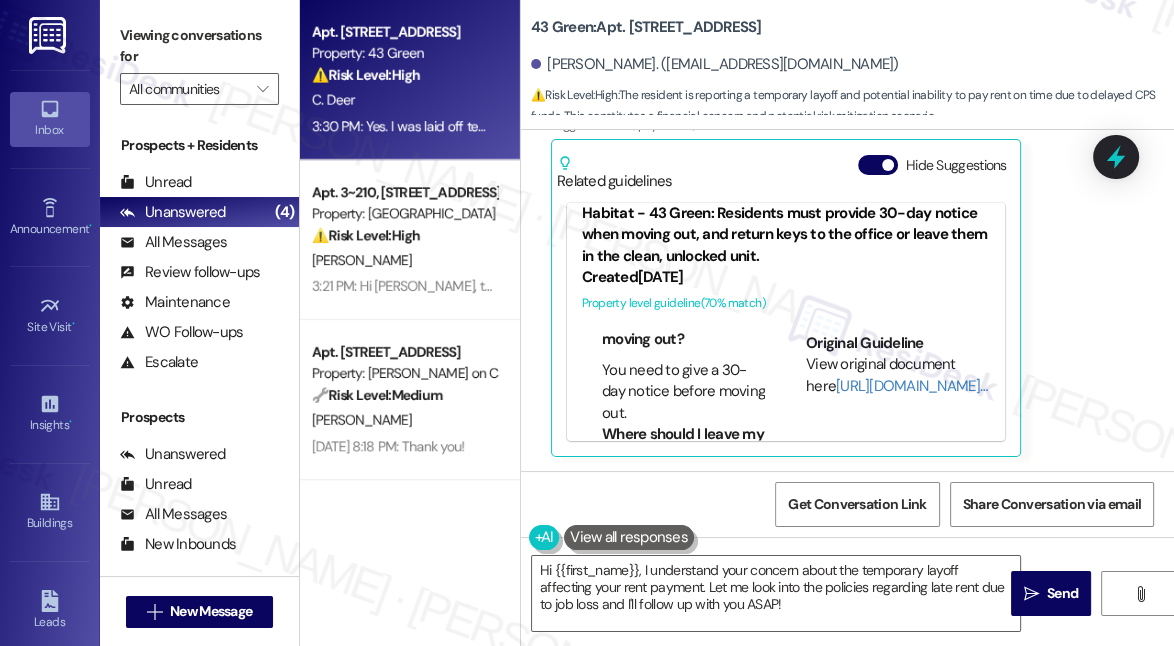 copy on "Yes. I was laid off temporarily for work and I won't start back till August. Will I be terminated for late rent? Im usually on time with my rent but August I will be late due to that lay off. CPS has not released our money for July. I don’t be late at all.  Tags and notes" 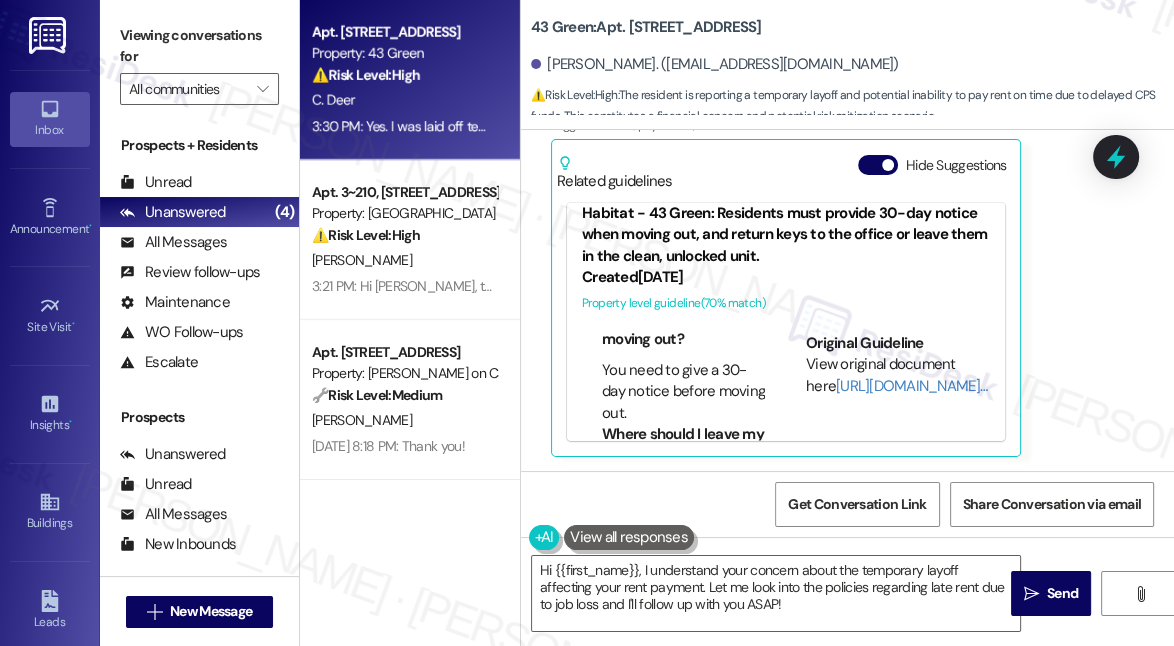 click on "Christina Deer 3:30 PM Yes. I was laid off temporarily for work and I won't start back till August. Will I be terminated for late rent? Im usually on time with my rent but August I will be late due to that lay off. CPS has not released our money for July. I don’t be late at all.  Tags and notes Tagged as:   Rent/payments ,  Click to highlight conversations about Rent/payments Rent increase Click to highlight conversations about Rent increase  Related guidelines Hide Suggestions Habitat - 43 Green: Residents must provide 30-day notice when moving out, and return keys to the office or leave them in the clean, unlocked unit. Created  9 months ago Property level guideline  ( 70 % match) FAQs generated by ResiDesk AI How many days notice do I need to give before moving out? You need to give a 30-day notice before moving out. Where should I leave my keys when I move out? You can either return your keys to the office or leave them on the counter in the unlocked, clean unit. Original Guideline http://res.cl…  (" at bounding box center (830, 222) 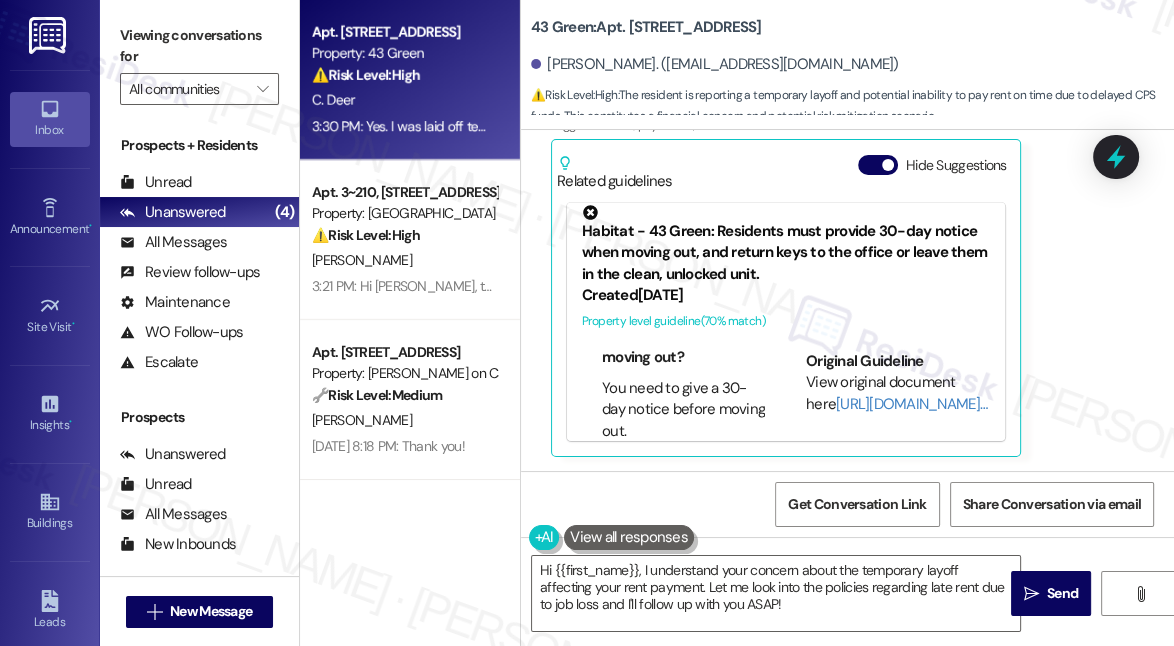 scroll, scrollTop: 0, scrollLeft: 0, axis: both 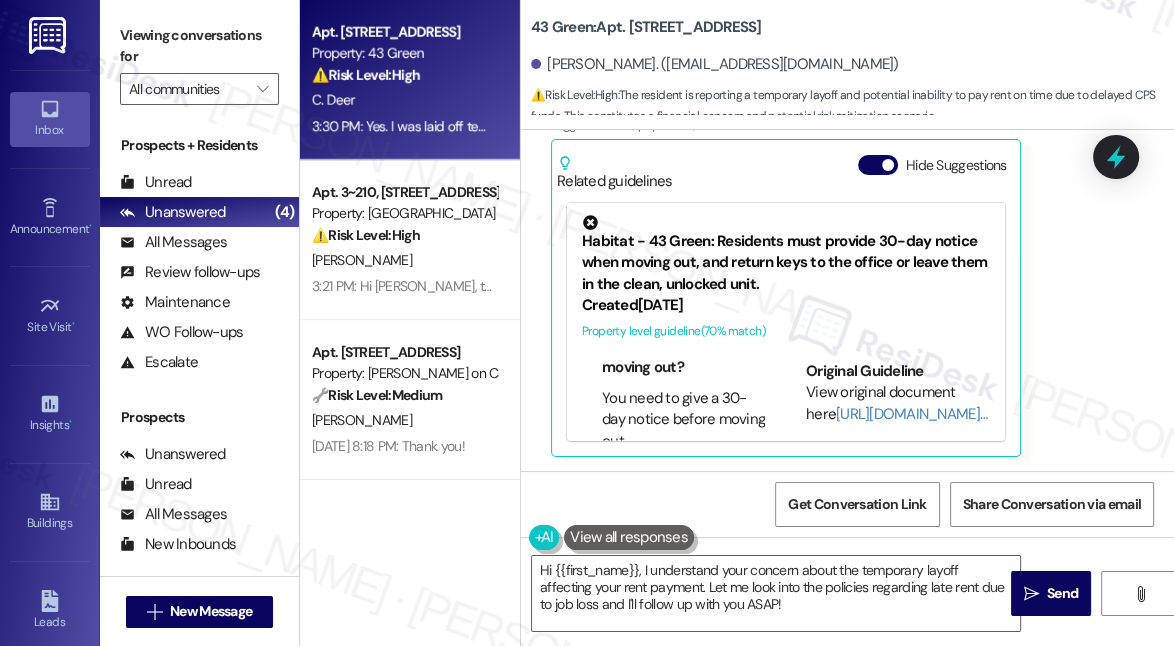 click on "Hide Suggestions" at bounding box center (878, 165) 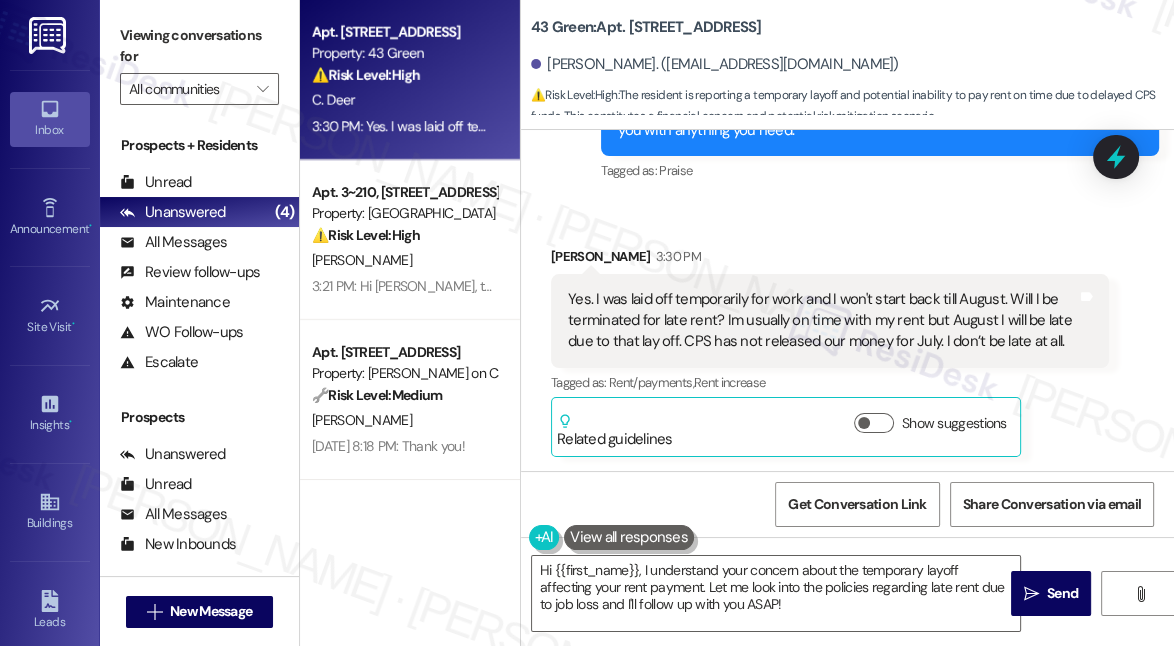 click on "Yes. I was laid off temporarily for work and I won't start back till August. Will I be terminated for late rent? Im usually on time with my rent but August I will be late due to that lay off. CPS has not released our money for July. I don’t be late at all." at bounding box center [822, 321] 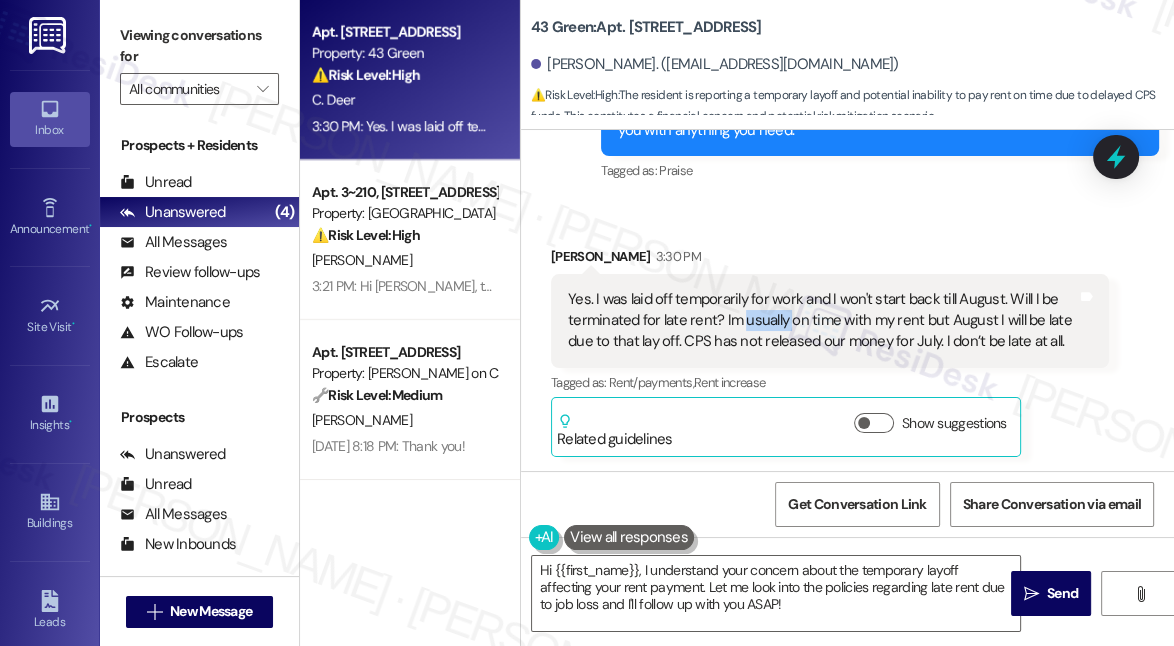 click on "Yes. I was laid off temporarily for work and I won't start back till August. Will I be terminated for late rent? Im usually on time with my rent but August I will be late due to that lay off. CPS has not released our money for July. I don’t be late at all." at bounding box center (822, 321) 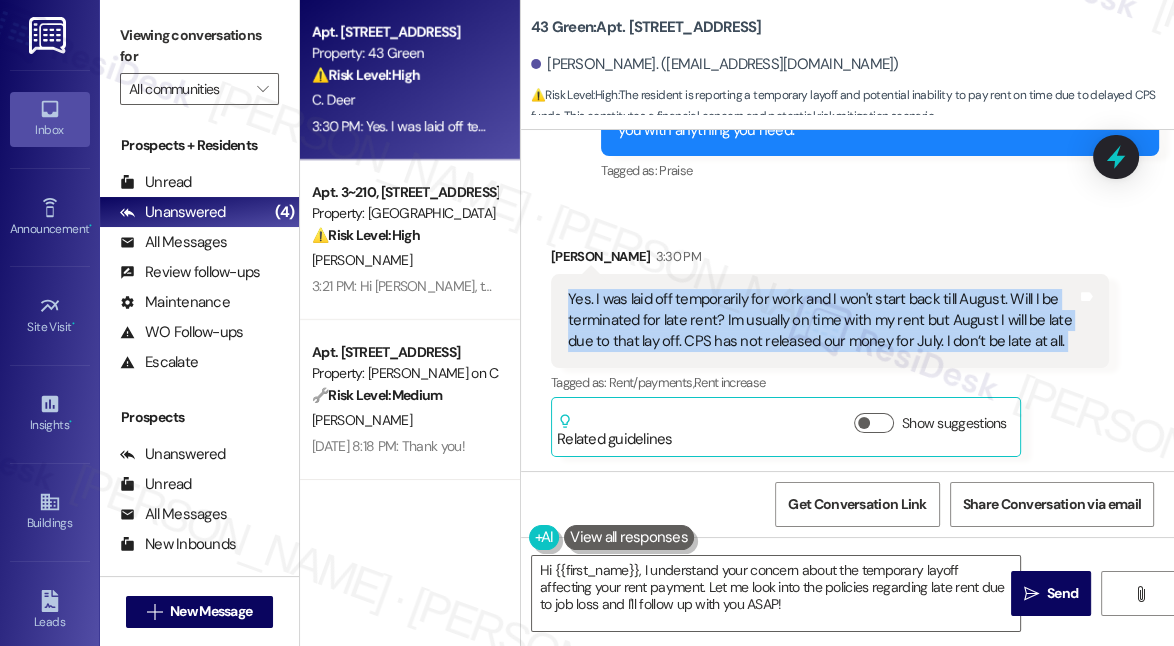 click on "Yes. I was laid off temporarily for work and I won't start back till August. Will I be terminated for late rent? Im usually on time with my rent but August I will be late due to that lay off. CPS has not released our money for July. I don’t be late at all." at bounding box center (822, 321) 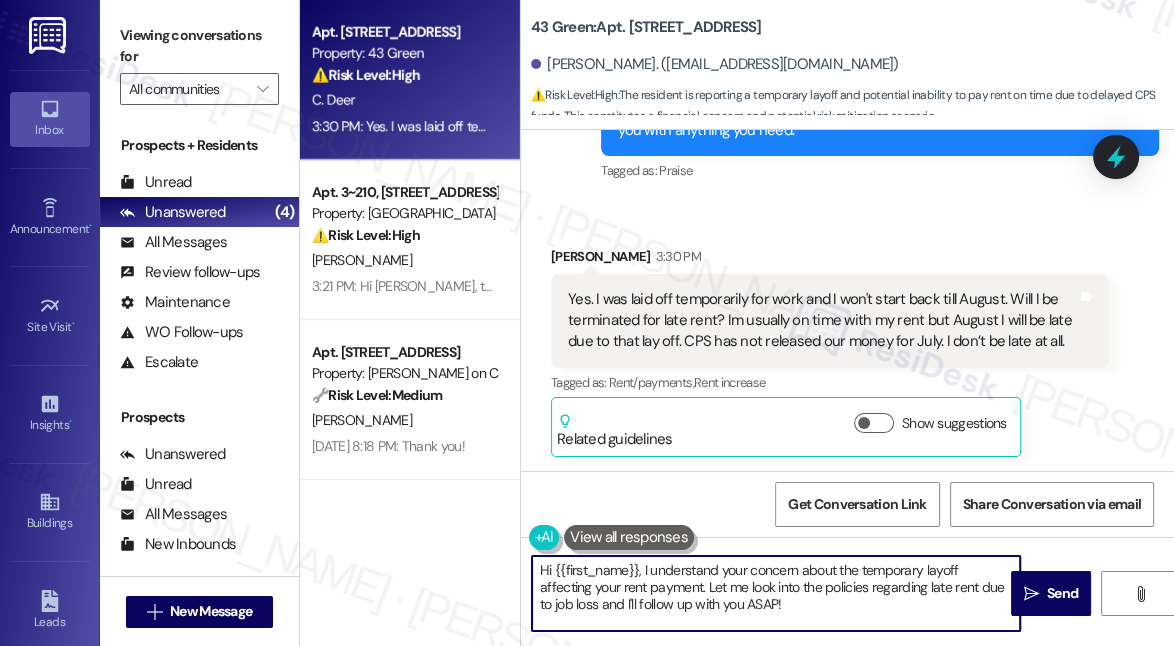 click on "Hi {{first_name}}, I understand your concern about the temporary layoff affecting your rent payment. Let me look into the policies regarding late rent due to job loss and I'll follow up with you ASAP!" at bounding box center [776, 593] 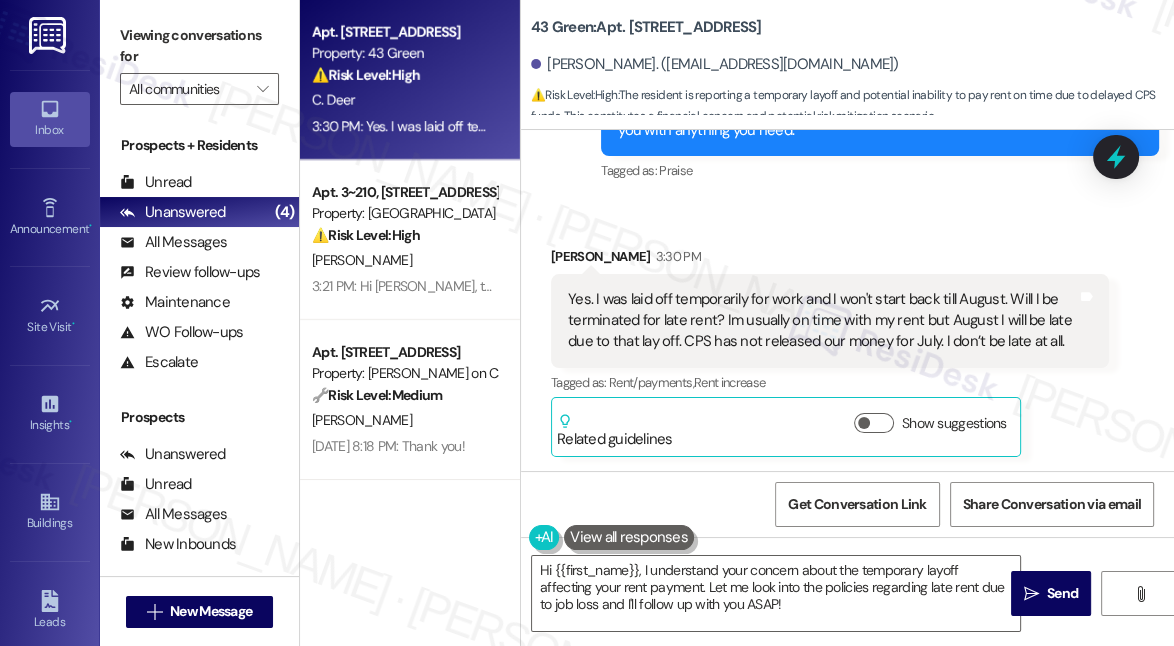 click on "Received via SMS Christina Deer 3:30 PM Yes. I was laid off temporarily for work and I won't start back till August. Will I be terminated for late rent? Im usually on time with my rent but August I will be late due to that lay off. CPS has not released our money for July. I don’t be late at all.  Tags and notes Tagged as:   Rent/payments ,  Click to highlight conversations about Rent/payments Rent increase Click to highlight conversations about Rent increase  Related guidelines Show suggestions" at bounding box center [830, 351] 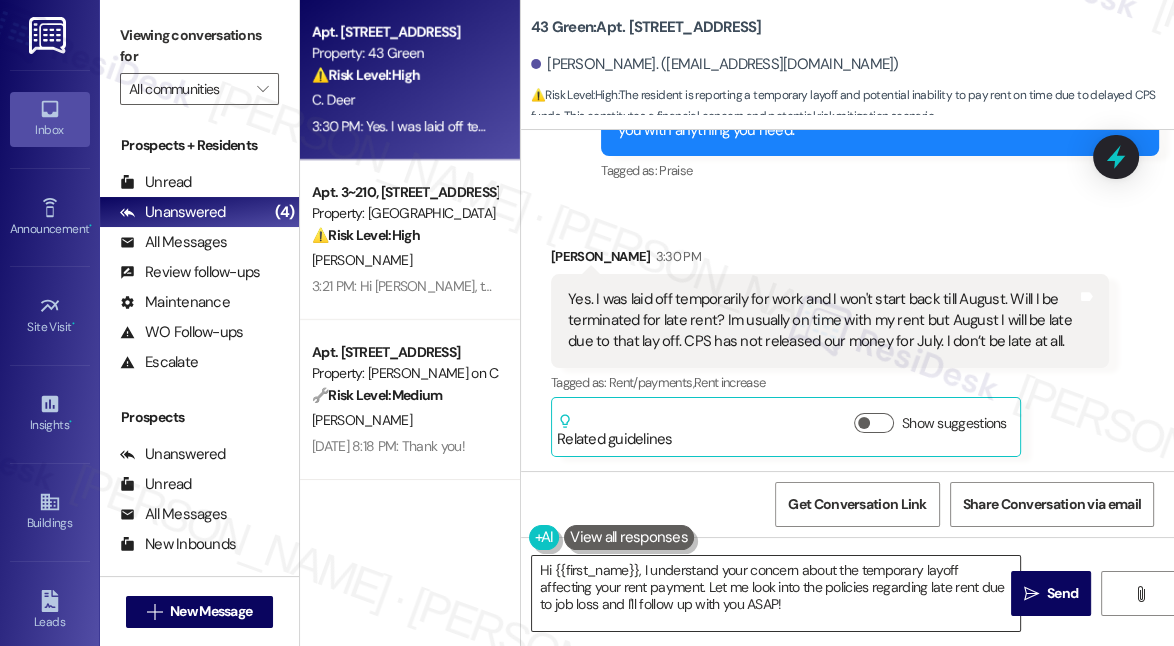 click on "Hi {{first_name}}, I understand your concern about the temporary layoff affecting your rent payment. Let me look into the policies regarding late rent due to job loss and I'll follow up with you ASAP!" at bounding box center [776, 593] 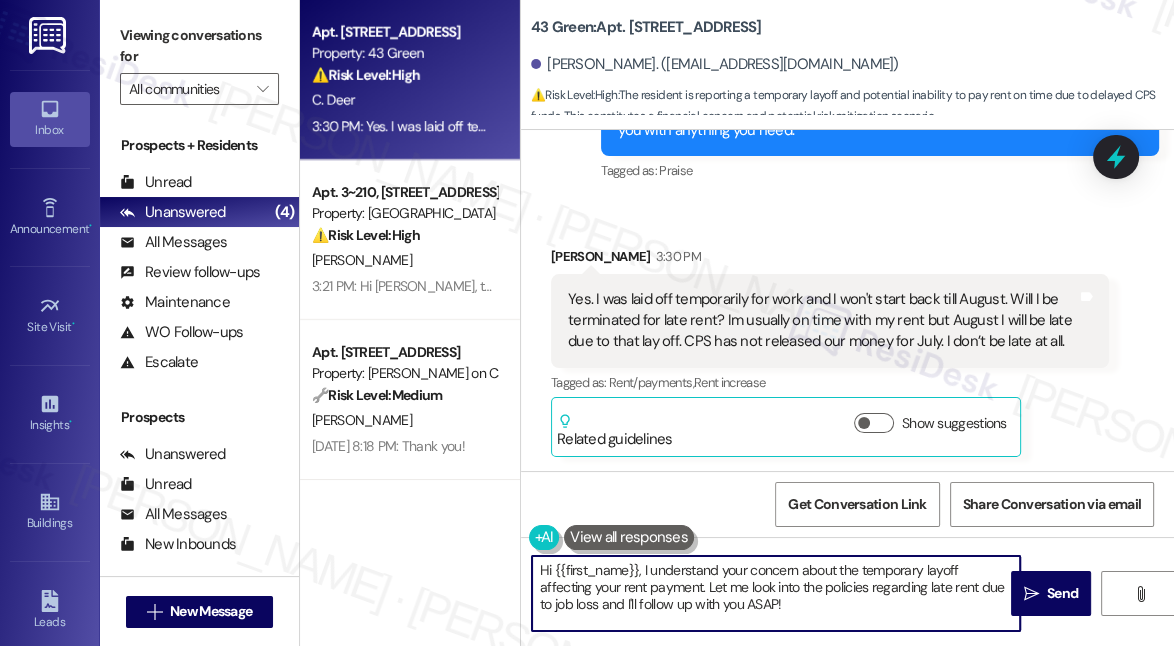 click on "Hi {{first_name}}, I understand your concern about the temporary layoff affecting your rent payment. Let me look into the policies regarding late rent due to job loss and I'll follow up with you ASAP!" at bounding box center (776, 593) 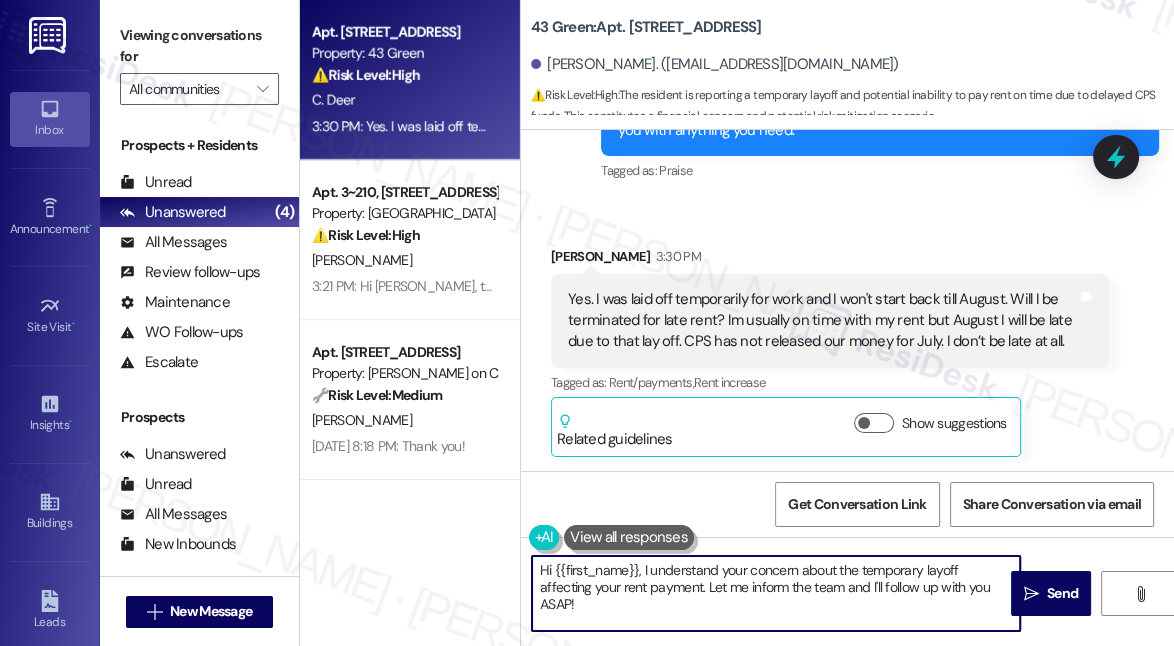 click on "Hi {{first_name}}, I understand your concern about the temporary layoff affecting your rent payment. Let me inform the team and I'll follow up with you ASAP!" at bounding box center (776, 593) 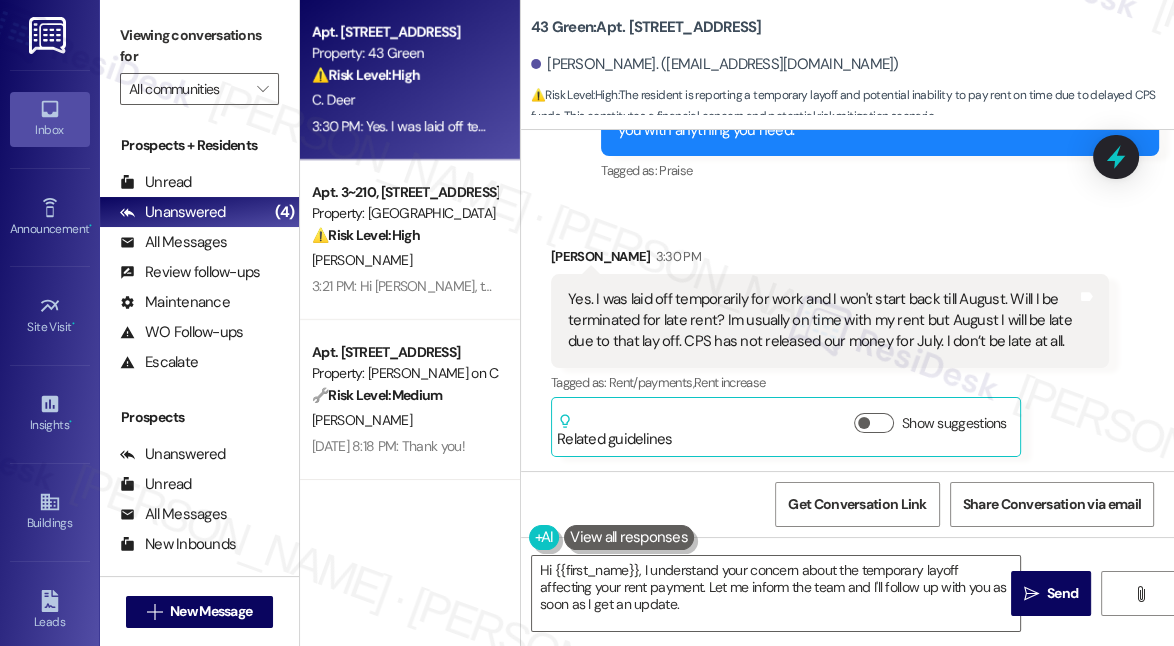 click on "Received via SMS Christina Deer 3:30 PM Yes. I was laid off temporarily for work and I won't start back till August. Will I be terminated for late rent? Im usually on time with my rent but August I will be late due to that lay off. CPS has not released our money for July. I don’t be late at all.  Tags and notes Tagged as:   Rent/payments ,  Click to highlight conversations about Rent/payments Rent increase Click to highlight conversations about Rent increase  Related guidelines Show suggestions" at bounding box center [847, 336] 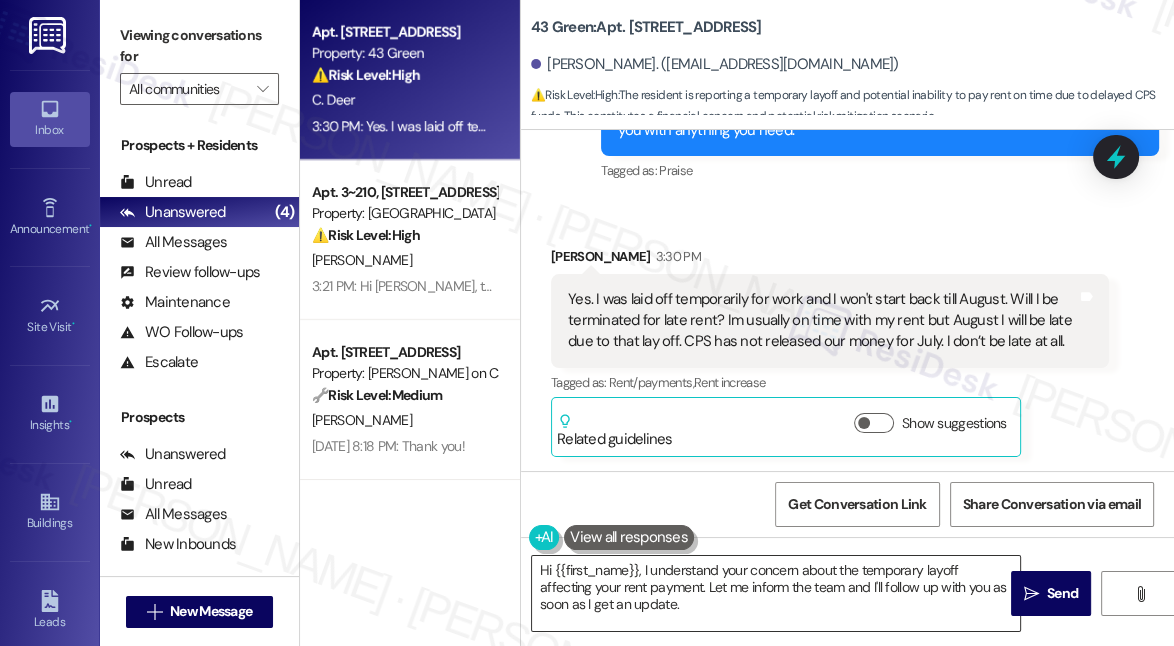 click on "Hi {{first_name}}, I understand your concern about the temporary layoff affecting your rent payment. Let me inform the team and I'll follow up with you as soon as I get an update." at bounding box center [776, 593] 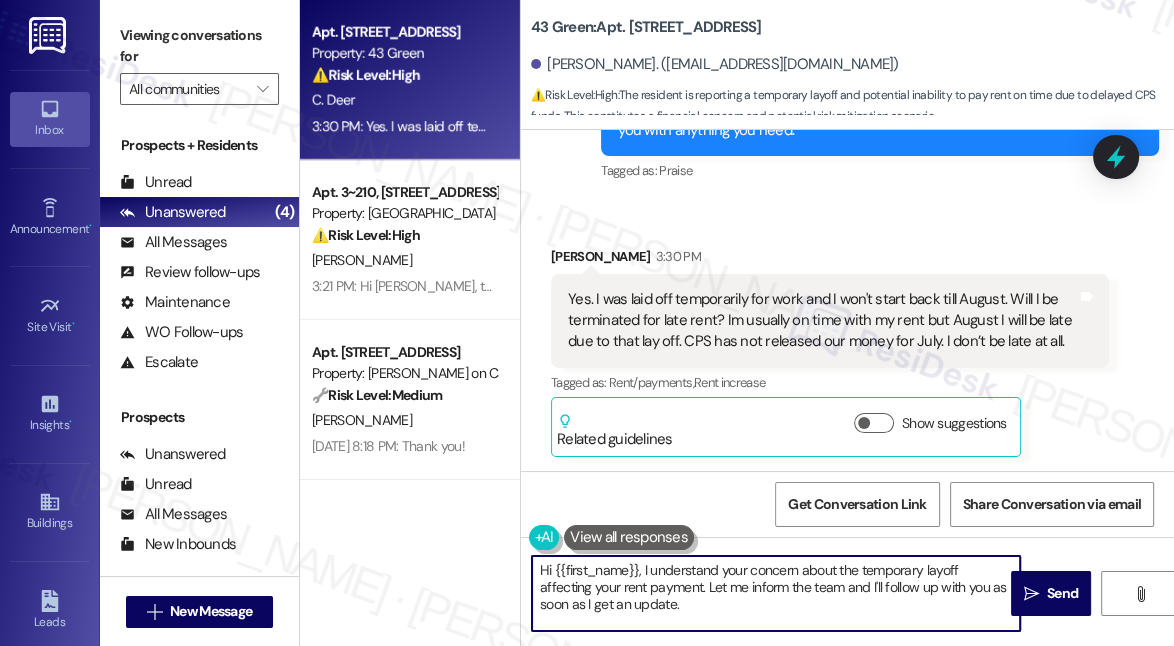 click on "Hi {{first_name}}, I understand your concern about the temporary layoff affecting your rent payment. Let me inform the team and I'll follow up with you as soon as I get an update." at bounding box center (776, 593) 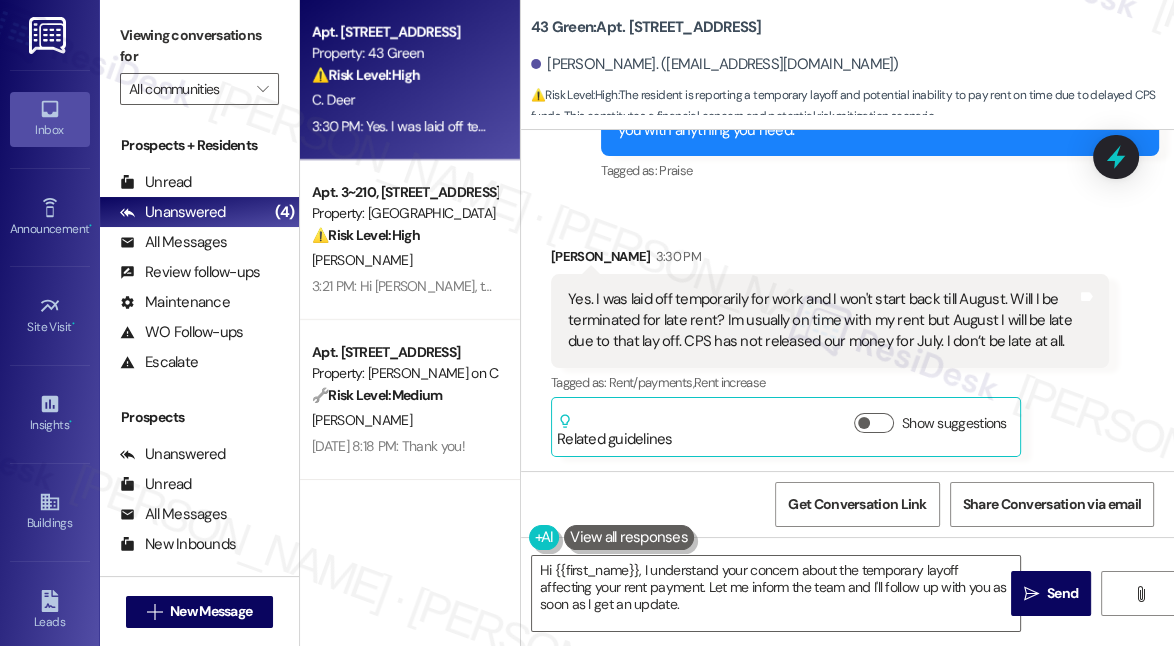 click on "Received via SMS Christina Deer 3:30 PM Yes. I was laid off temporarily for work and I won't start back till August. Will I be terminated for late rent? Im usually on time with my rent but August I will be late due to that lay off. CPS has not released our money for July. I don’t be late at all.  Tags and notes Tagged as:   Rent/payments ,  Click to highlight conversations about Rent/payments Rent increase Click to highlight conversations about Rent increase  Related guidelines Show suggestions" at bounding box center (830, 351) 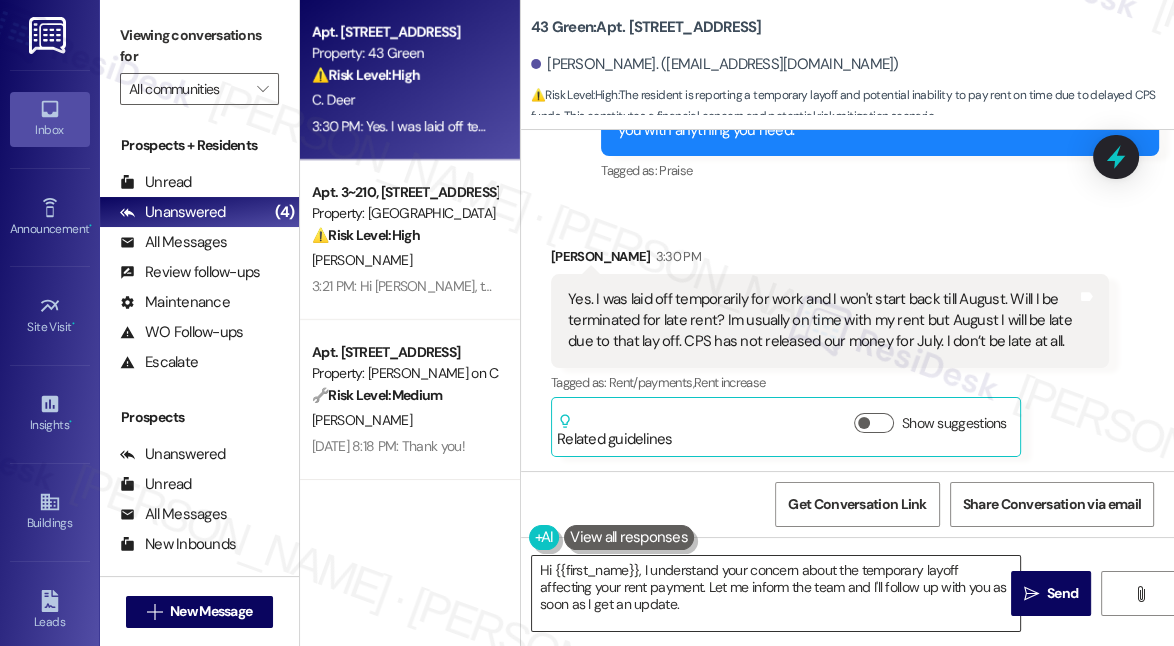 click on "Hi {{first_name}}, I understand your concern about the temporary layoff affecting your rent payment. Let me inform the team and I'll follow up with you as soon as I get an update." at bounding box center [776, 593] 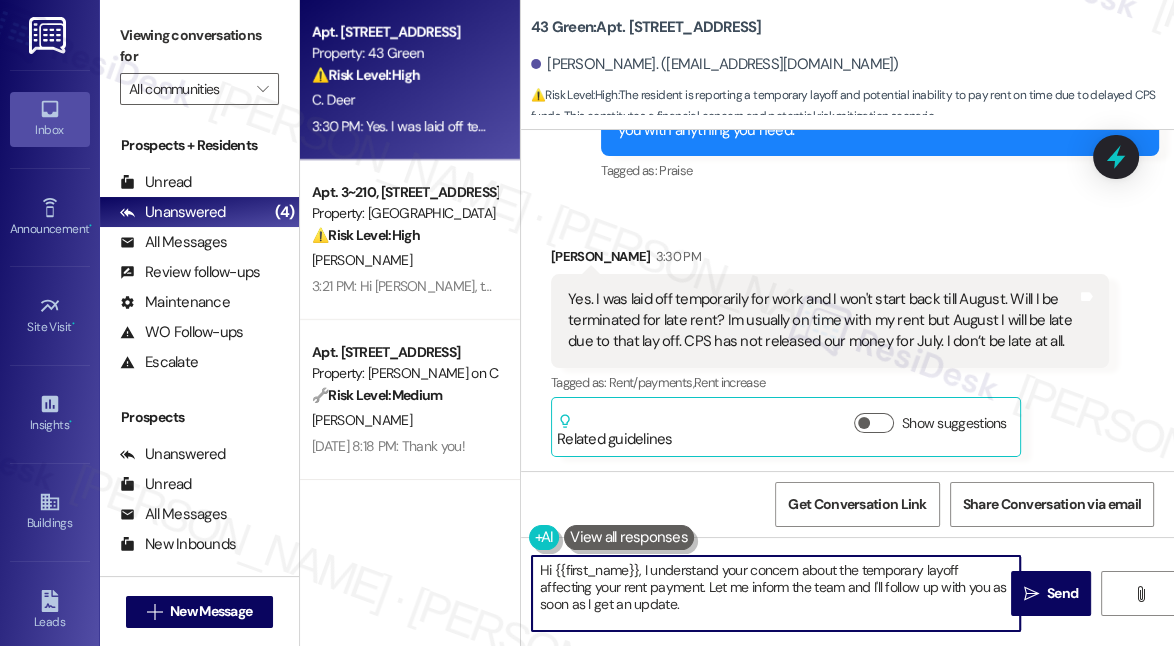click on "Hi {{first_name}}, I understand your concern about the temporary layoff affecting your rent payment. Let me inform the team and I'll follow up with you as soon as I get an update." at bounding box center (776, 593) 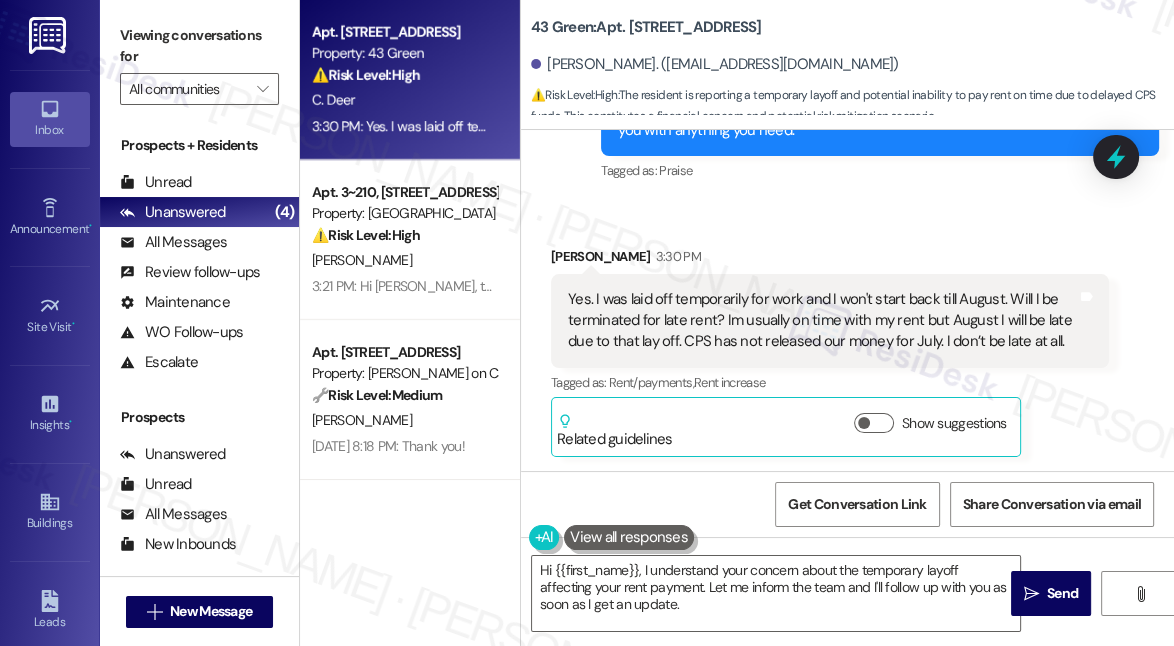 click on "Sent via SMS Sarah   (ResiDesk) 3:26 PM Hey Christina! I'm happy to help. What's your question? I'm here to assist you with anything you need. Tags and notes Tagged as:   Praise Click to highlight conversations about Praise" at bounding box center [880, 121] 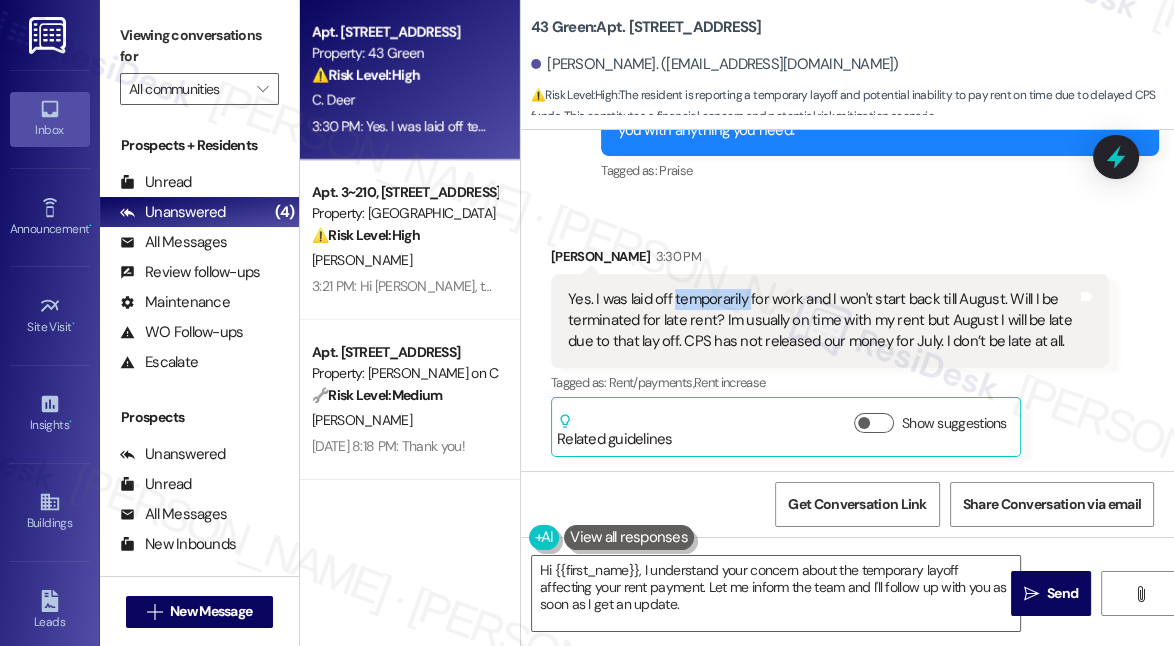 click on "Yes. I was laid off temporarily for work and I won't start back till August. Will I be terminated for late rent? Im usually on time with my rent but August I will be late due to that lay off. CPS has not released our money for July. I don’t be late at all." at bounding box center (822, 321) 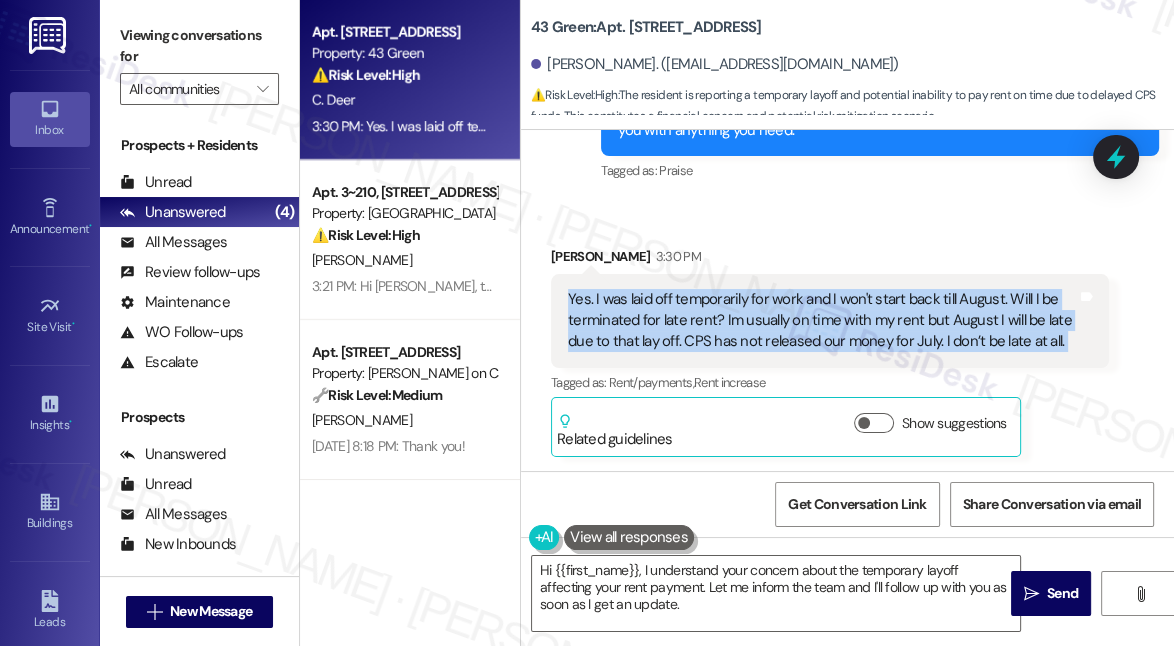 click on "Yes. I was laid off temporarily for work and I won't start back till August. Will I be terminated for late rent? Im usually on time with my rent but August I will be late due to that lay off. CPS has not released our money for July. I don’t be late at all." at bounding box center (822, 321) 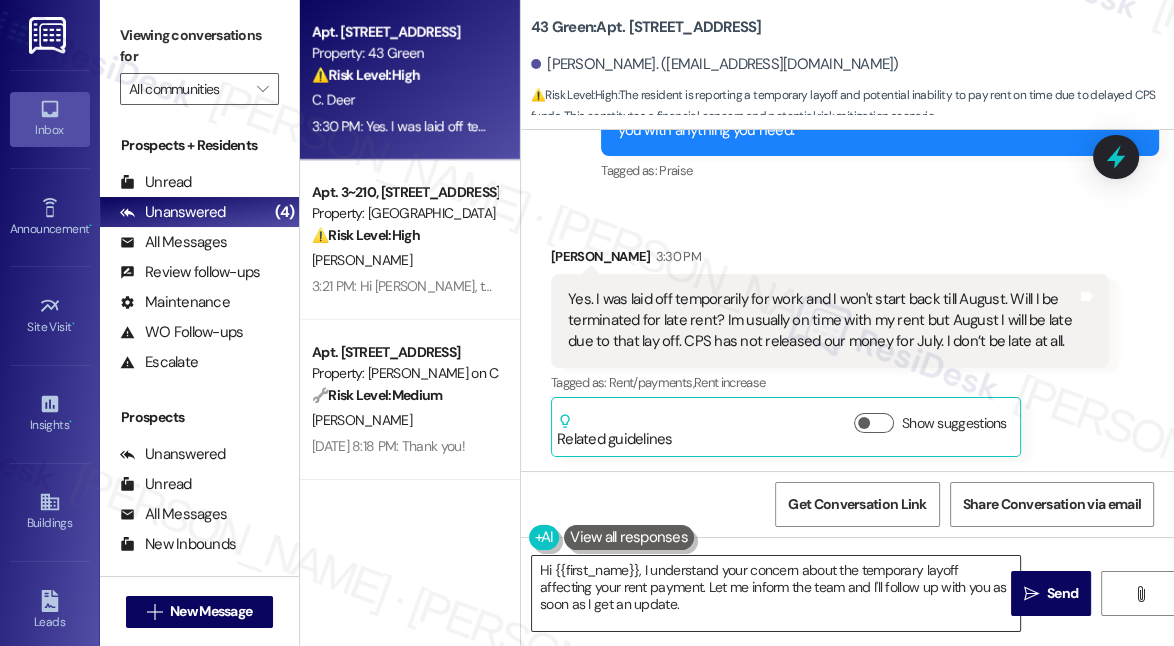 click on "Hi {{first_name}}, I understand your concern about the temporary layoff affecting your rent payment. Let me inform the team and I'll follow up with you as soon as I get an update." at bounding box center (776, 593) 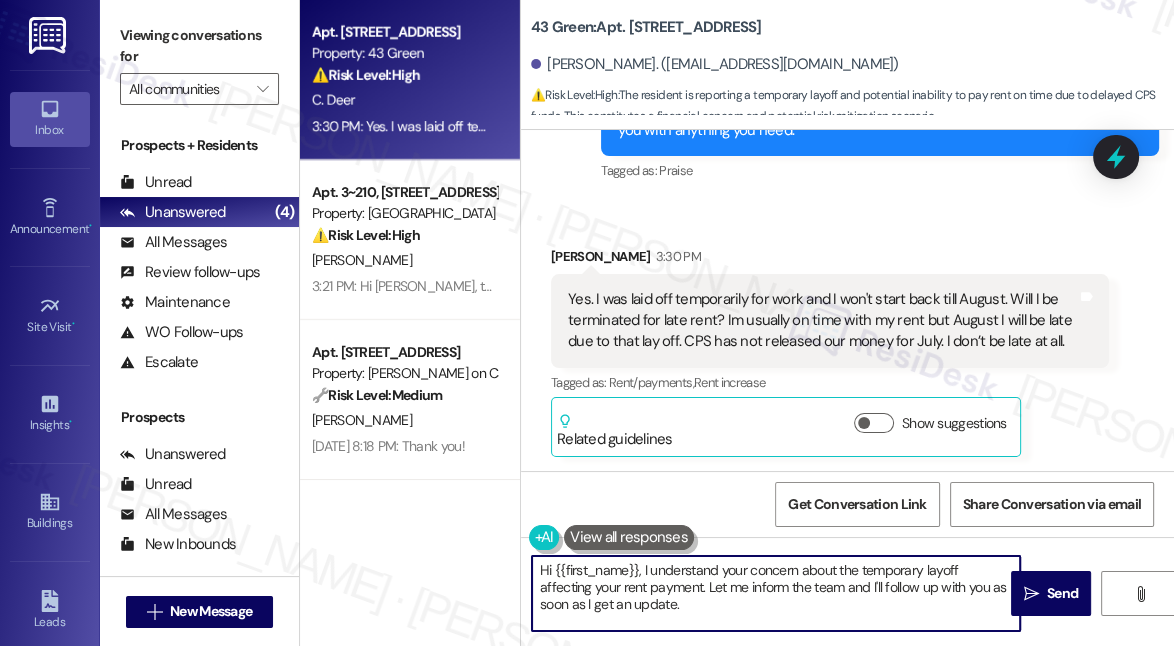 click on "Hi {{first_name}}, I understand your concern about the temporary layoff affecting your rent payment. Let me inform the team and I'll follow up with you as soon as I get an update." at bounding box center (776, 593) 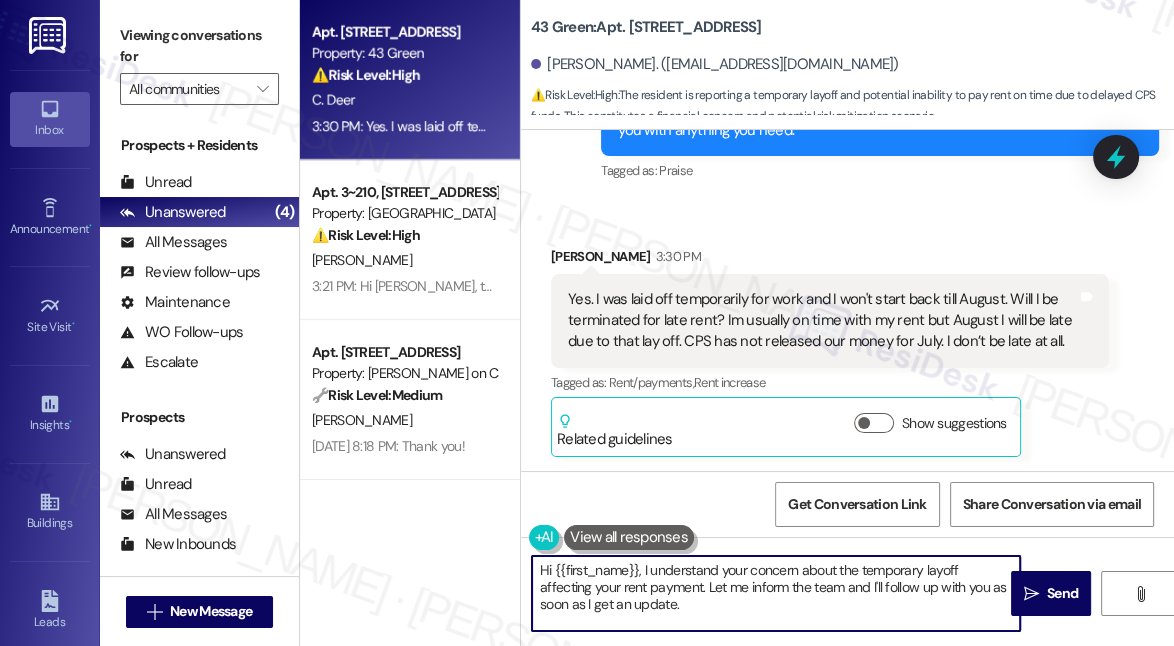 click on "Hi {{first_name}}, I understand your concern about the temporary layoff affecting your rent payment. Let me inform the team and I'll follow up with you as soon as I get an update." at bounding box center (776, 593) 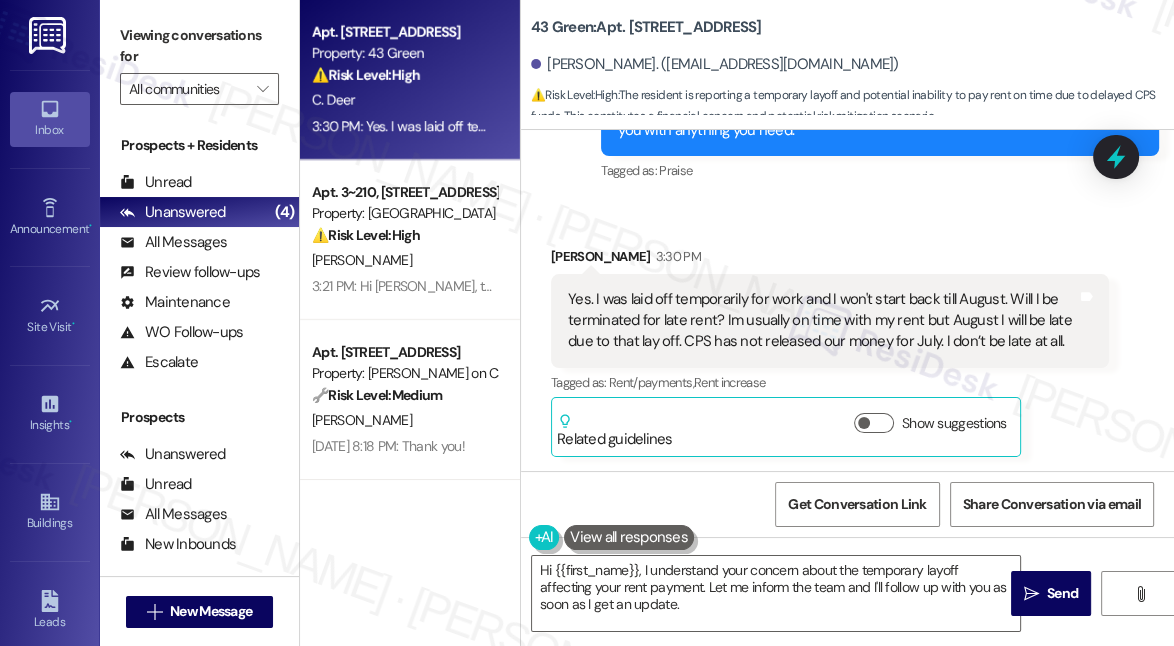 click on "Yes. I was laid off temporarily for work and I won't start back till August. Will I be terminated for late rent? Im usually on time with my rent but August I will be late due to that lay off. CPS has not released our money for July. I don’t be late at all." at bounding box center (822, 321) 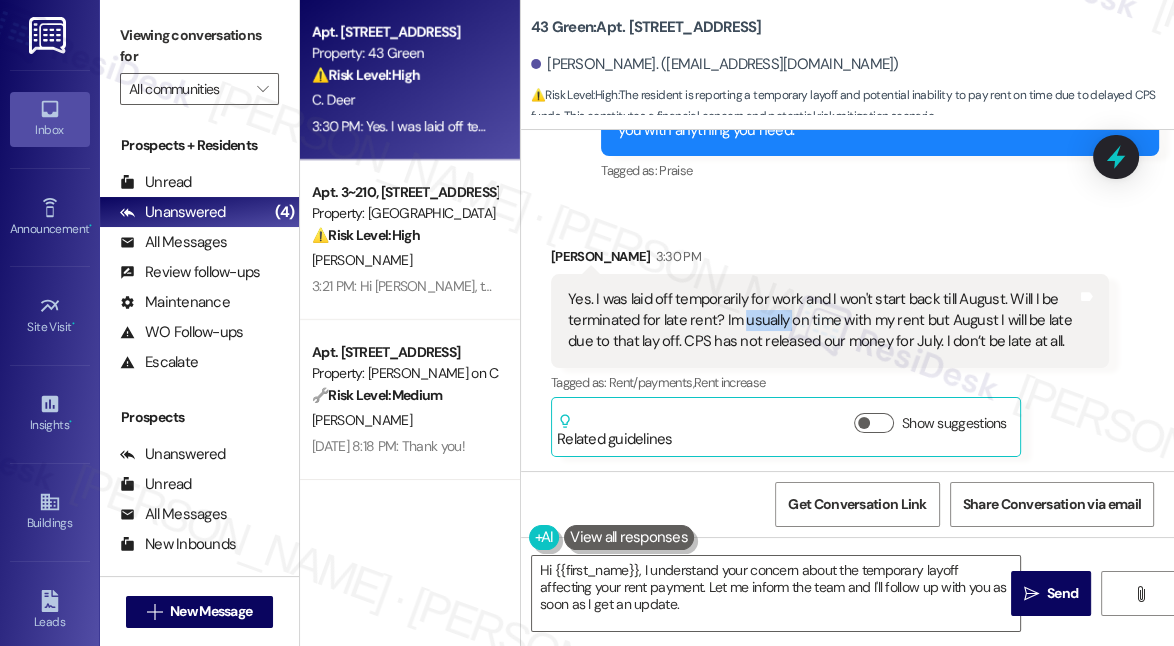 click on "Yes. I was laid off temporarily for work and I won't start back till August. Will I be terminated for late rent? Im usually on time with my rent but August I will be late due to that lay off. CPS has not released our money for July. I don’t be late at all." at bounding box center (822, 321) 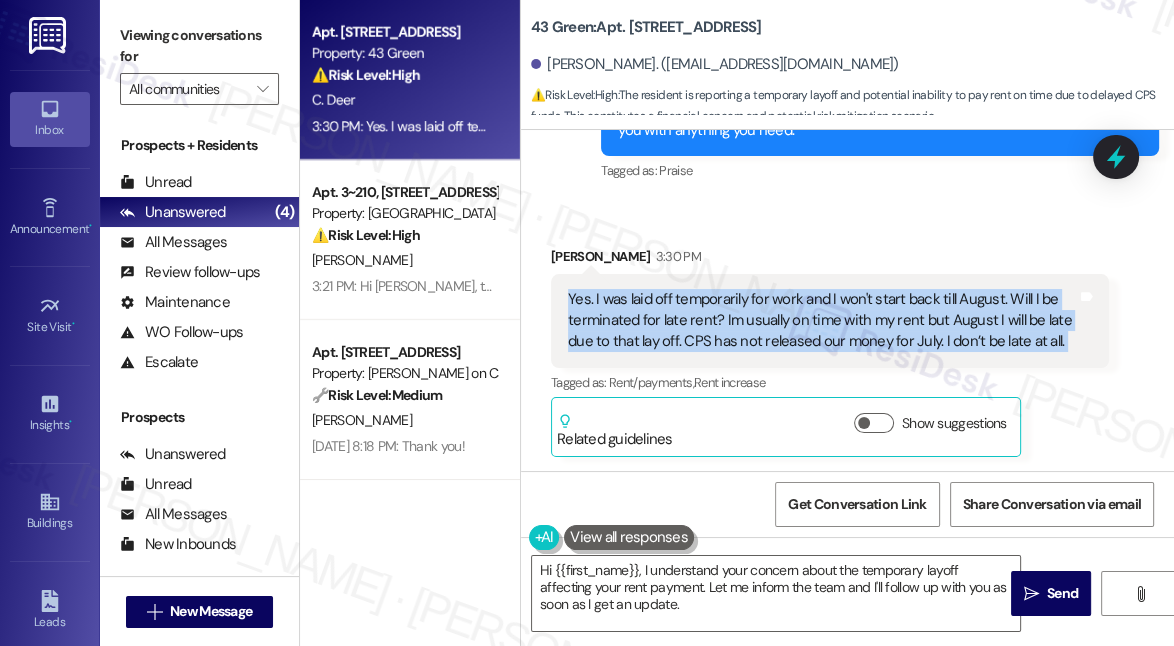 click on "Yes. I was laid off temporarily for work and I won't start back till August. Will I be terminated for late rent? Im usually on time with my rent but August I will be late due to that lay off. CPS has not released our money for July. I don’t be late at all." at bounding box center [822, 321] 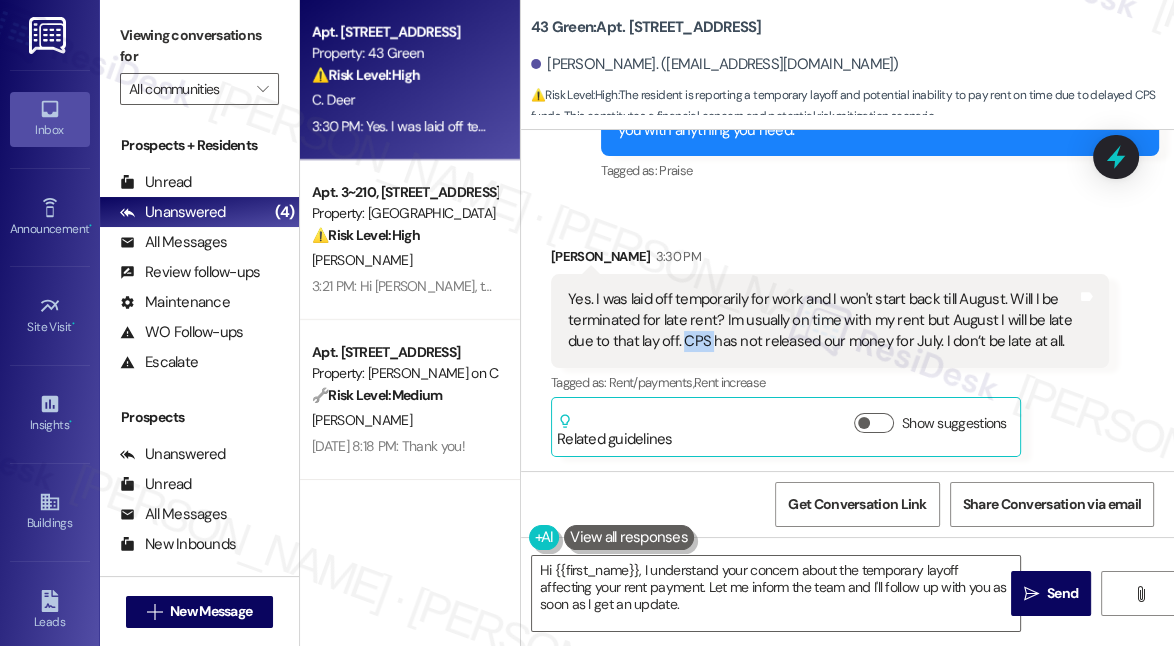 click on "Yes. I was laid off temporarily for work and I won't start back till August. Will I be terminated for late rent? Im usually on time with my rent but August I will be late due to that lay off. CPS has not released our money for July. I don’t be late at all." at bounding box center [822, 321] 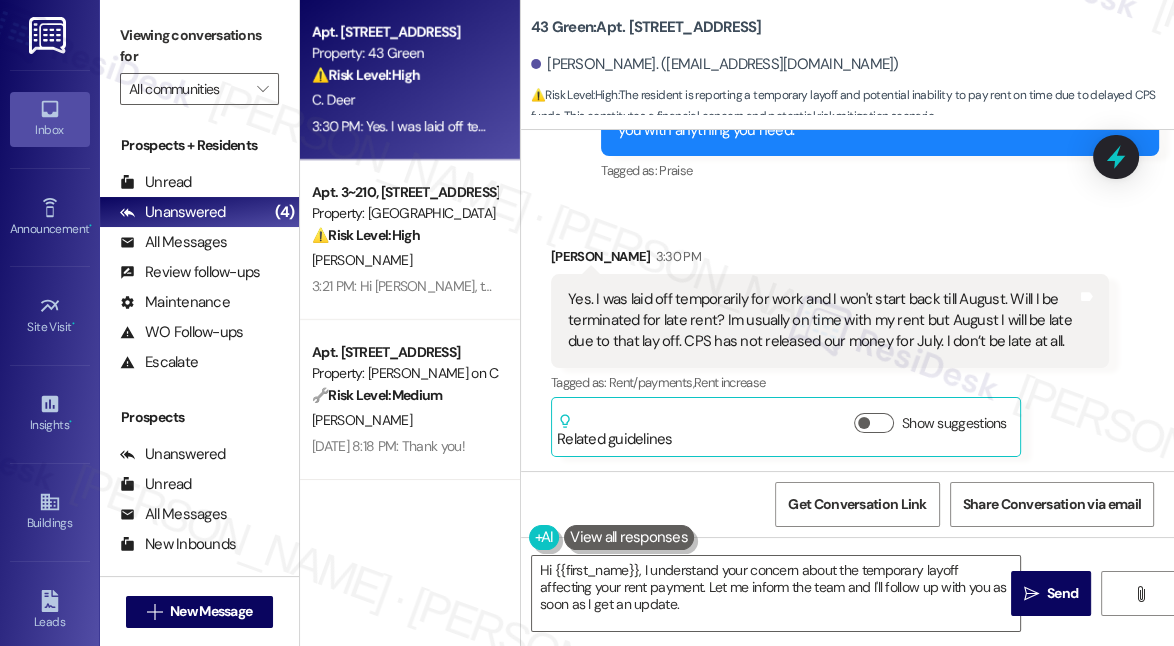 click on "Christina Deer 3:30 PM Yes. I was laid off temporarily for work and I won't start back till August. Will I be terminated for late rent? Im usually on time with my rent but August I will be late due to that lay off. CPS has not released our money for July. I don’t be late at all.  Tags and notes Tagged as:   Rent/payments ,  Click to highlight conversations about Rent/payments Rent increase Click to highlight conversations about Rent increase  Related guidelines Show suggestions" at bounding box center [830, 351] 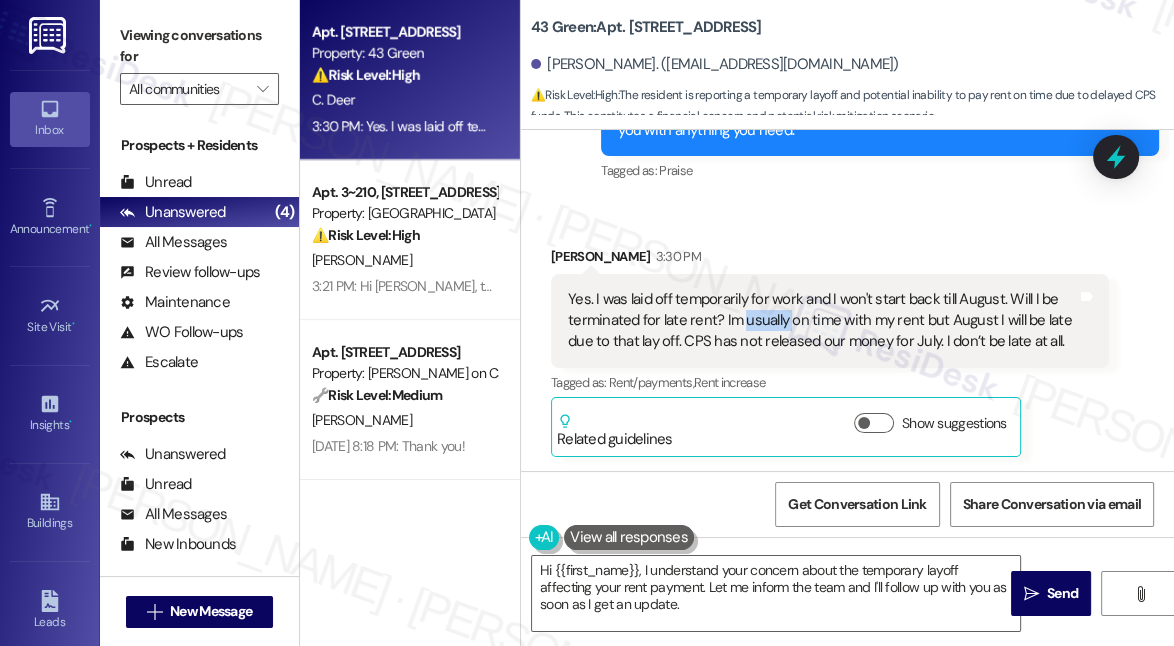 click on "Yes. I was laid off temporarily for work and I won't start back till August. Will I be terminated for late rent? Im usually on time with my rent but August I will be late due to that lay off. CPS has not released our money for July. I don’t be late at all." at bounding box center (822, 321) 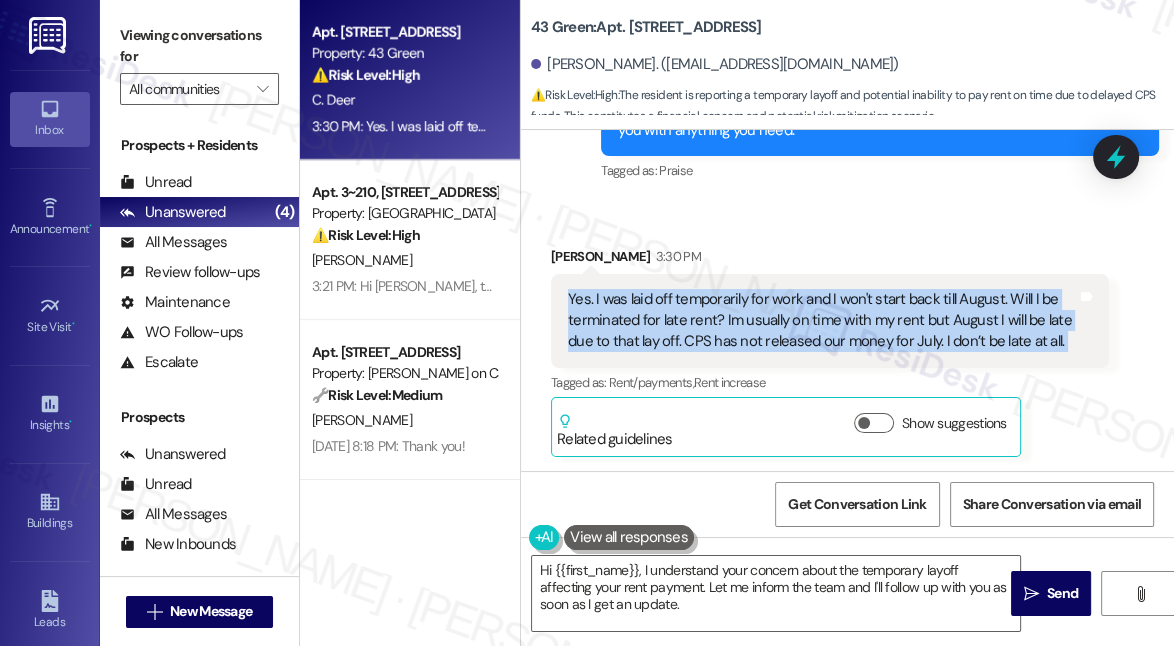 click on "Yes. I was laid off temporarily for work and I won't start back till August. Will I be terminated for late rent? Im usually on time with my rent but August I will be late due to that lay off. CPS has not released our money for July. I don’t be late at all." at bounding box center [822, 321] 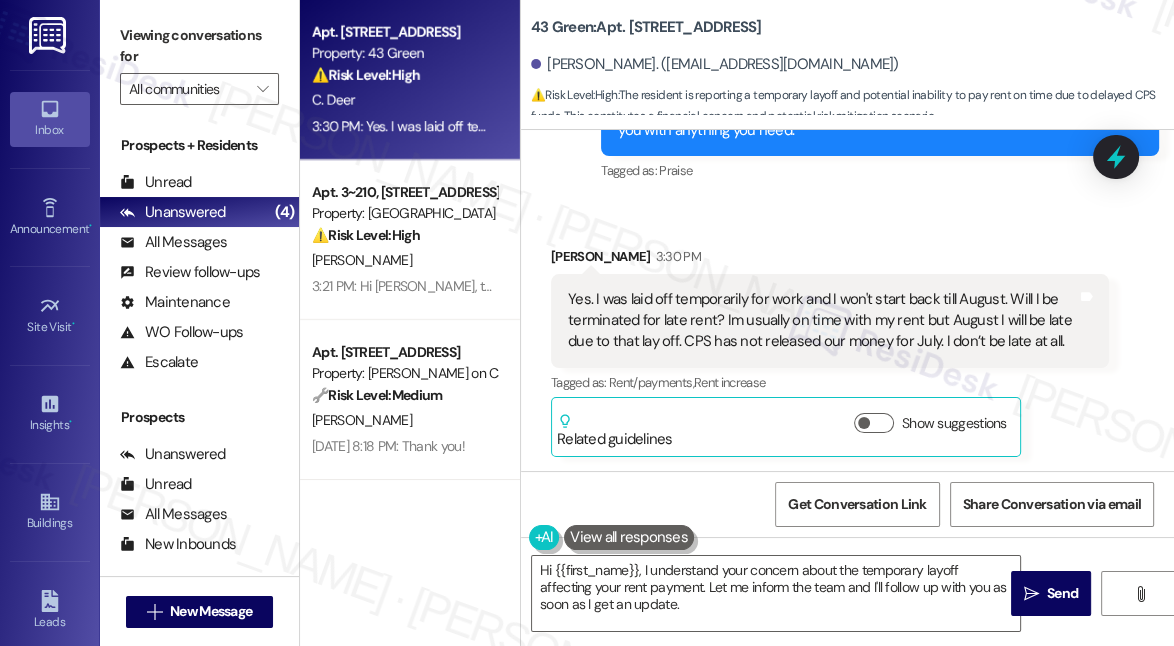 click on "Received via SMS Christina Deer 3:30 PM Yes. I was laid off temporarily for work and I won't start back till August. Will I be terminated for late rent? Im usually on time with my rent but August I will be late due to that lay off. CPS has not released our money for July. I don’t be late at all.  Tags and notes Tagged as:   Rent/payments ,  Click to highlight conversations about Rent/payments Rent increase Click to highlight conversations about Rent increase  Related guidelines Show suggestions" at bounding box center (847, 336) 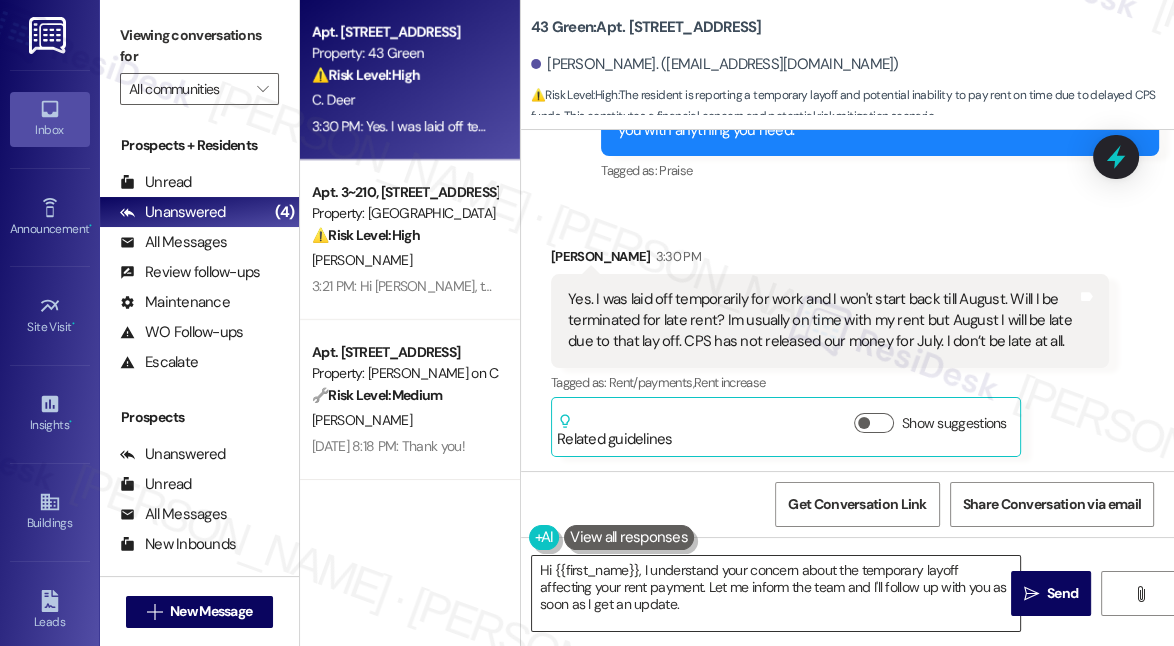 click on "Hi {{first_name}}, I understand your concern about the temporary layoff affecting your rent payment. Let me inform the team and I'll follow up with you as soon as I get an update." at bounding box center [776, 593] 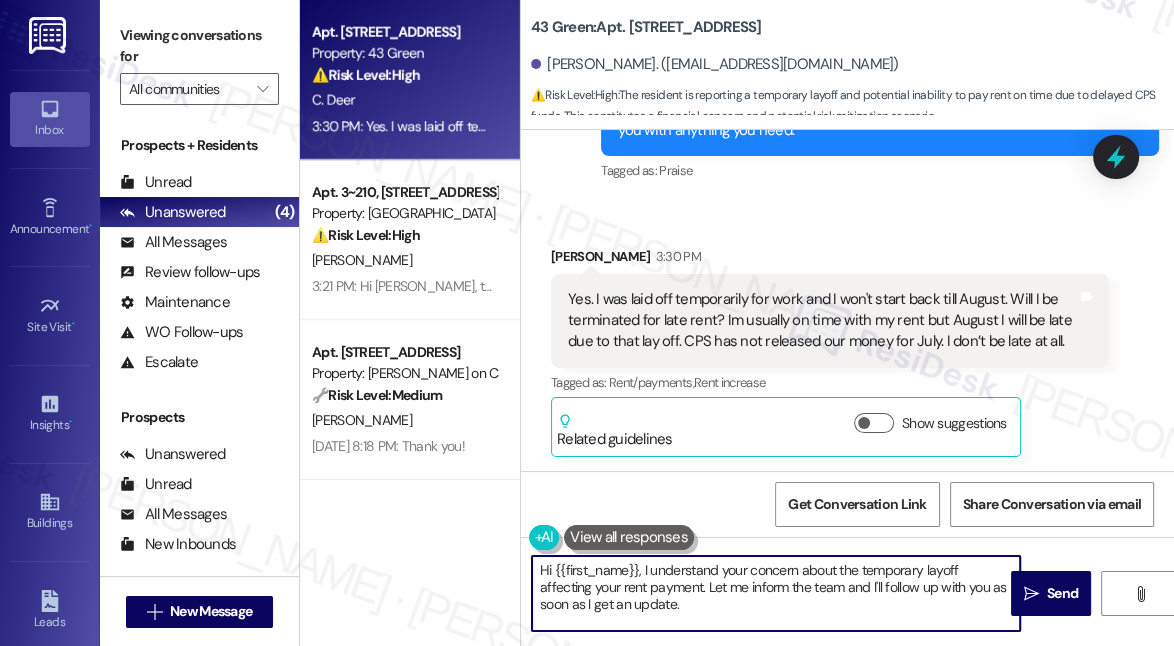 click on "Hi {{first_name}}, I understand your concern about the temporary layoff affecting your rent payment. Let me inform the team and I'll follow up with you as soon as I get an update." at bounding box center [776, 593] 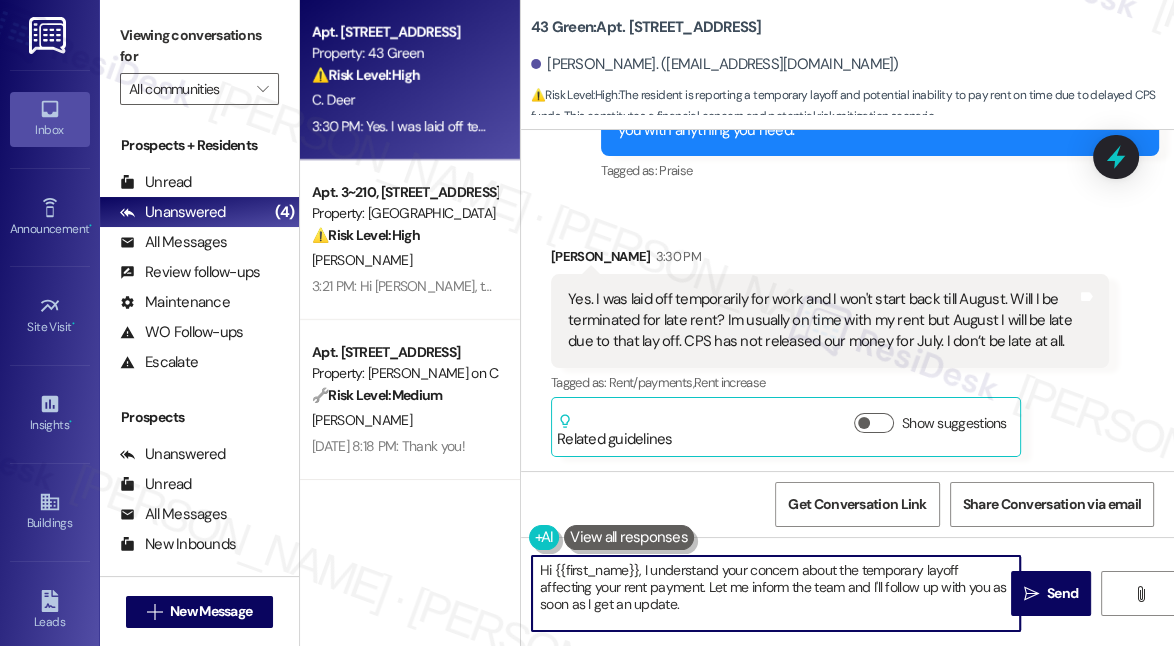 click on "Hi {{first_name}}, I understand your concern about the temporary layoff affecting your rent payment. Let me inform the team and I'll follow up with you as soon as I get an update." at bounding box center [776, 593] 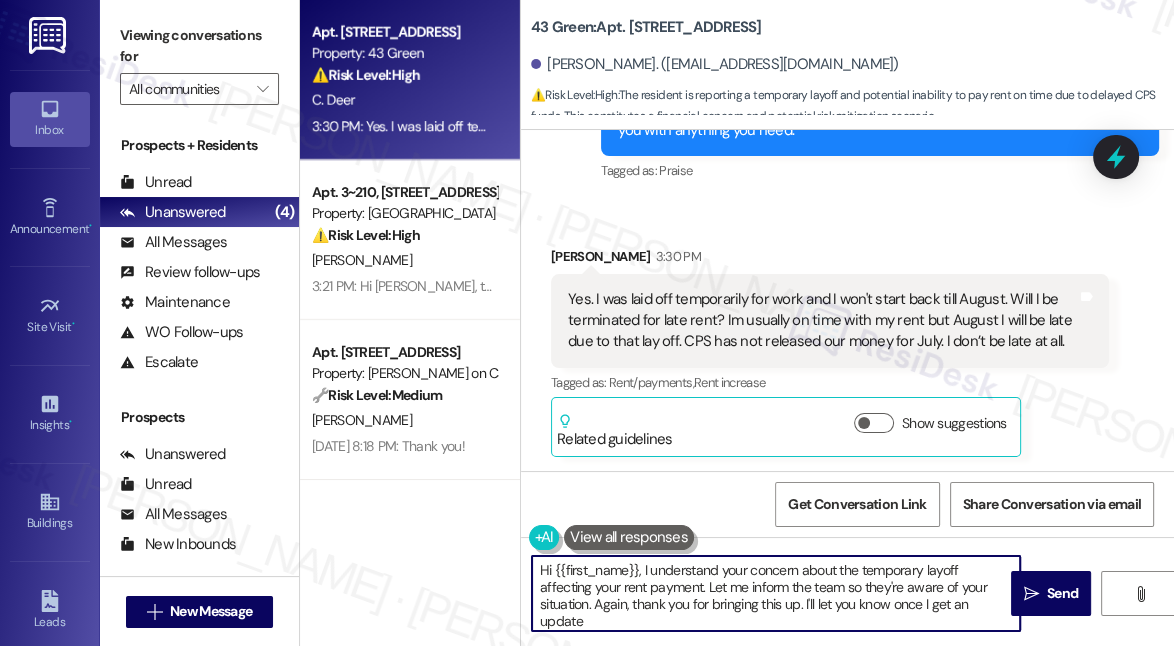 click on "Hi {{first_name}}, I understand your concern about the temporary layoff affecting your rent payment. Let me inform the team so they're aware of your situation. Again, thank you for bringing this up. I'll let you know once I get an update" at bounding box center [776, 593] 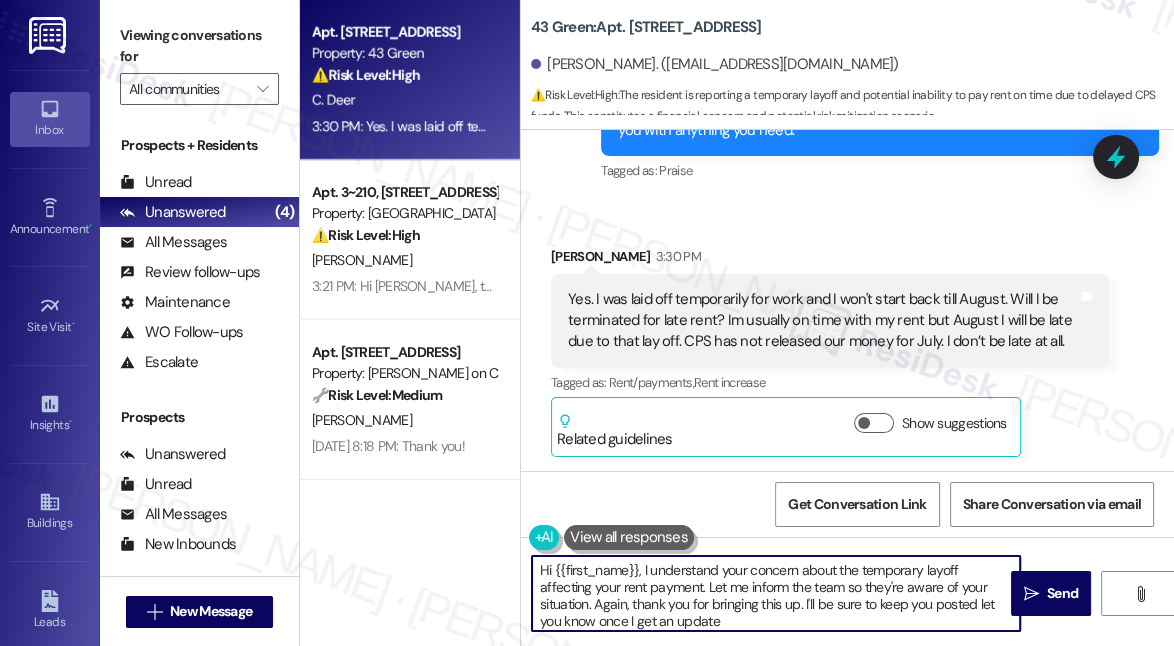 drag, startPoint x: 890, startPoint y: 628, endPoint x: 984, endPoint y: 605, distance: 96.77293 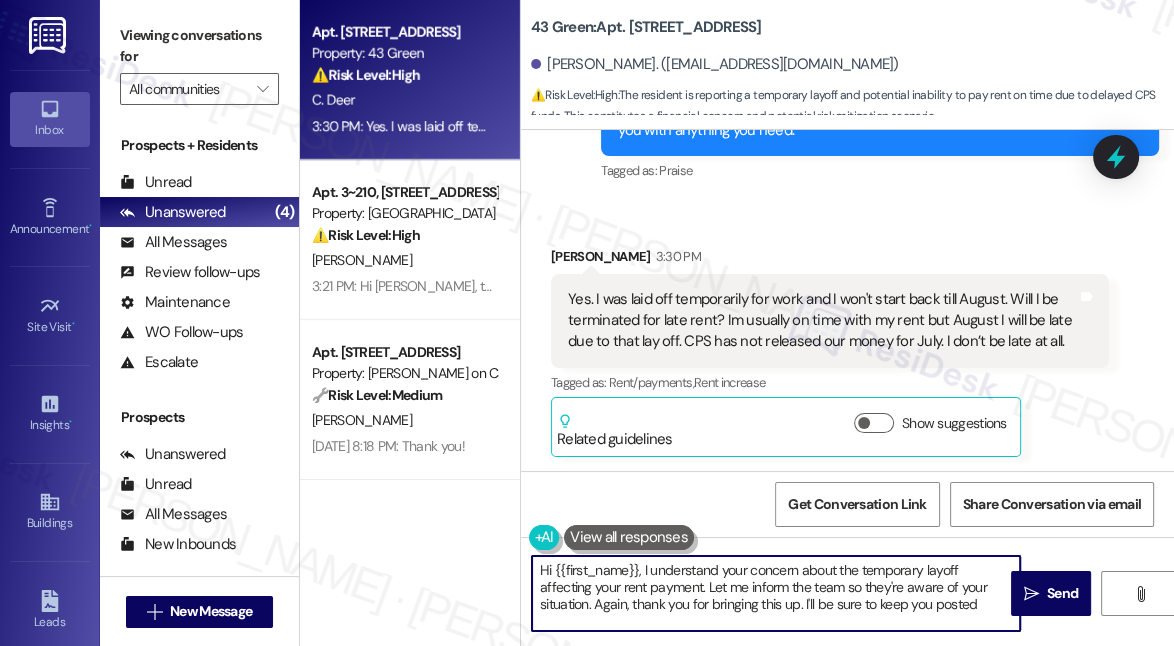 click on "Hi {{first_name}}, I understand your concern about the temporary layoff affecting your rent payment. Let me inform the team so they're aware of your situation. Again, thank you for bringing this up. I'll be sure to keep you posted" at bounding box center [776, 593] 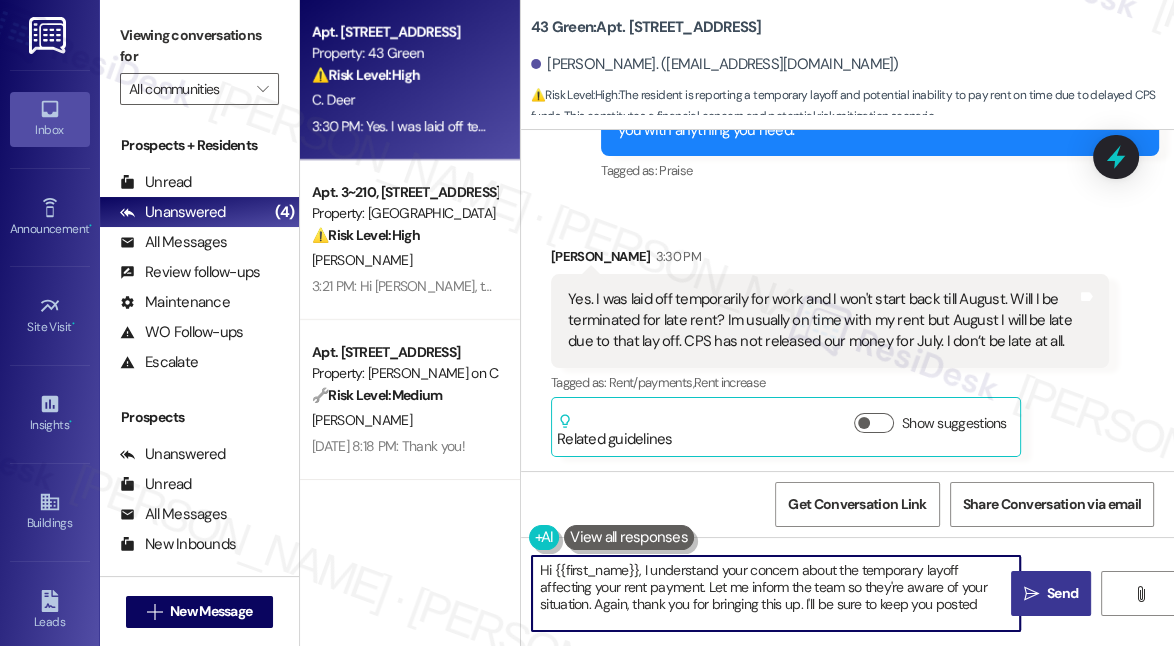 type on "Hi {{first_name}}, I understand your concern about the temporary layoff affecting your rent payment. Let me inform the team so they're aware of your situation. Again, thank you for bringing this up. I'll be sure to keep you posted" 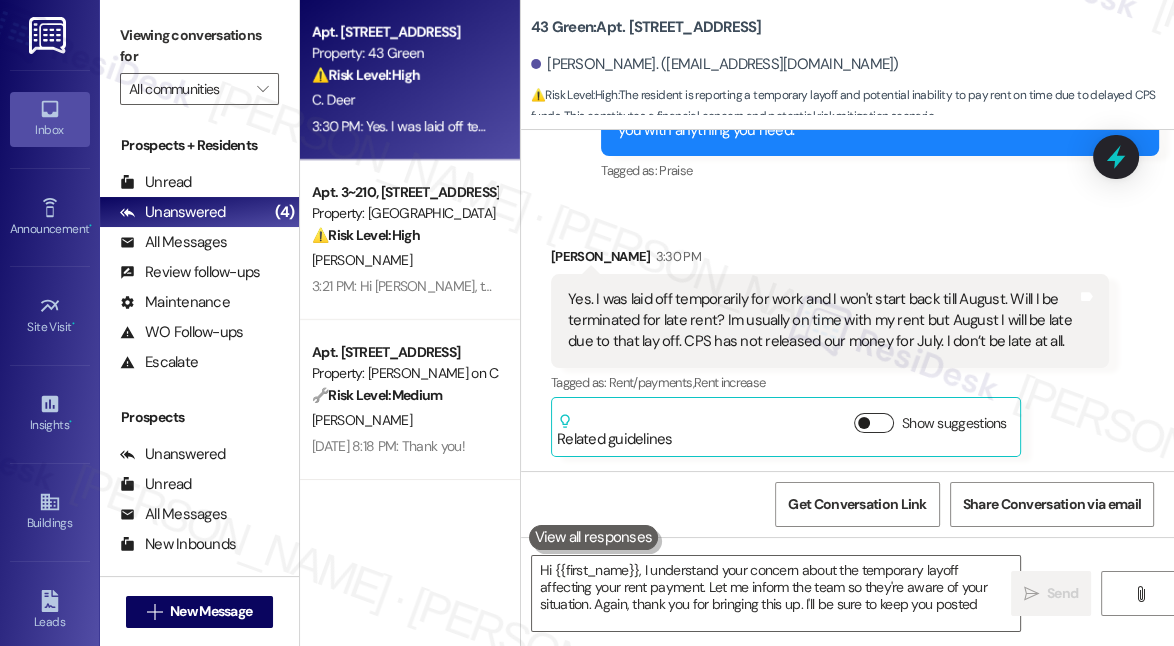 click on "Show suggestions" at bounding box center (874, 423) 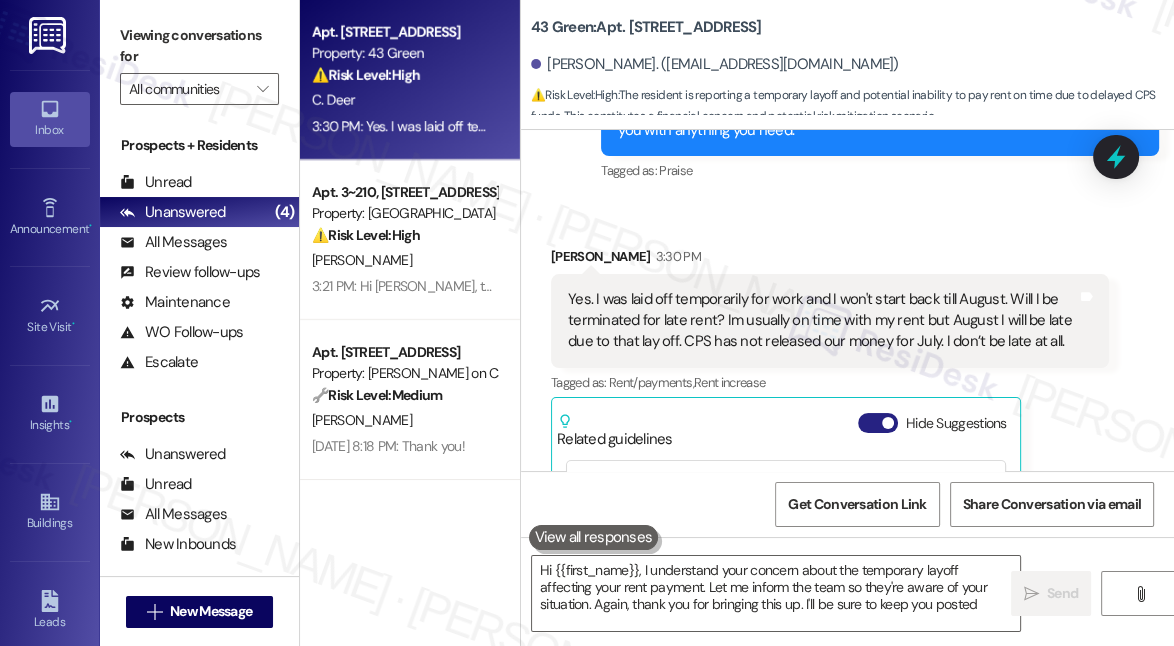 click on "Hide Suggestions" at bounding box center (878, 423) 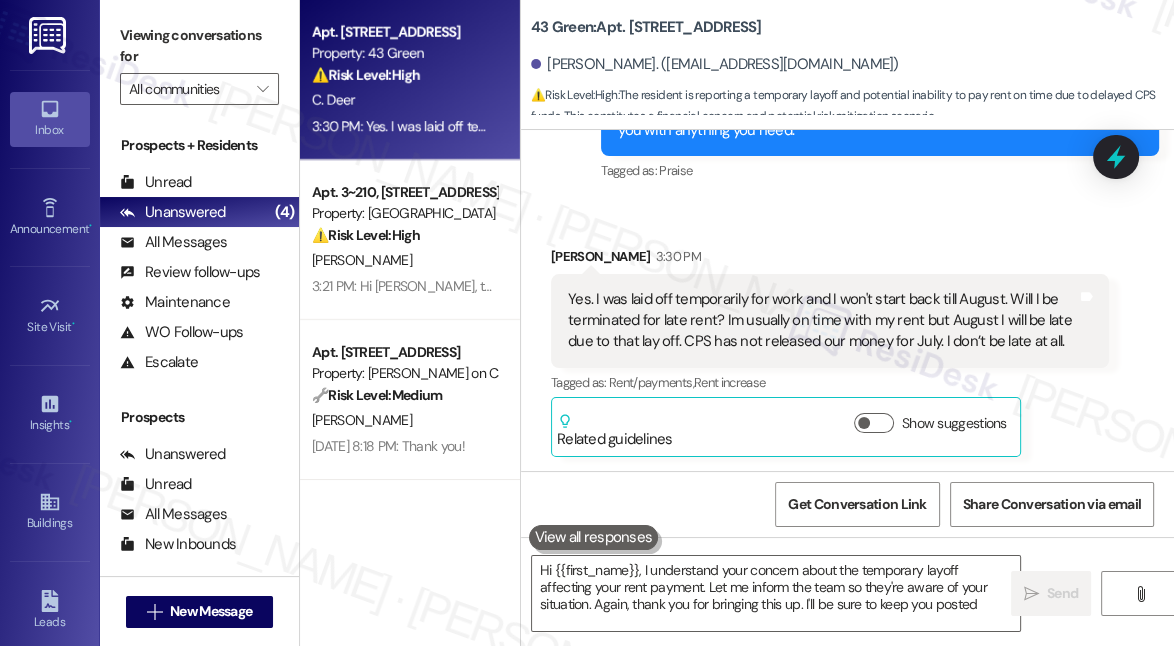 click on "Yes. I was laid off temporarily for work and I won't start back till August. Will I be terminated for late rent? Im usually on time with my rent but August I will be late due to that lay off. CPS has not released our money for July. I don’t be late at all." at bounding box center (822, 321) 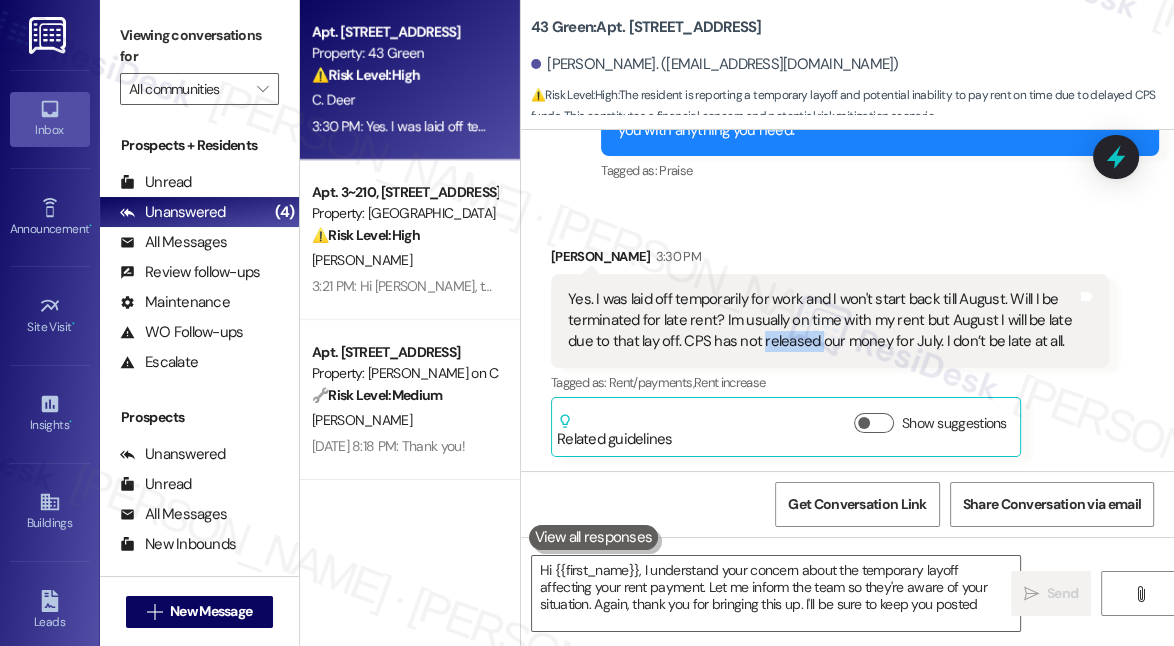 click on "Yes. I was laid off temporarily for work and I won't start back till August. Will I be terminated for late rent? Im usually on time with my rent but August I will be late due to that lay off. CPS has not released our money for July. I don’t be late at all." at bounding box center [822, 321] 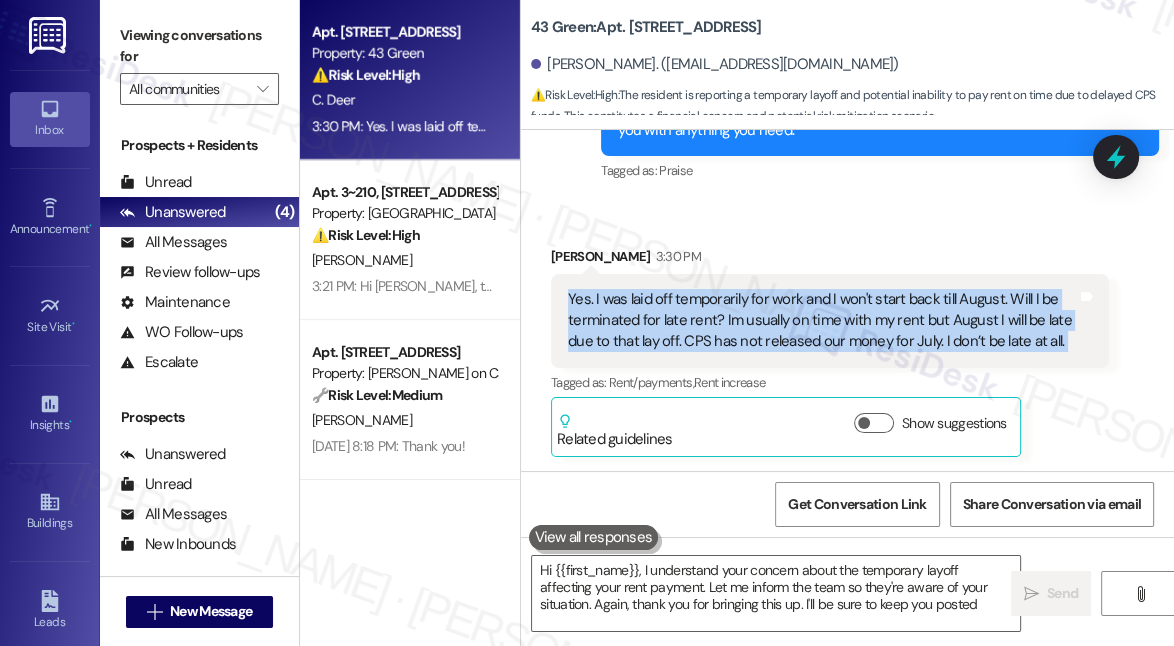 click on "Yes. I was laid off temporarily for work and I won't start back till August. Will I be terminated for late rent? Im usually on time with my rent but August I will be late due to that lay off. CPS has not released our money for July. I don’t be late at all." at bounding box center [822, 321] 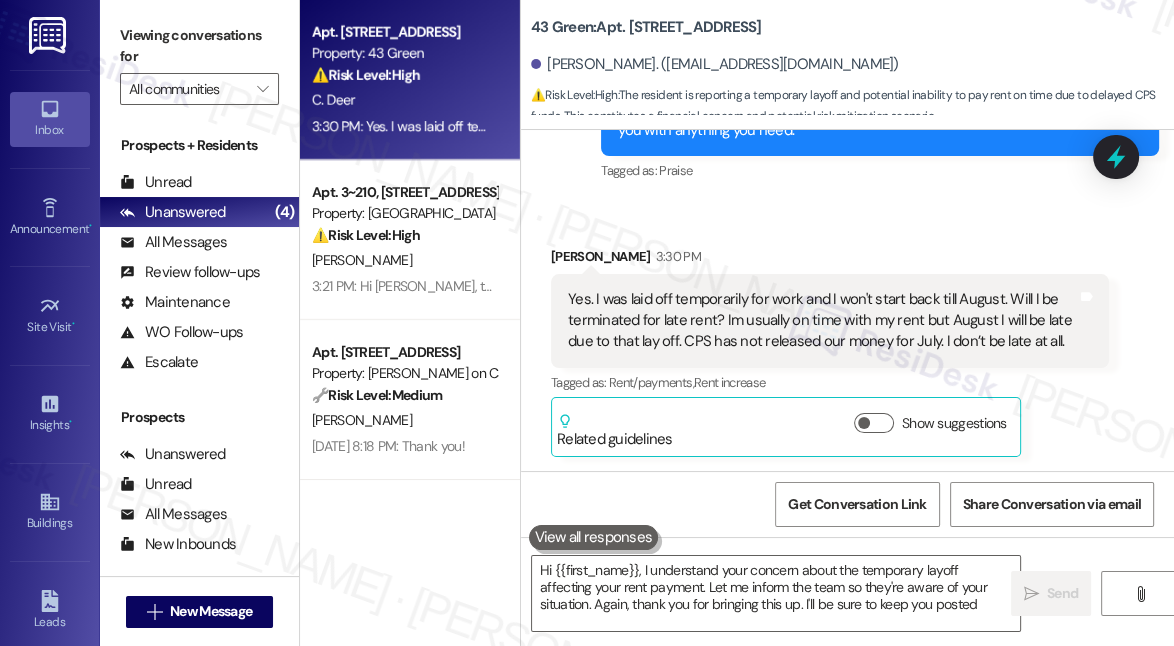 click on "Received via SMS Christina Deer 3:30 PM Yes. I was laid off temporarily for work and I won't start back till August. Will I be terminated for late rent? Im usually on time with my rent but August I will be late due to that lay off. CPS has not released our money for July. I don’t be late at all.  Tags and notes Tagged as:   Rent/payments ,  Click to highlight conversations about Rent/payments Rent increase Click to highlight conversations about Rent increase  Related guidelines Show suggestions" at bounding box center (847, 336) 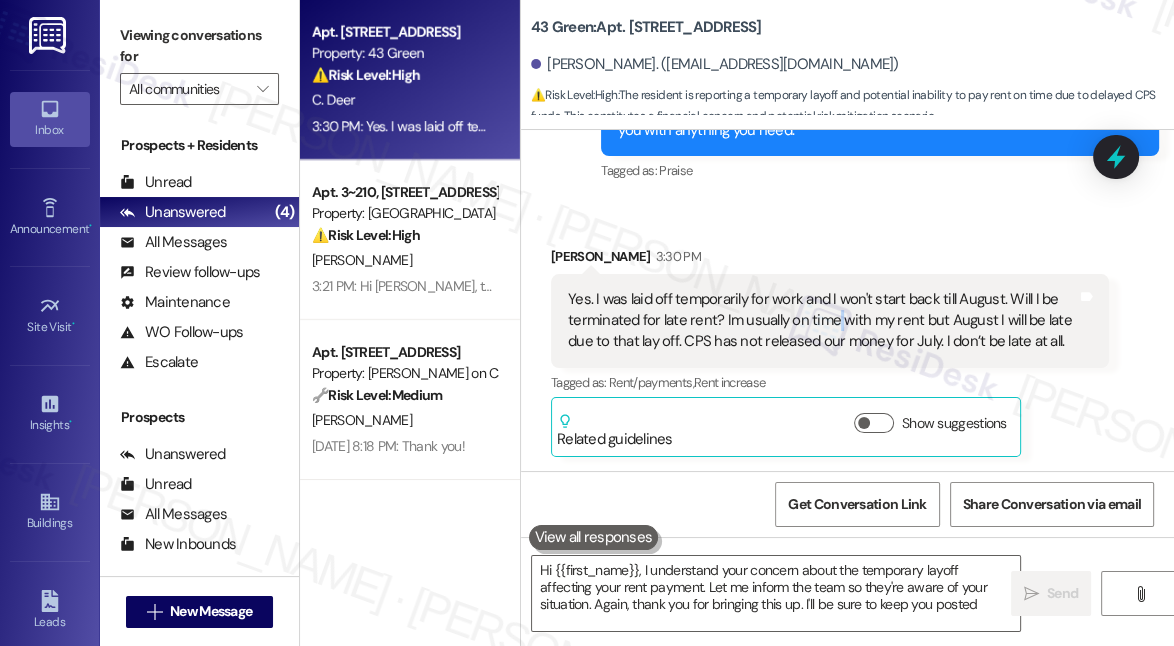 click on "Yes. I was laid off temporarily for work and I won't start back till August. Will I be terminated for late rent? Im usually on time with my rent but August I will be late due to that lay off. CPS has not released our money for July. I don’t be late at all." at bounding box center (822, 321) 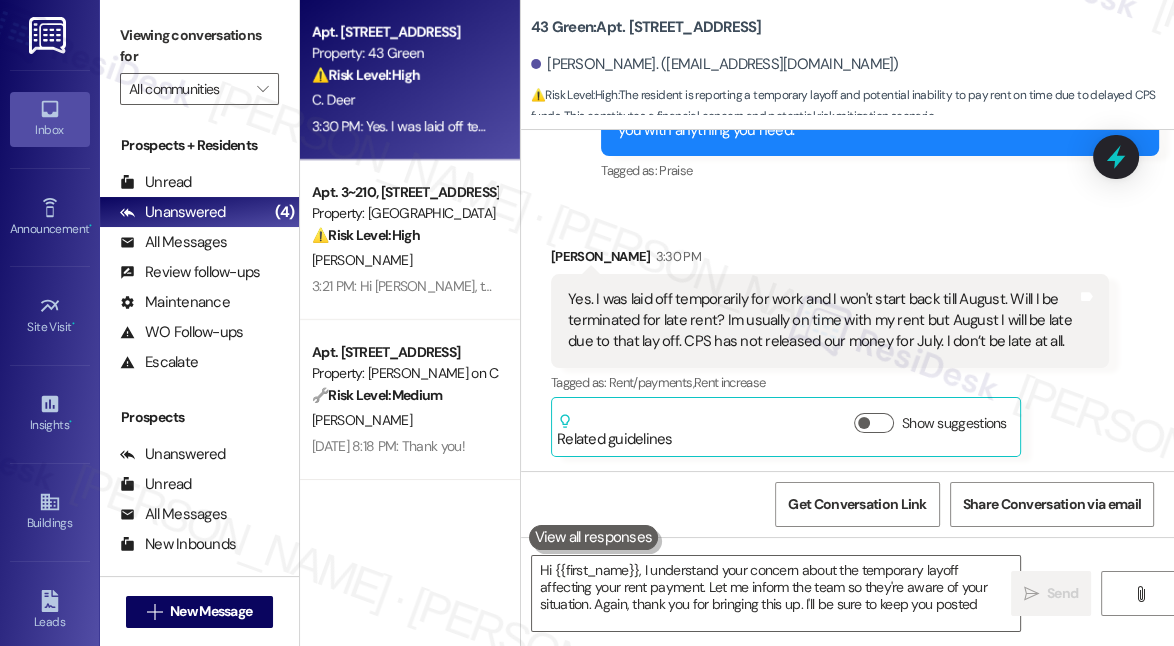 click on "Yes. I was laid off temporarily for work and I won't start back till August. Will I be terminated for late rent? Im usually on time with my rent but August I will be late due to that lay off. CPS has not released our money for July. I don’t be late at all." at bounding box center [822, 321] 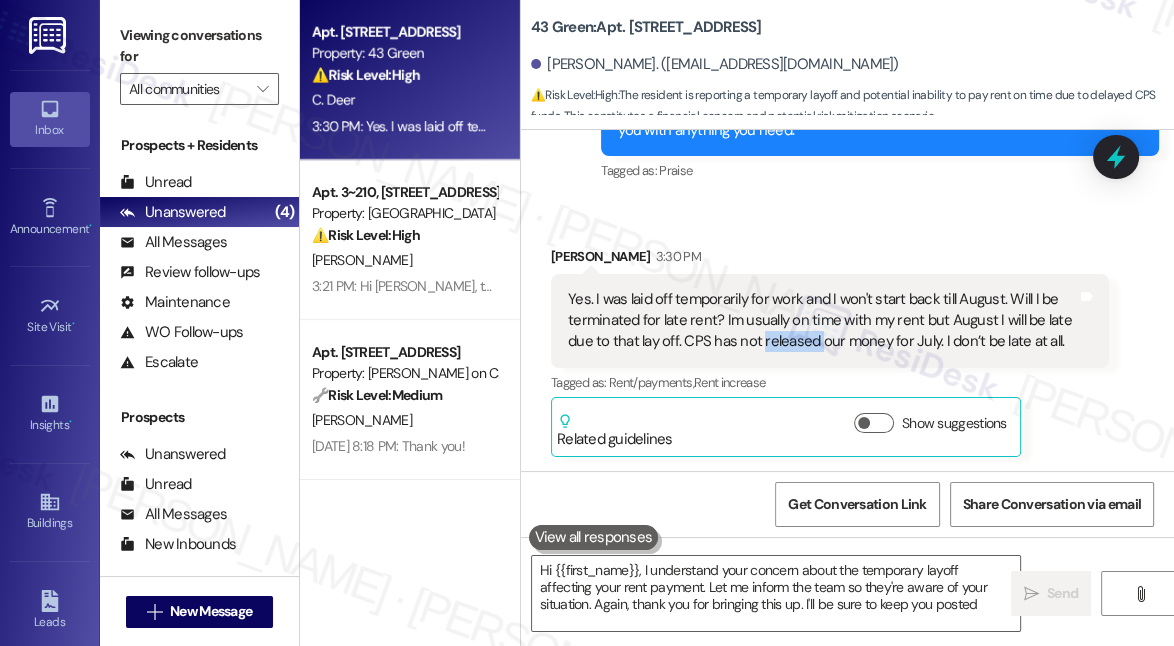 click on "Yes. I was laid off temporarily for work and I won't start back till August. Will I be terminated for late rent? Im usually on time with my rent but August I will be late due to that lay off. CPS has not released our money for July. I don’t be late at all." at bounding box center [822, 321] 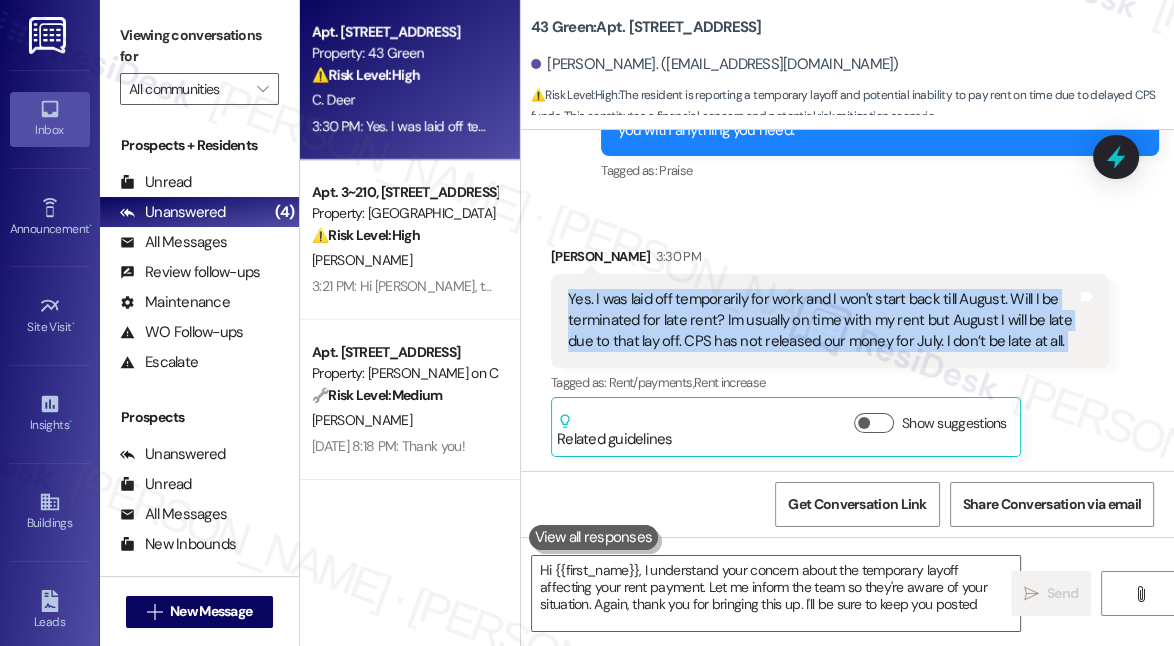 click on "Yes. I was laid off temporarily for work and I won't start back till August. Will I be terminated for late rent? Im usually on time with my rent but August I will be late due to that lay off. CPS has not released our money for July. I don’t be late at all." at bounding box center (822, 321) 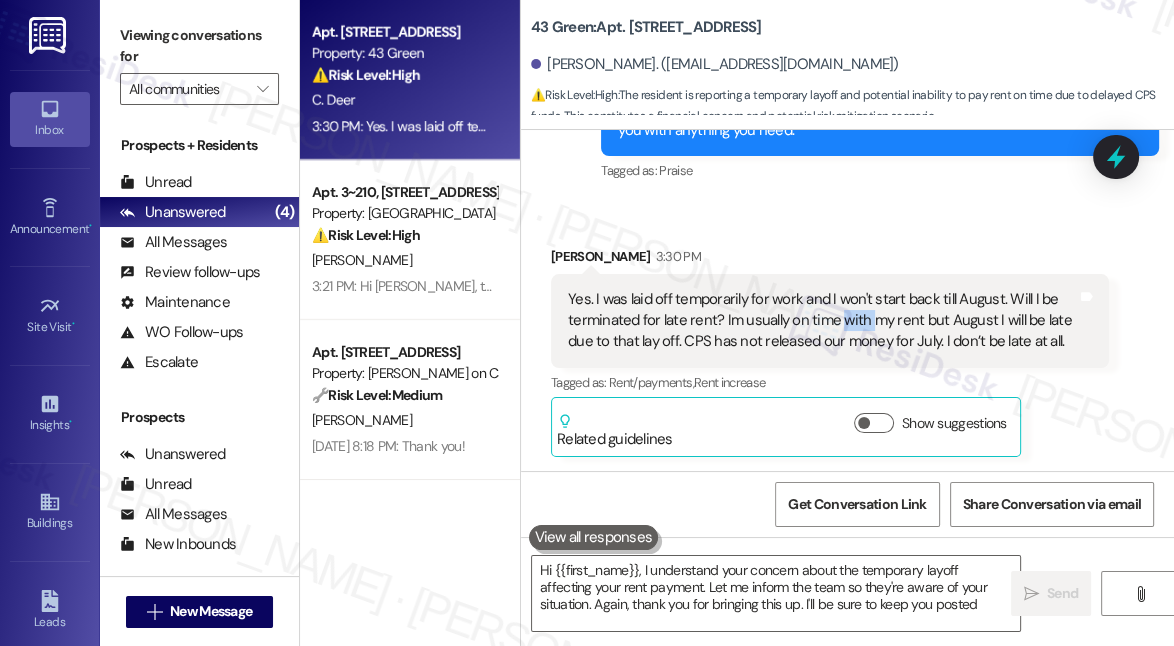 click on "Yes. I was laid off temporarily for work and I won't start back till August. Will I be terminated for late rent? Im usually on time with my rent but August I will be late due to that lay off. CPS has not released our money for July. I don’t be late at all." at bounding box center [822, 321] 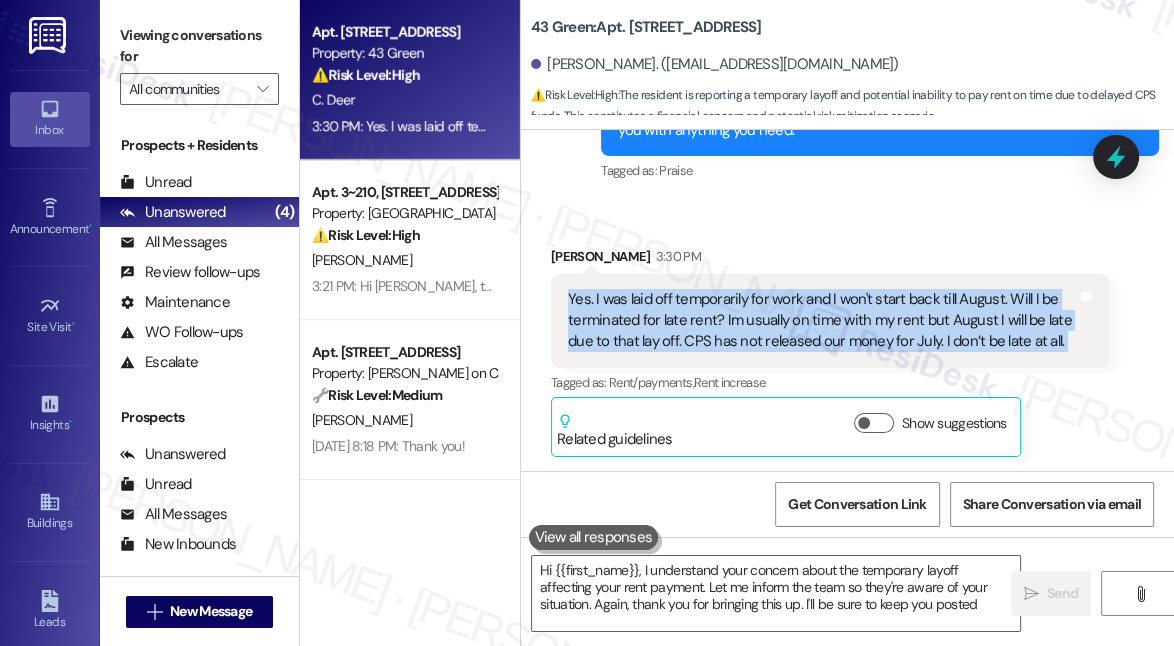 click on "Yes. I was laid off temporarily for work and I won't start back till August. Will I be terminated for late rent? Im usually on time with my rent but August I will be late due to that lay off. CPS has not released our money for July. I don’t be late at all." at bounding box center (822, 321) 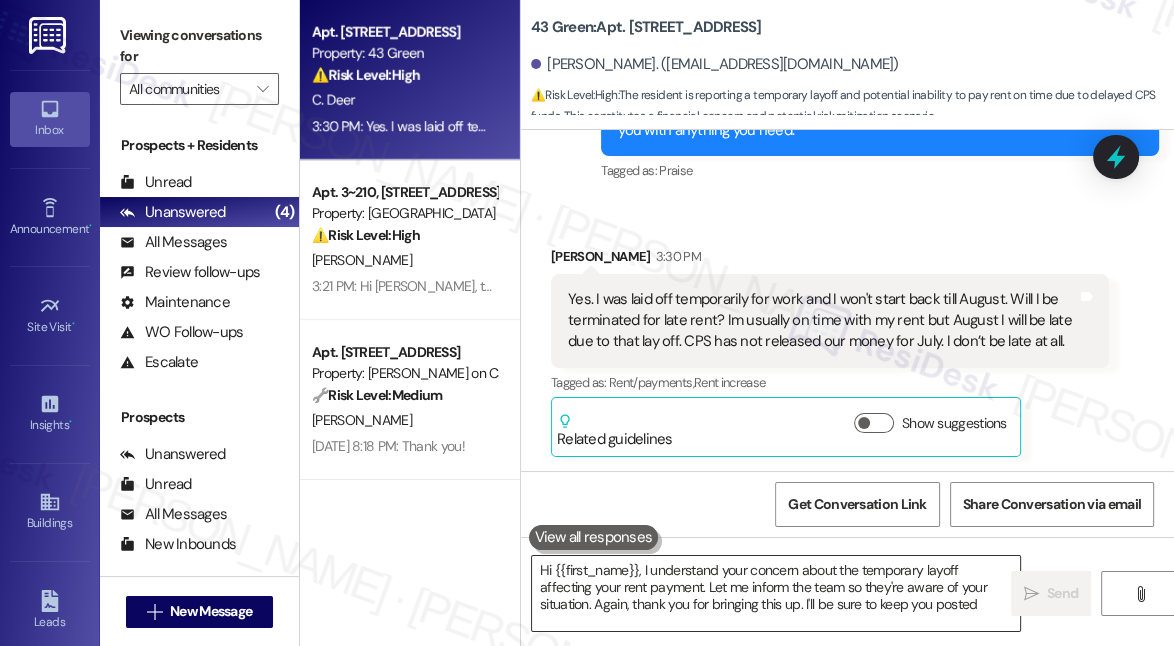 click on "Hi {{first_name}}, I understand your concern about the temporary layoff affecting your rent payment. Let me inform the team so they're aware of your situation. Again, thank you for bringing this up. I'll be sure to keep you posted" at bounding box center [776, 593] 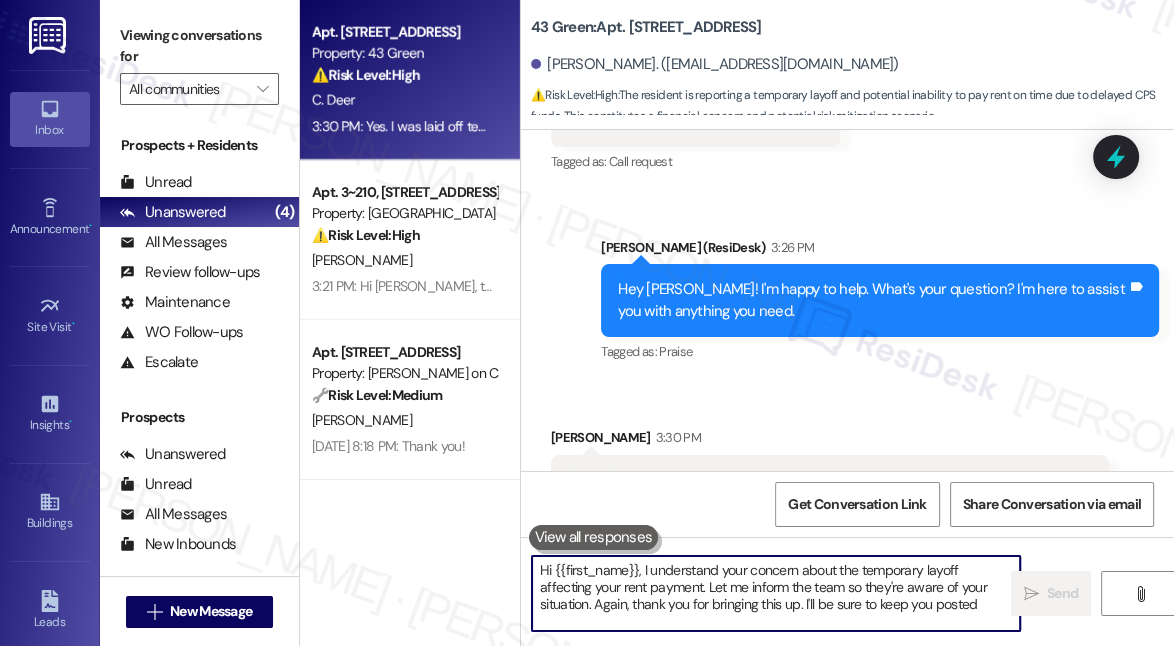 scroll, scrollTop: 3223, scrollLeft: 0, axis: vertical 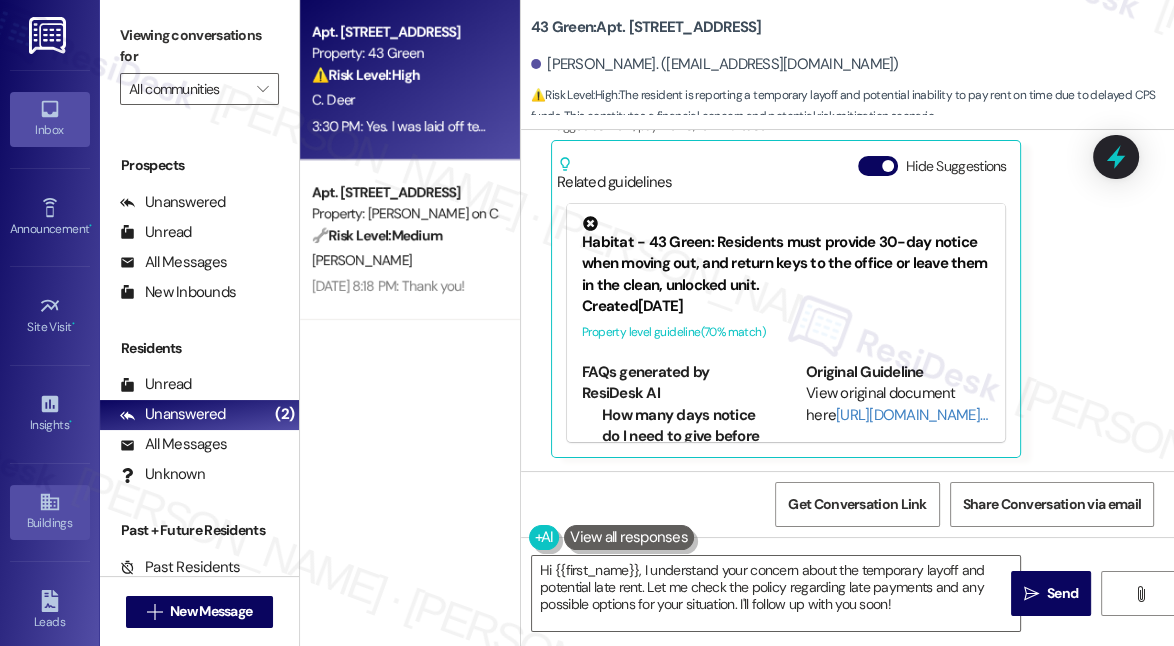 click on "Buildings" at bounding box center [50, 523] 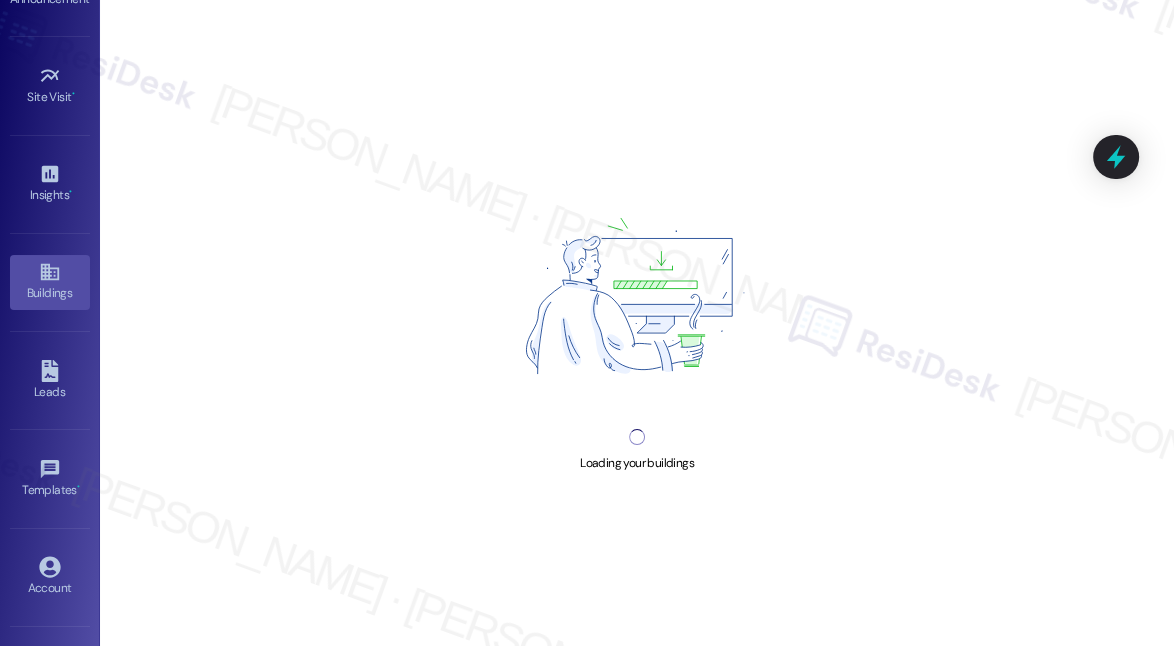 scroll, scrollTop: 300, scrollLeft: 0, axis: vertical 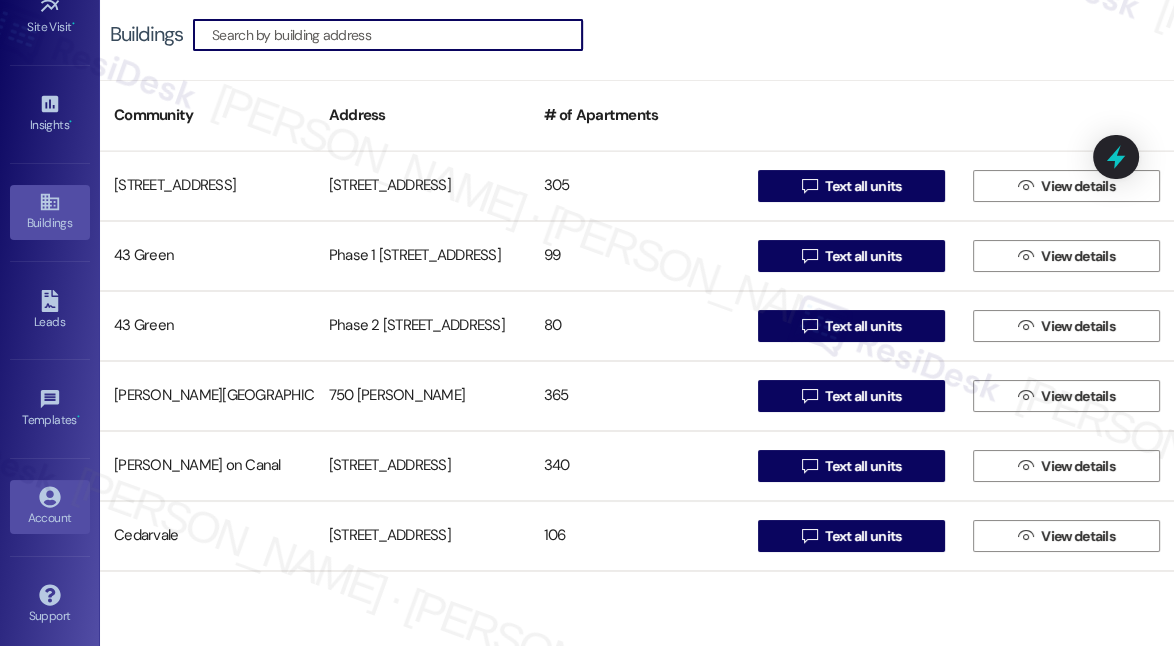 click on "Account" at bounding box center (50, 518) 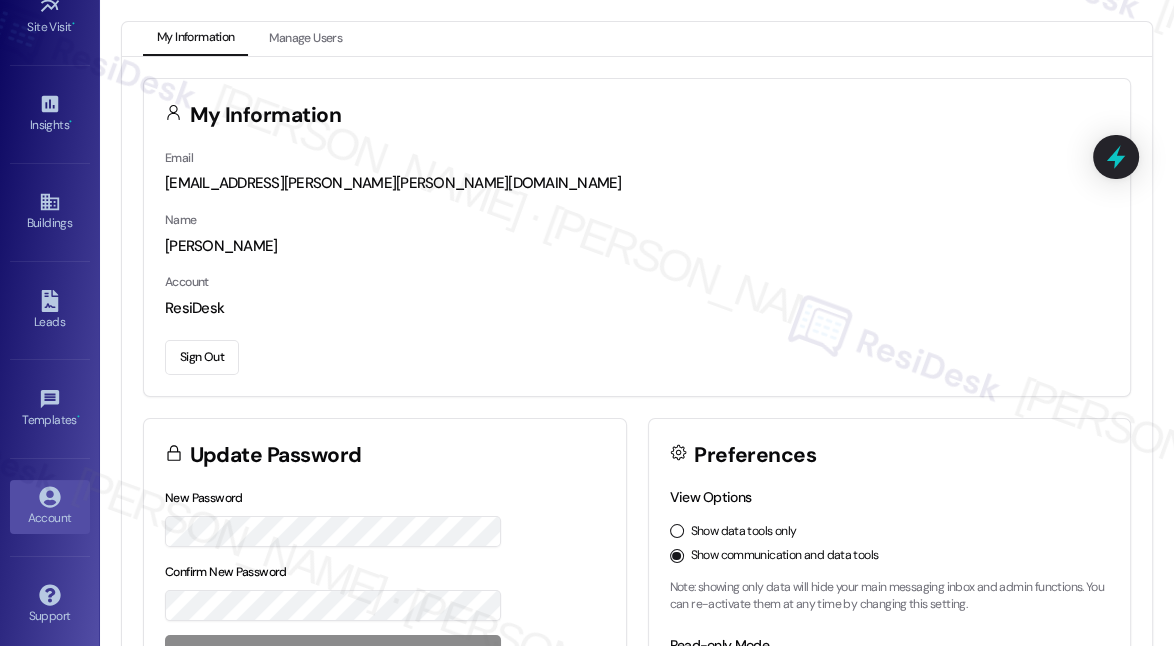 click on "Email automated-surveys-habitat-katrina.lopez@habitat.com Name Sarah   Account ResiDesk Sign Out" at bounding box center [637, 271] 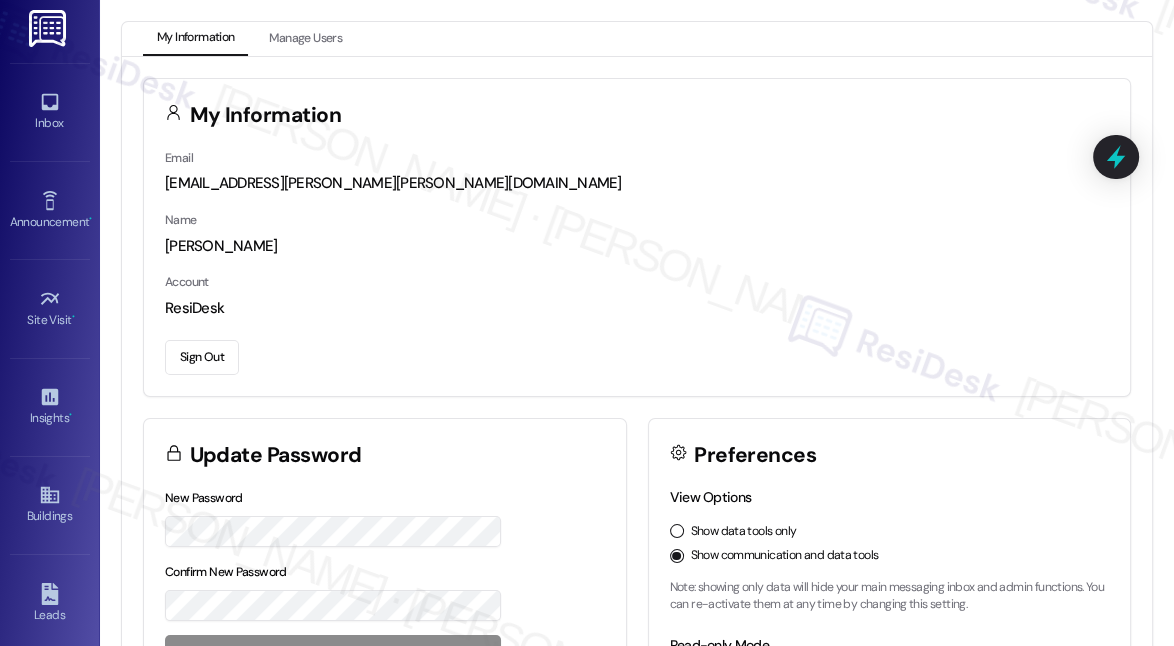 scroll, scrollTop: 0, scrollLeft: 0, axis: both 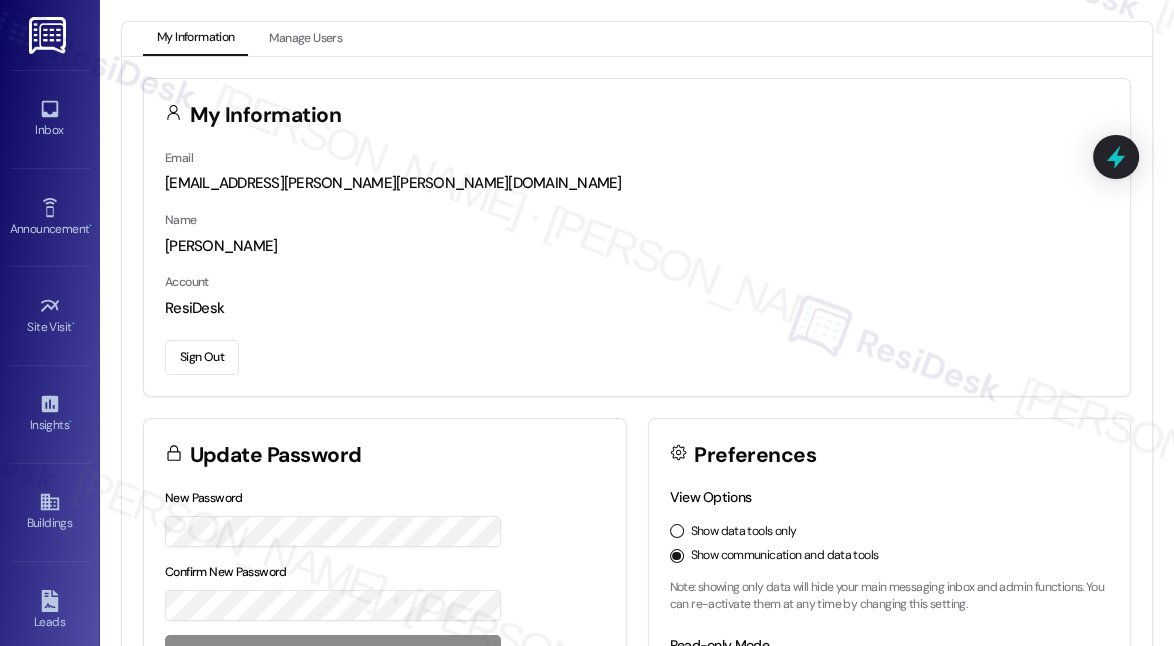 click on "[PERSON_NAME]" at bounding box center (637, 246) 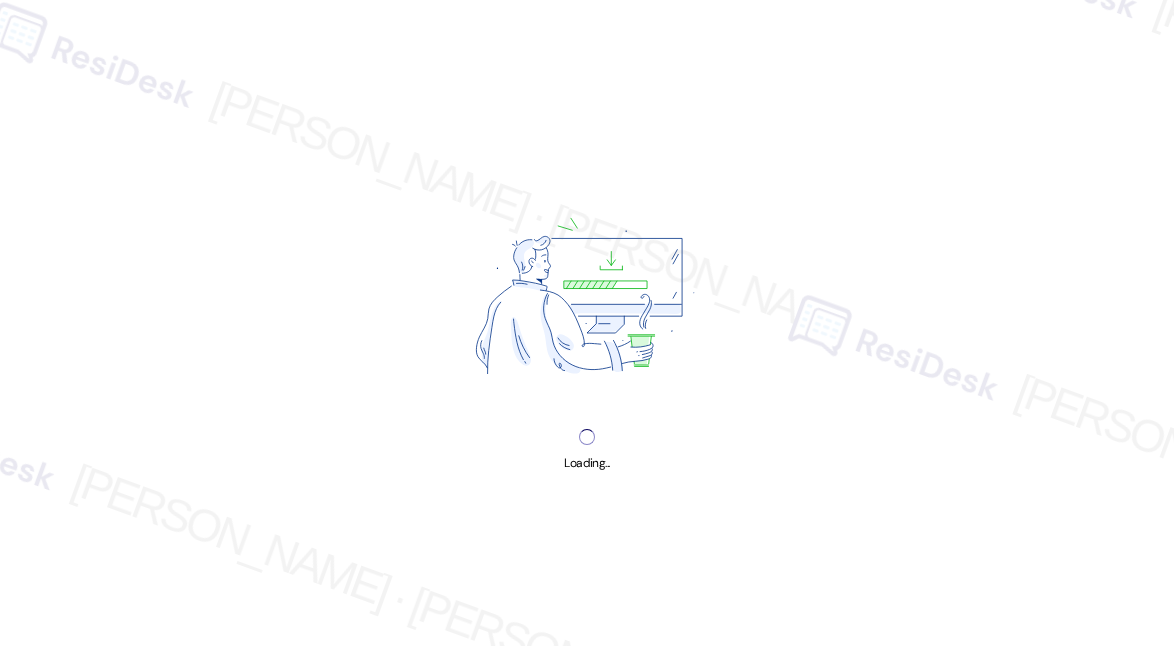 scroll, scrollTop: 0, scrollLeft: 0, axis: both 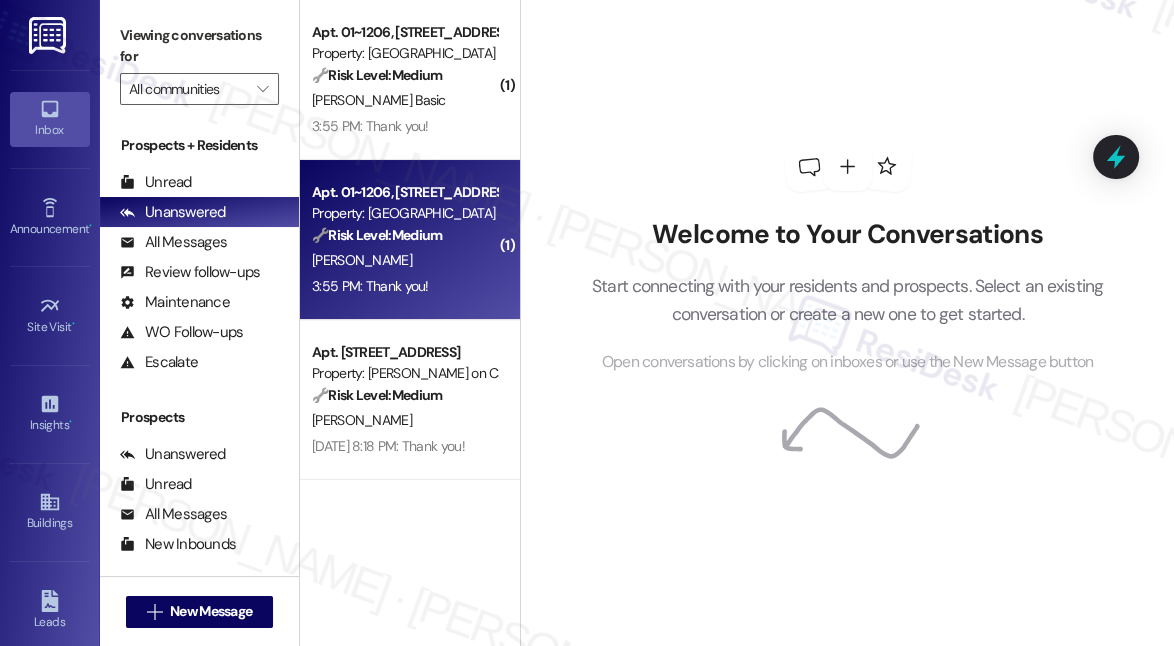 click on "Property: [GEOGRAPHIC_DATA]" at bounding box center (404, 213) 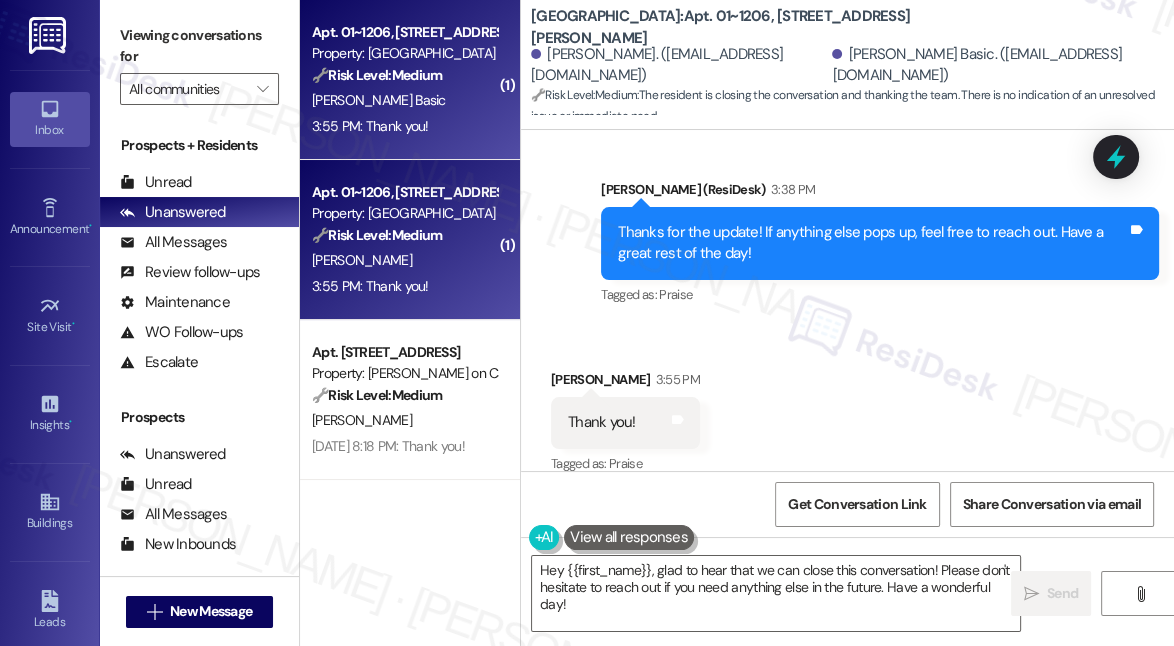 scroll, scrollTop: 2221, scrollLeft: 0, axis: vertical 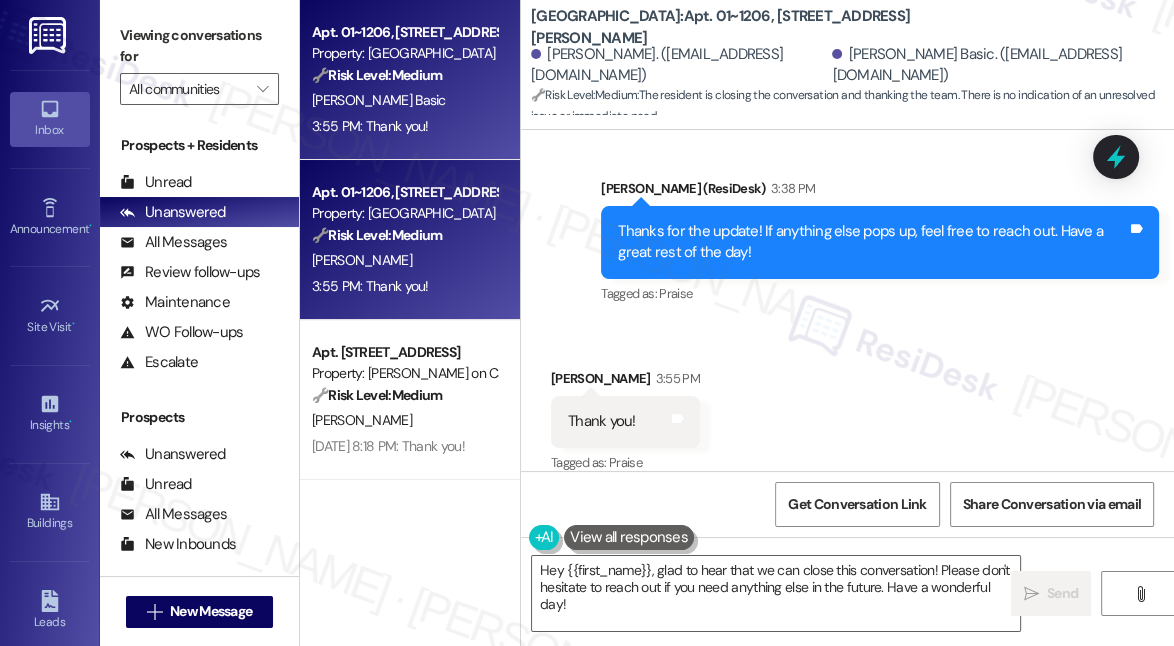 click on "Thanks for the update! If anything else pops up, feel free to reach out. Have a great rest of the day!" at bounding box center (872, 242) 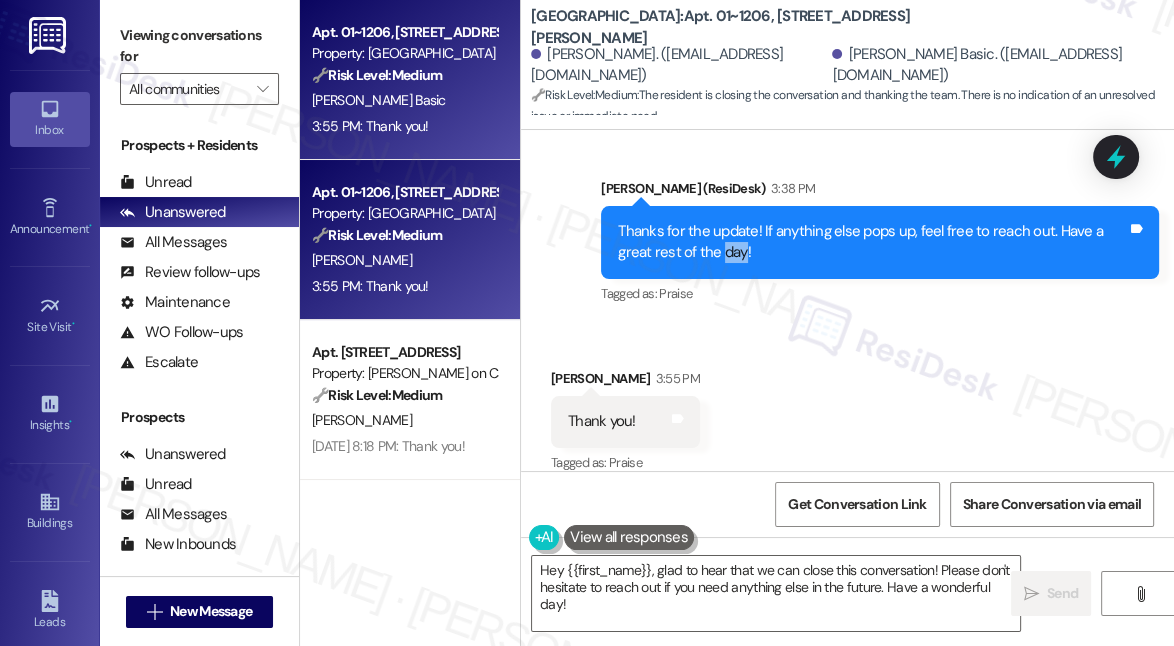 click on "Thanks for the update! If anything else pops up, feel free to reach out. Have a great rest of the day!" at bounding box center (872, 242) 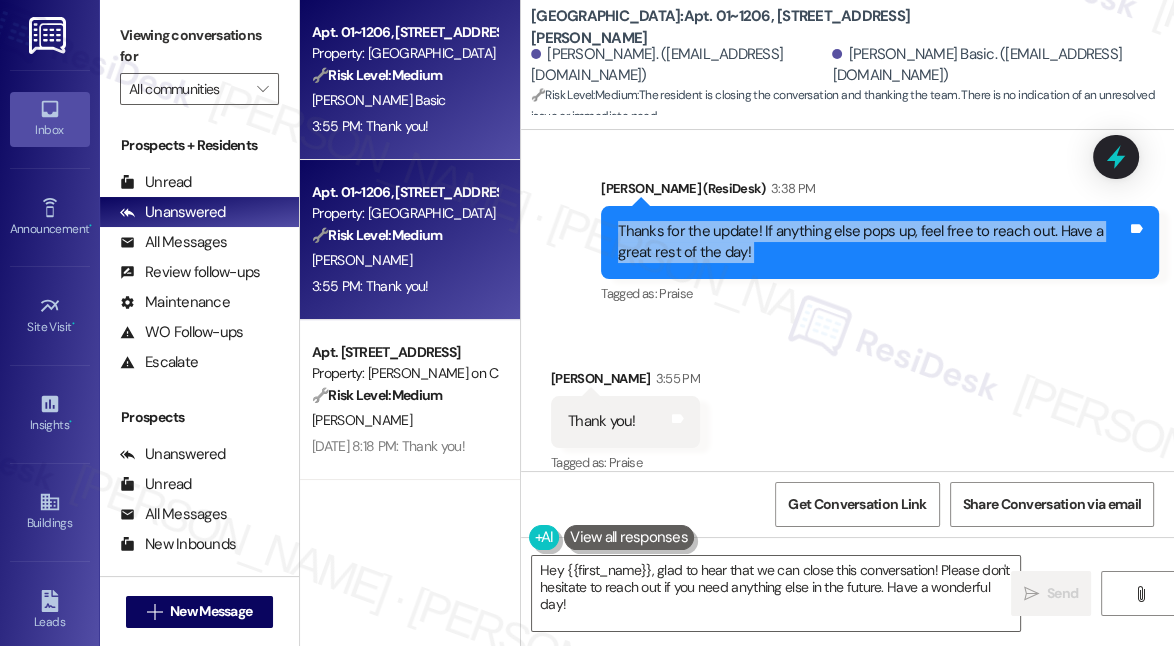 click on "Thanks for the update! If anything else pops up, feel free to reach out. Have a great rest of the day!" at bounding box center (872, 242) 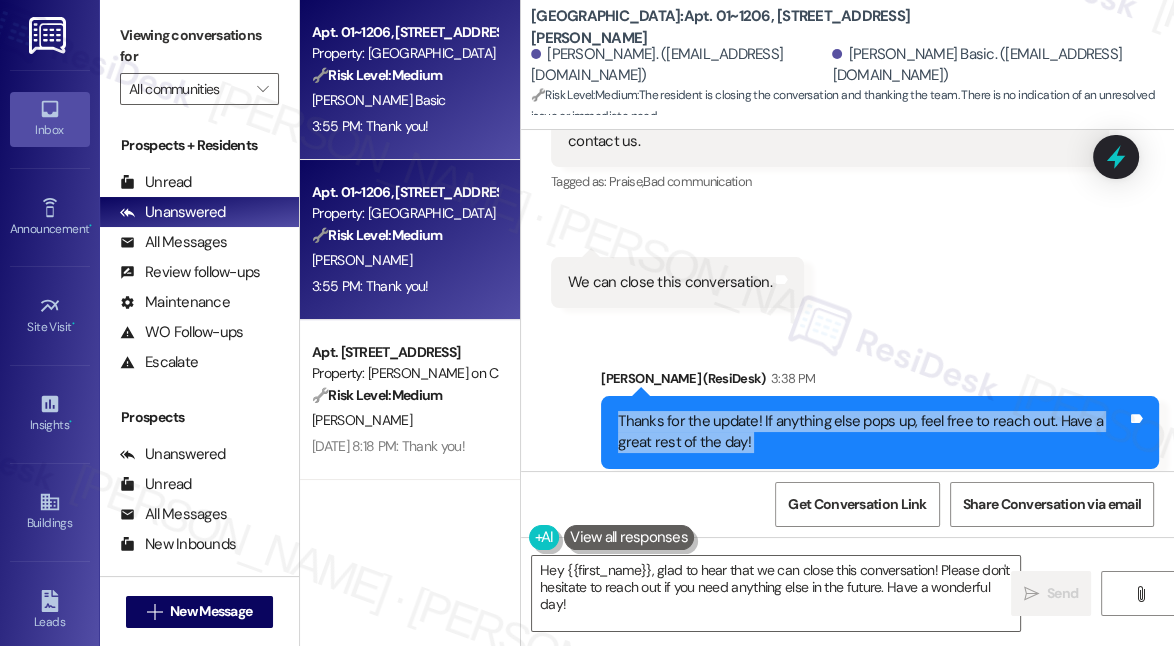 scroll, scrollTop: 1857, scrollLeft: 0, axis: vertical 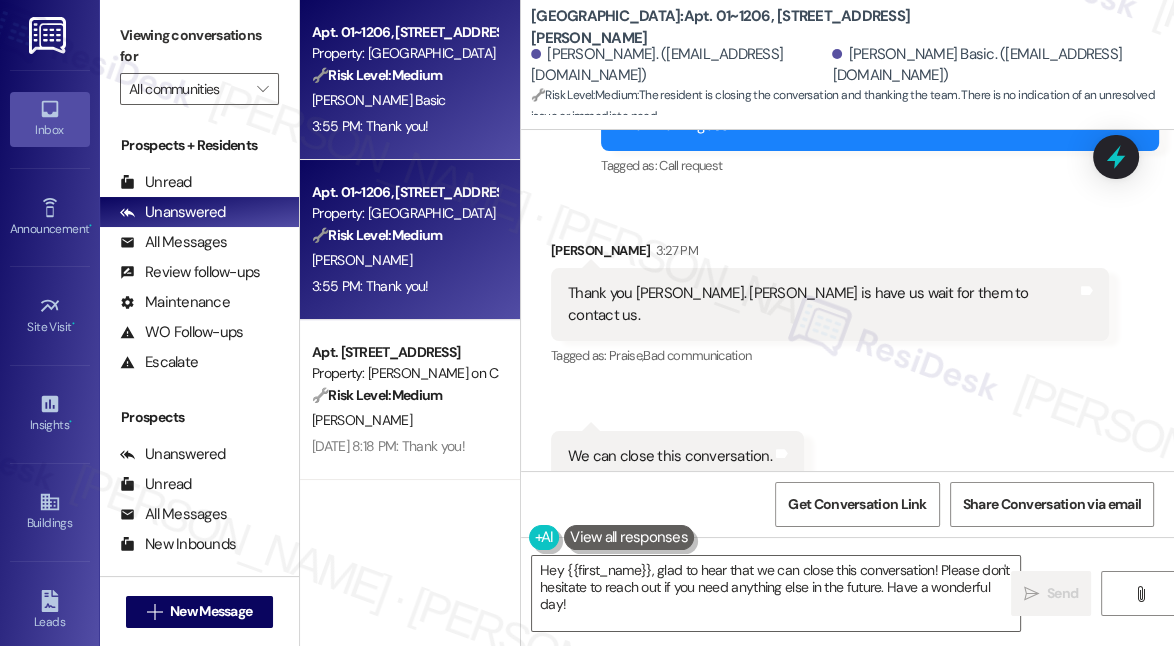 click on "Thank you Sarah. Staphany is have us wait for them to contact us." at bounding box center (822, 304) 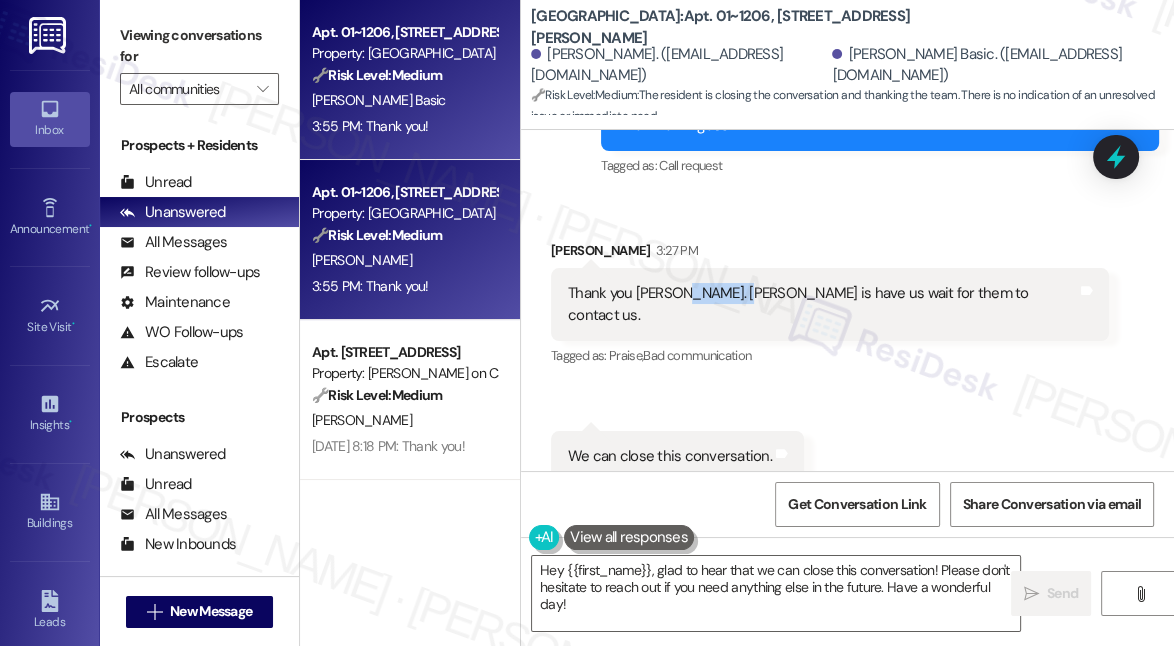 click on "Thank you Sarah. Staphany is have us wait for them to contact us." at bounding box center [822, 304] 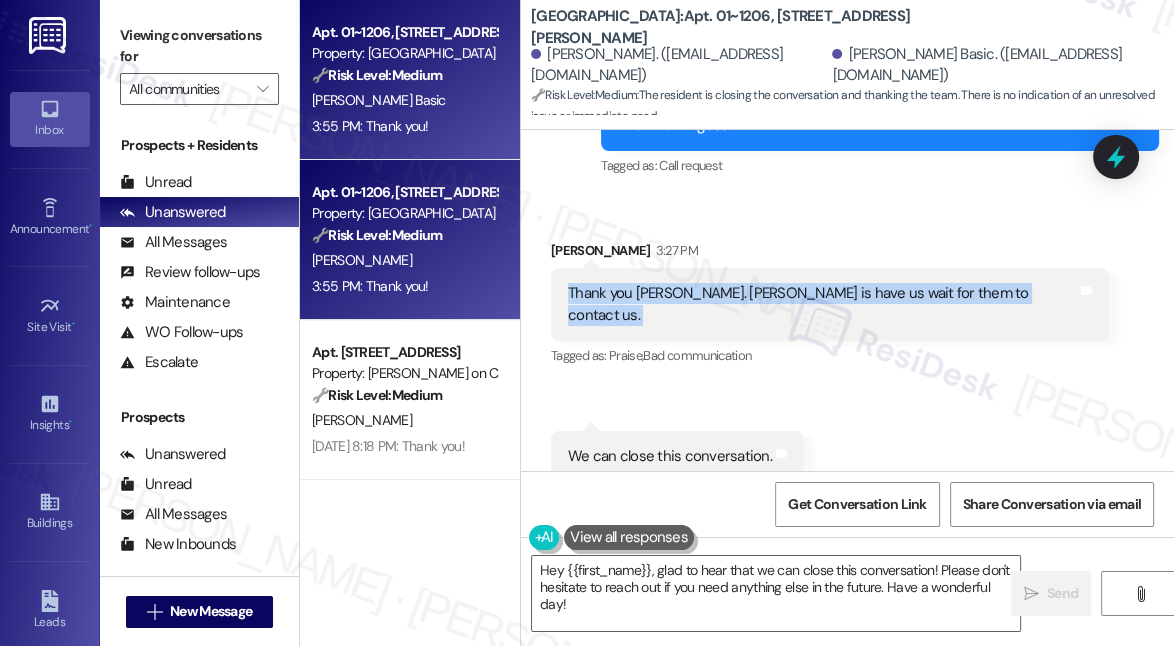 click on "Thank you Sarah. Staphany is have us wait for them to contact us." at bounding box center [822, 304] 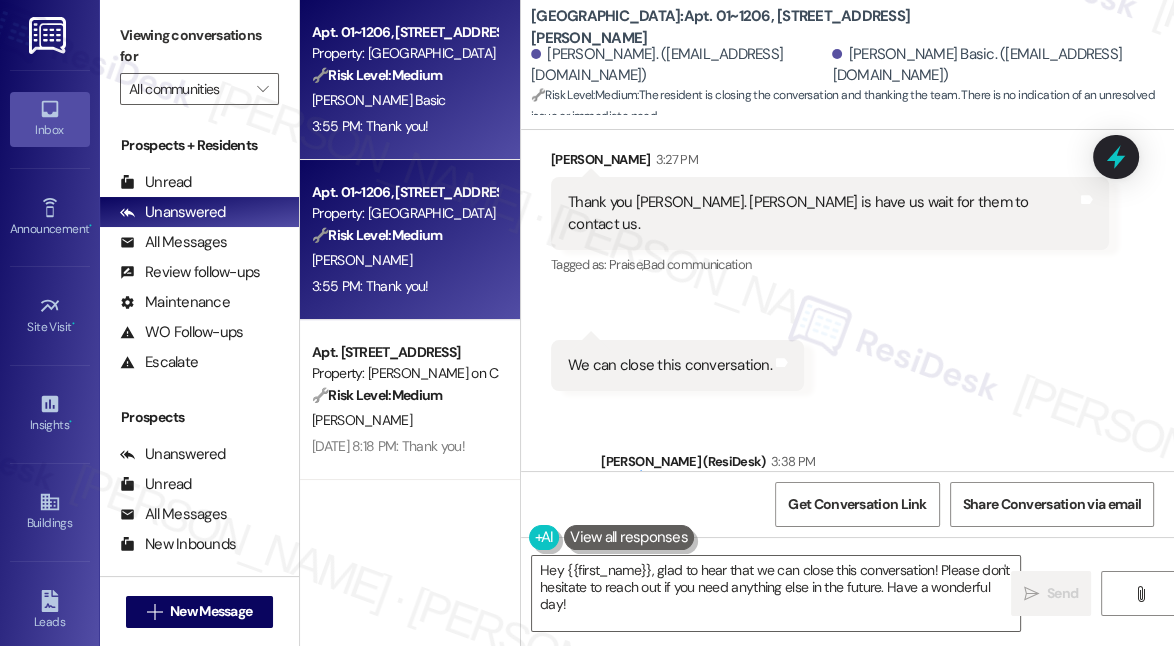 click on "We can close this conversation." at bounding box center [670, 365] 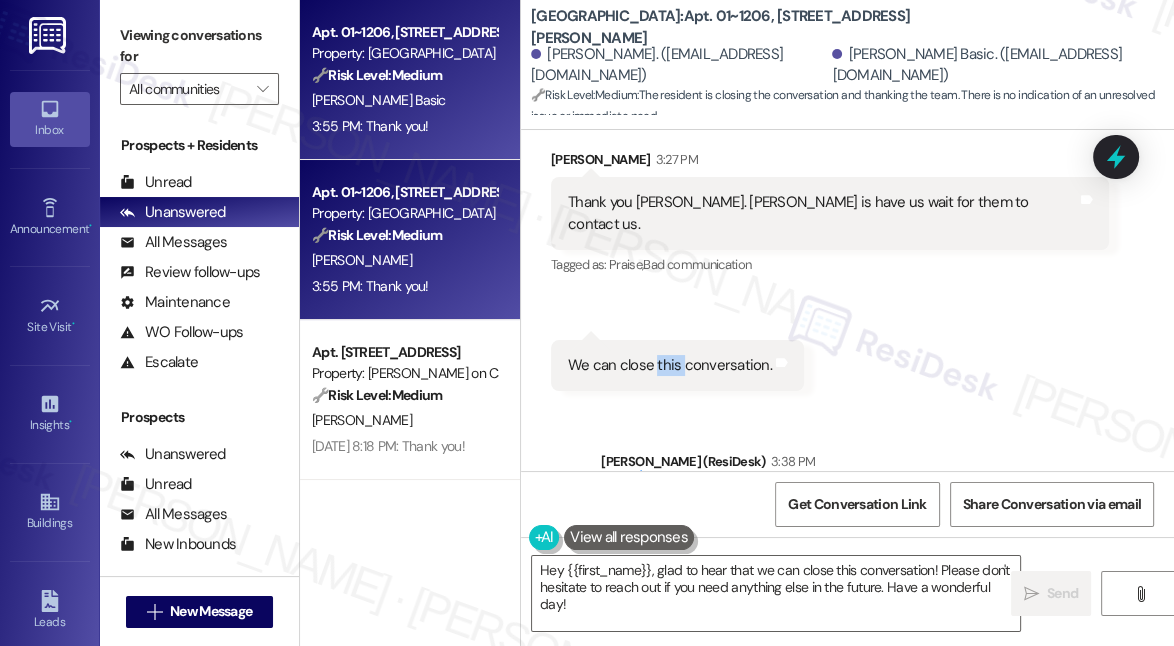 click on "We can close this conversation." at bounding box center (670, 365) 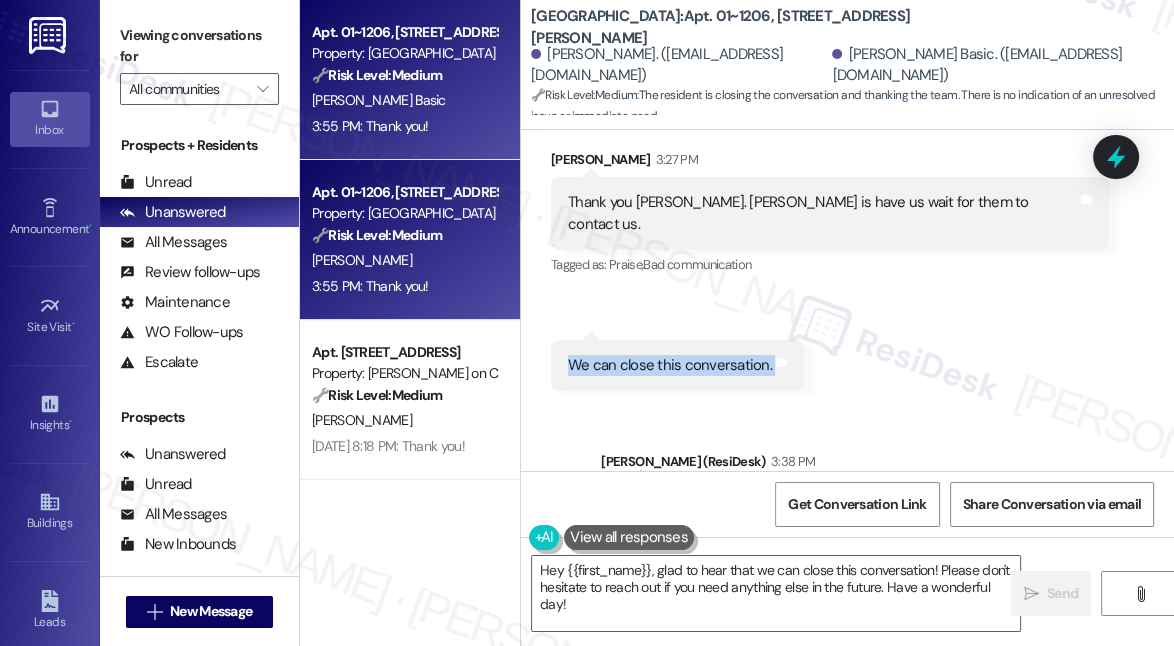click on "We can close this conversation." at bounding box center (670, 365) 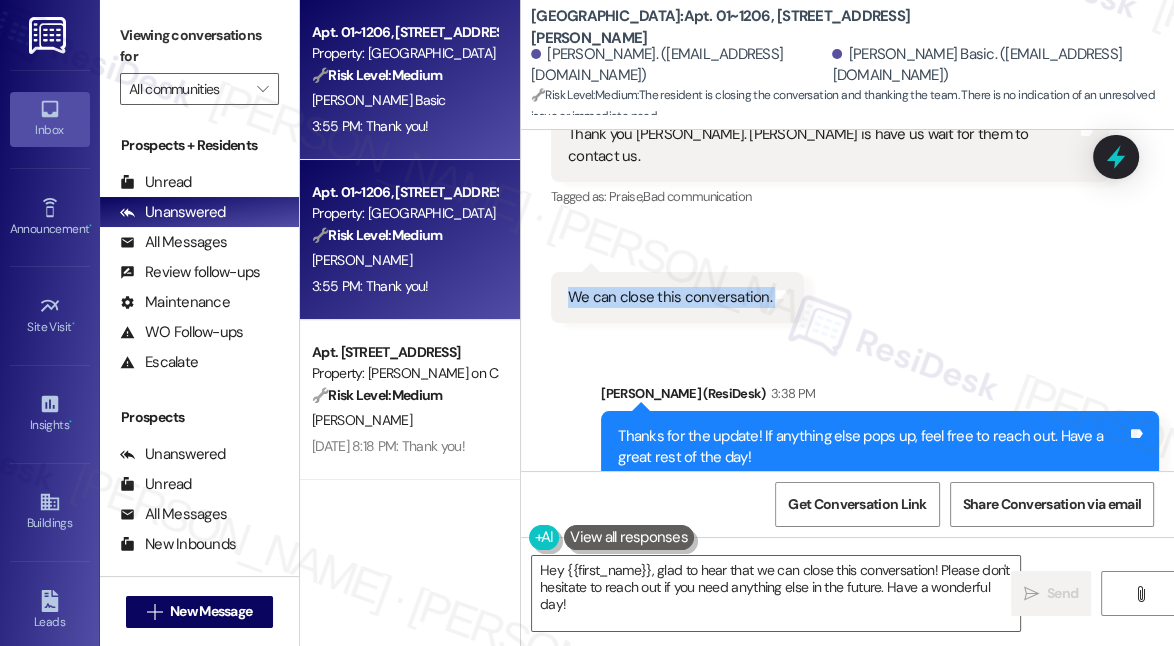 scroll, scrollTop: 2221, scrollLeft: 0, axis: vertical 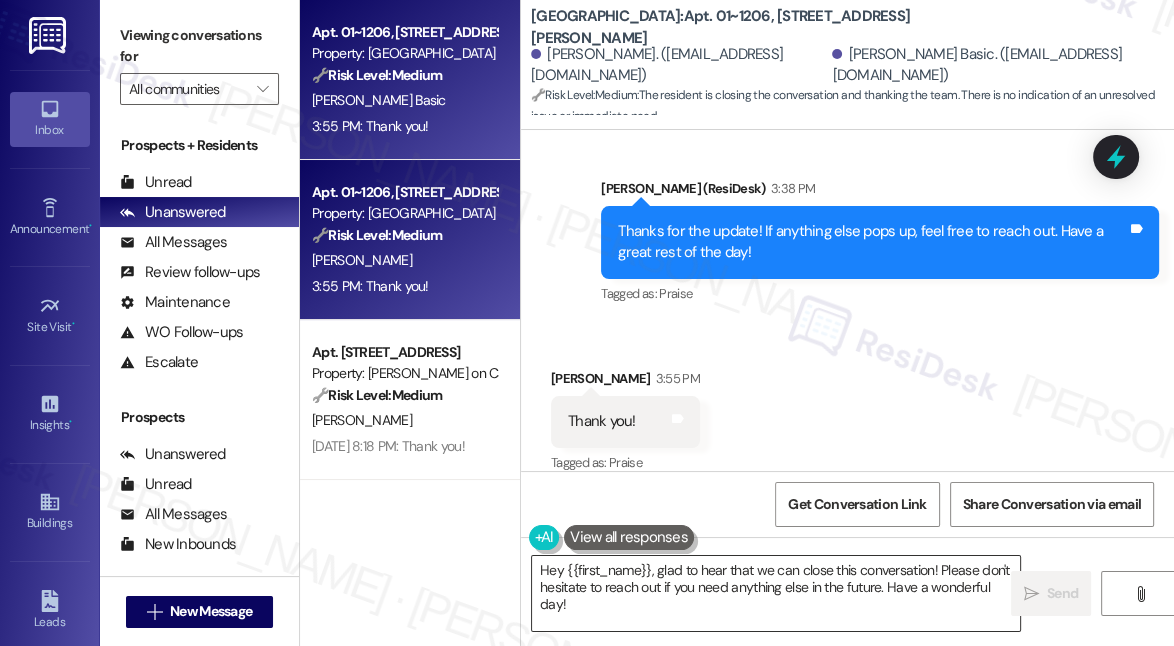 click on "Hey {{first_name}}, glad to hear that we can close this conversation! Please don't hesitate to reach out if you need anything else in the future. Have a wonderful day!" at bounding box center [776, 593] 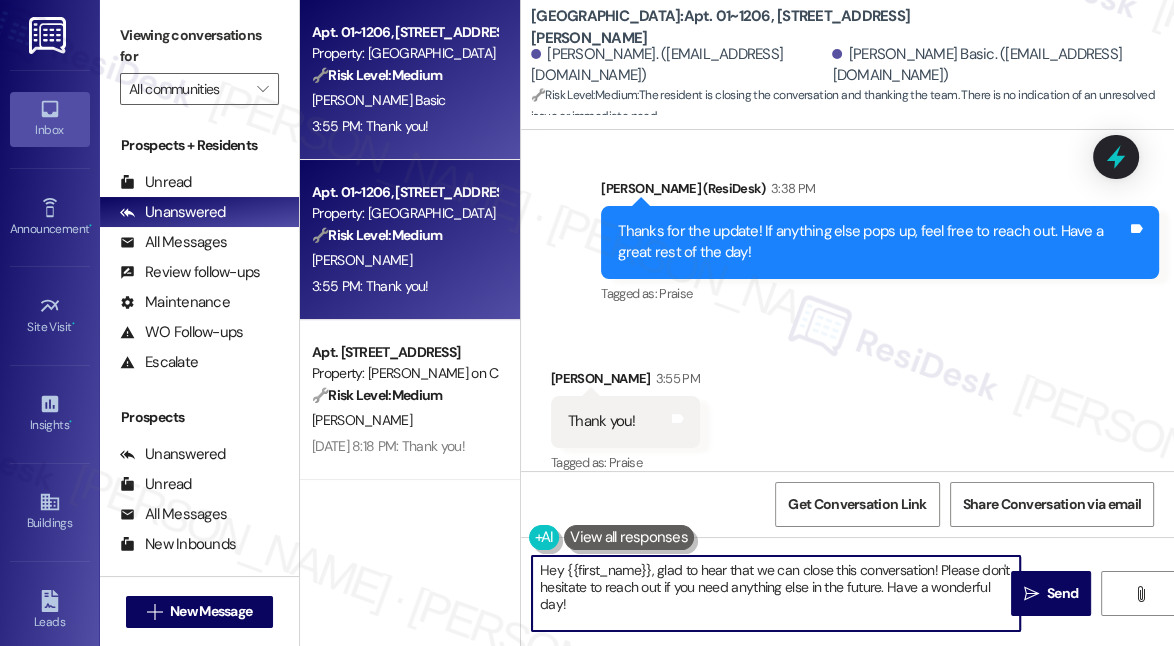 click on "Hey {{first_name}}, glad to hear that we can close this conversation! Please don't hesitate to reach out if you need anything else in the future. Have a wonderful day!" at bounding box center [776, 593] 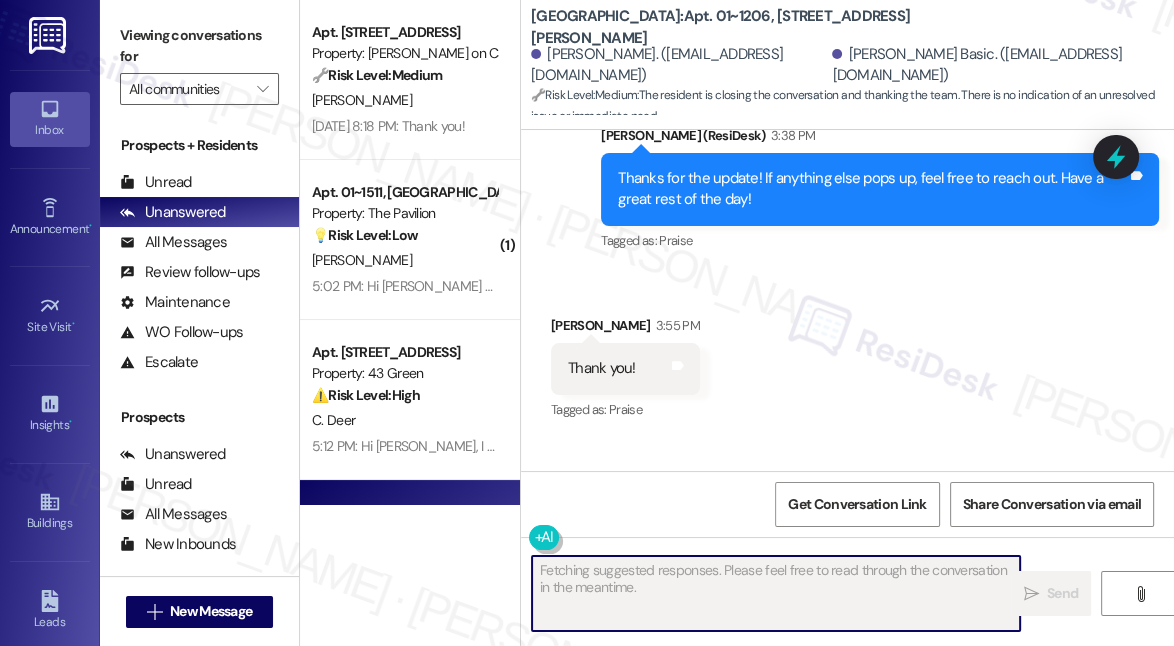 scroll, scrollTop: 2360, scrollLeft: 0, axis: vertical 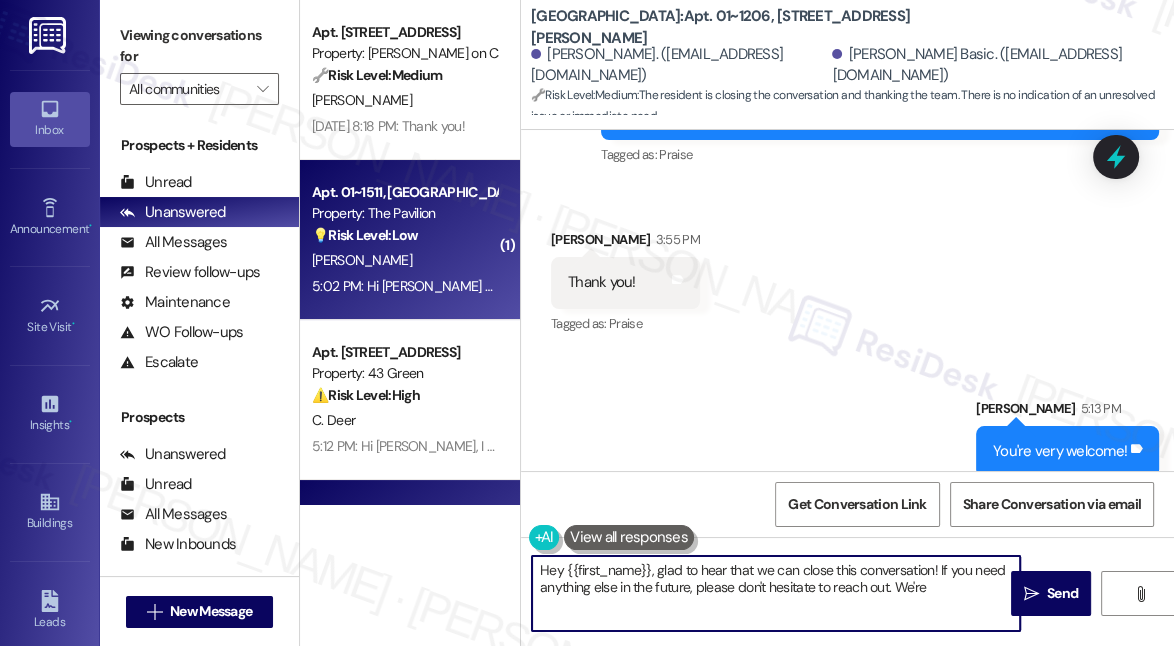 type on "Hey {{first_name}}, glad to hear that we can close this conversation! If you need anything else in the future, please don't hesitate to reach out. We're" 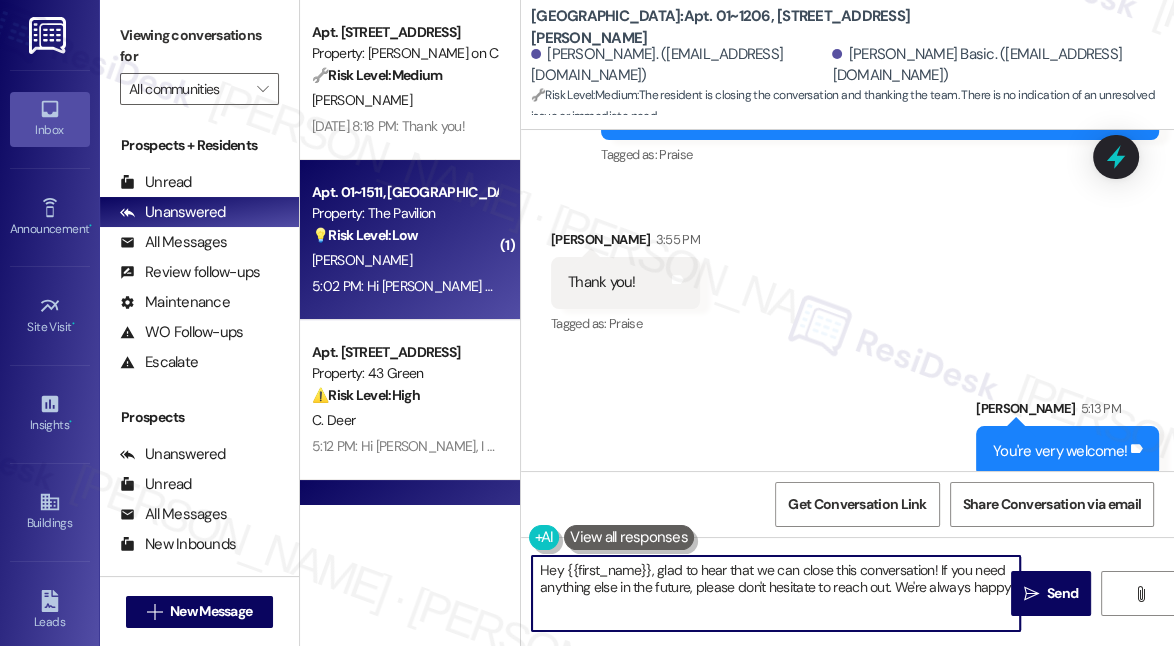 click on "5:02 PM: Hi Sarah any updates? 5:02 PM: Hi Sarah any updates?" at bounding box center (404, 286) 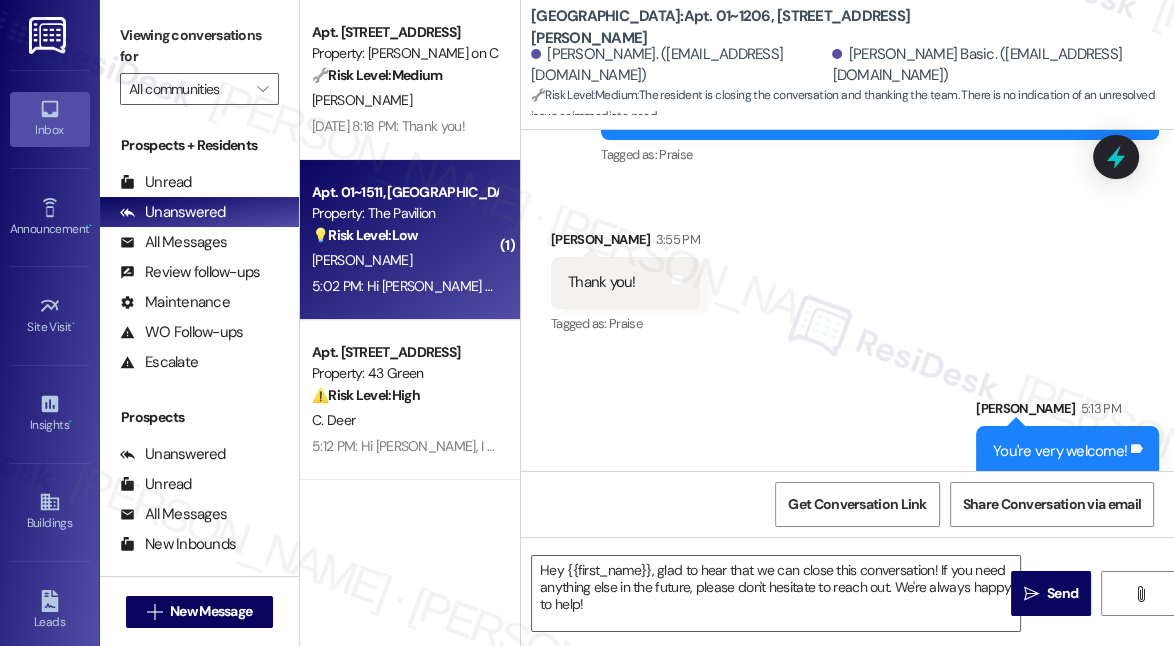 type on "Fetching suggested responses. Please feel free to read through the conversation in the meantime." 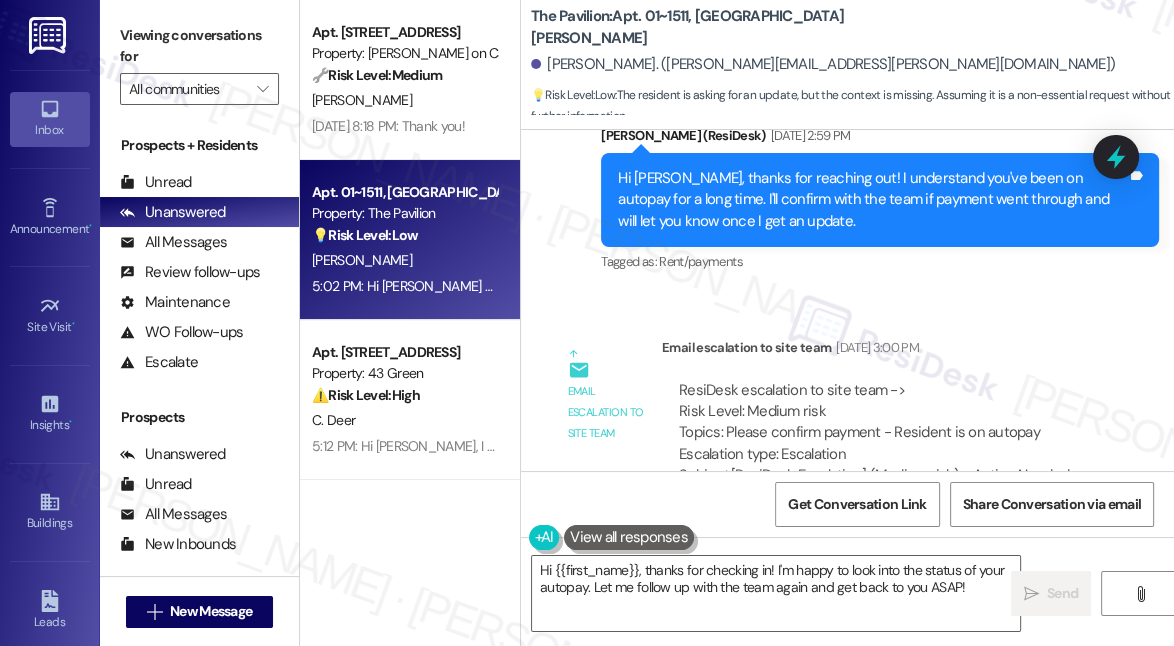 scroll, scrollTop: 7277, scrollLeft: 0, axis: vertical 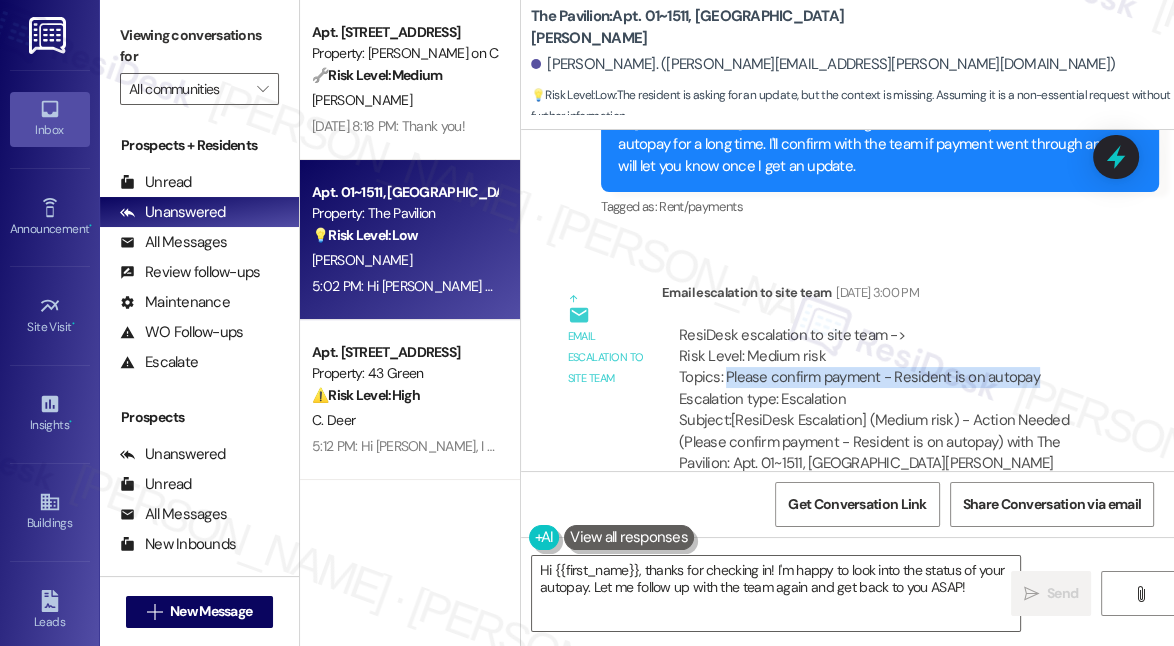 drag, startPoint x: 725, startPoint y: 353, endPoint x: 1098, endPoint y: 349, distance: 373.02145 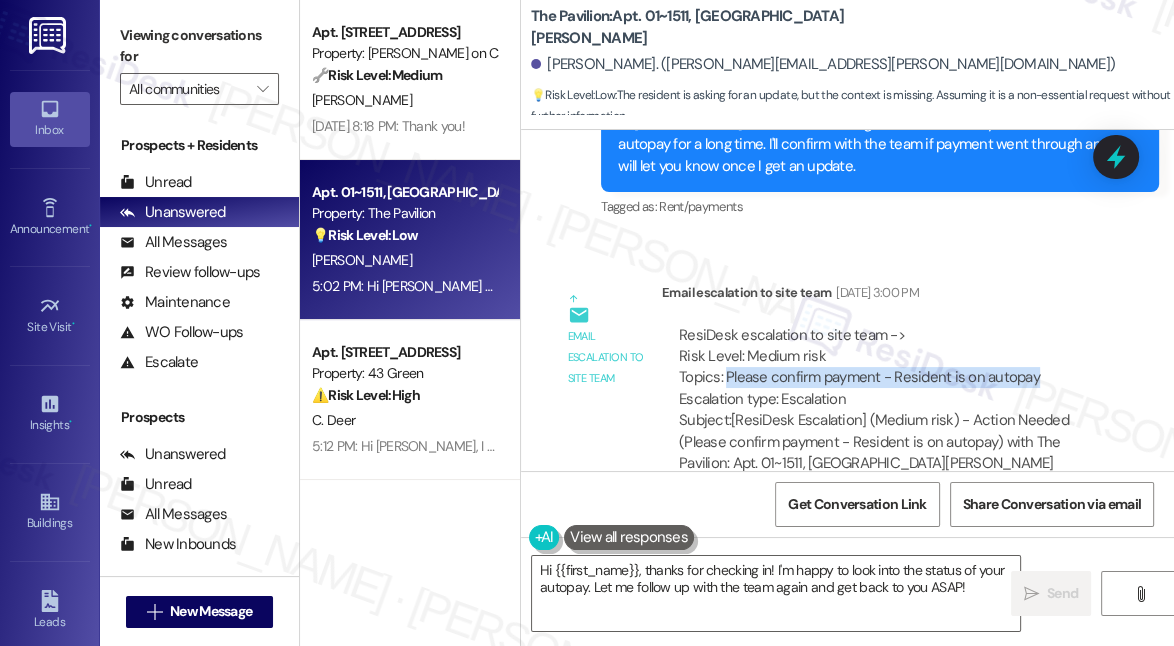 copy on "Please confirm payment - Resident is on autopay" 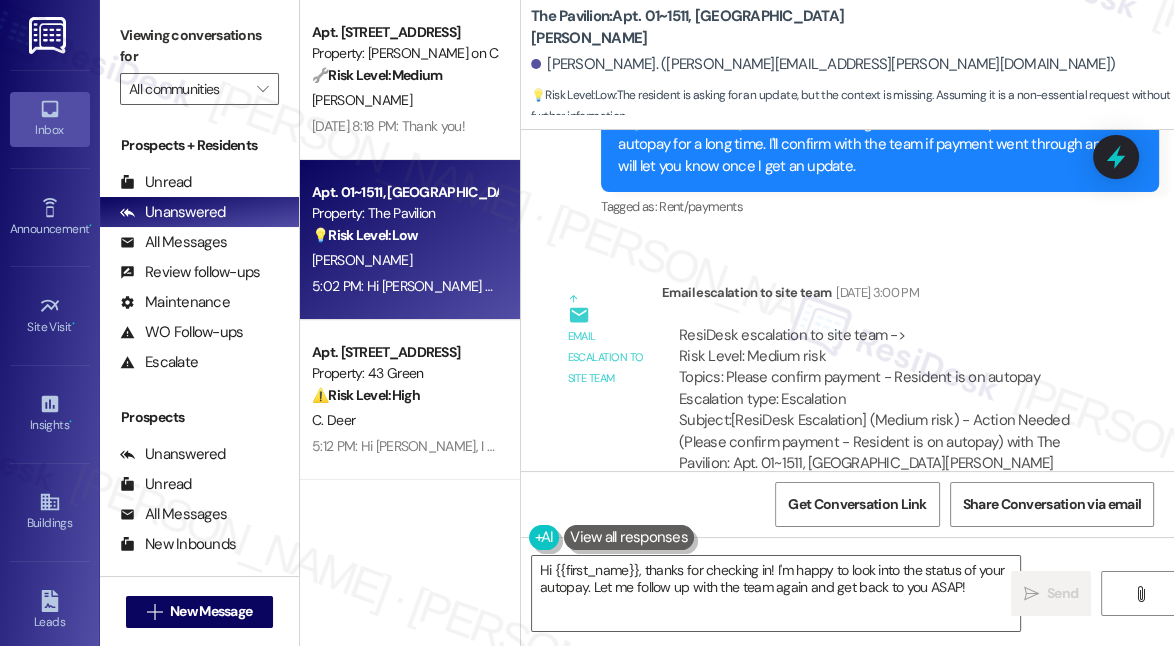 click on "ResiDesk escalation to site team ->
Risk Level: Medium risk
Topics: Please confirm payment - Resident is on autopay
Escalation type: Escalation" at bounding box center [885, 368] 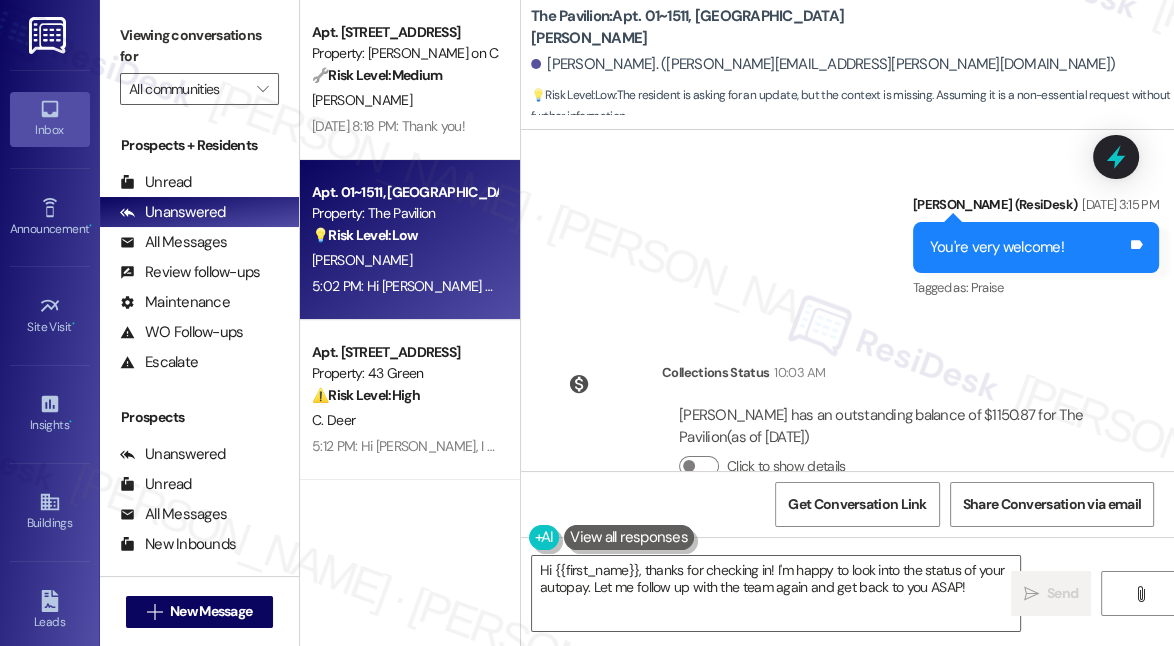 scroll, scrollTop: 8004, scrollLeft: 0, axis: vertical 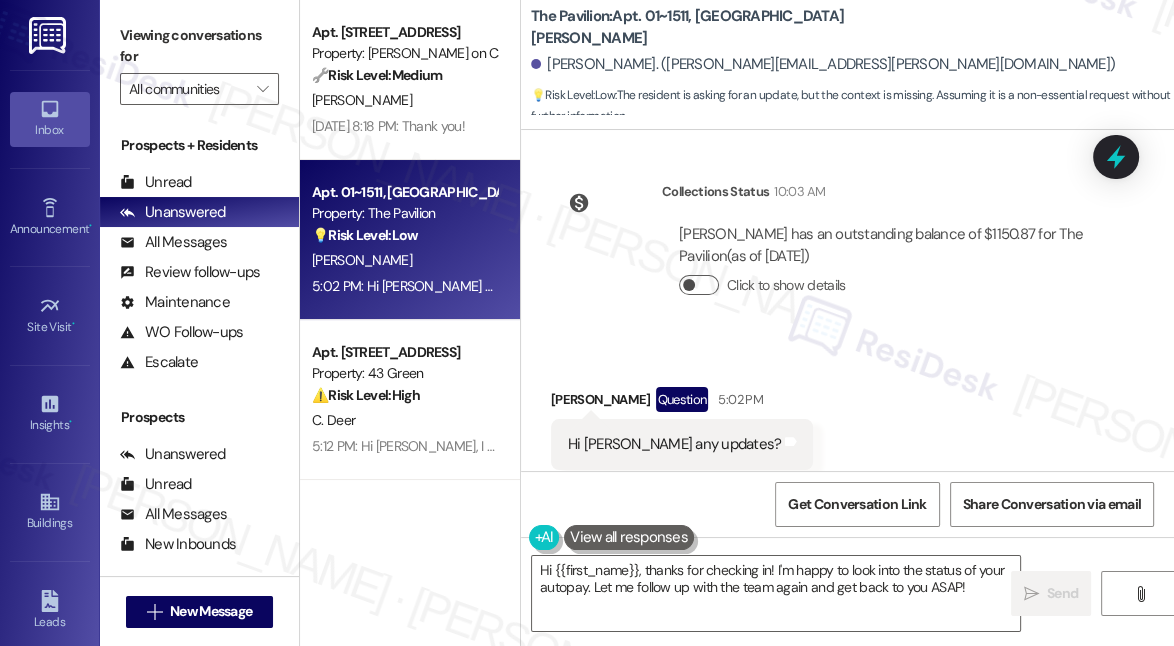click at bounding box center [689, 285] 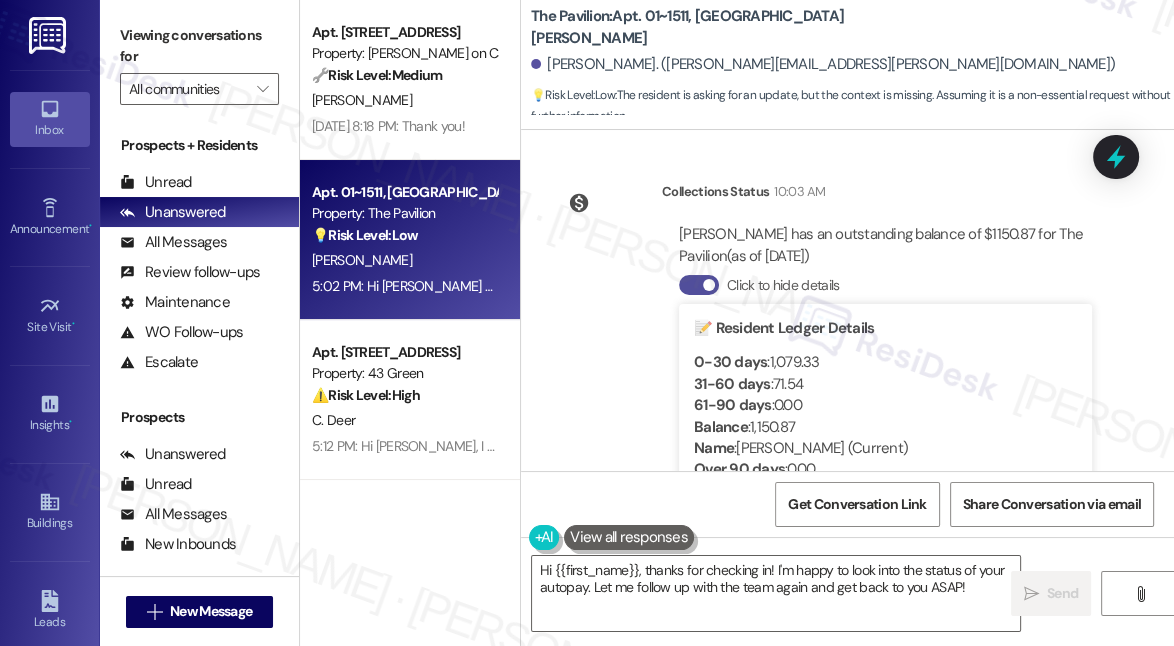 click on "Click to hide details" at bounding box center (699, 285) 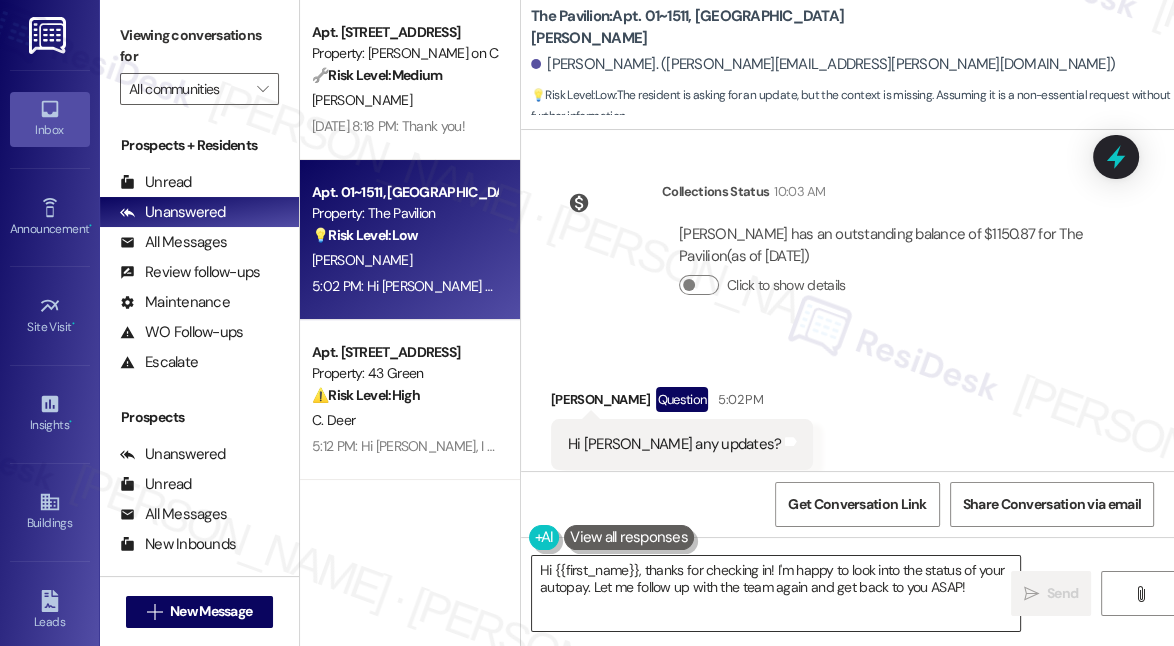 click on "Hi {{first_name}}, thanks for checking in! I'm happy to look into the status of your autopay. Let me follow up with the team again and get back to you ASAP!" at bounding box center [776, 593] 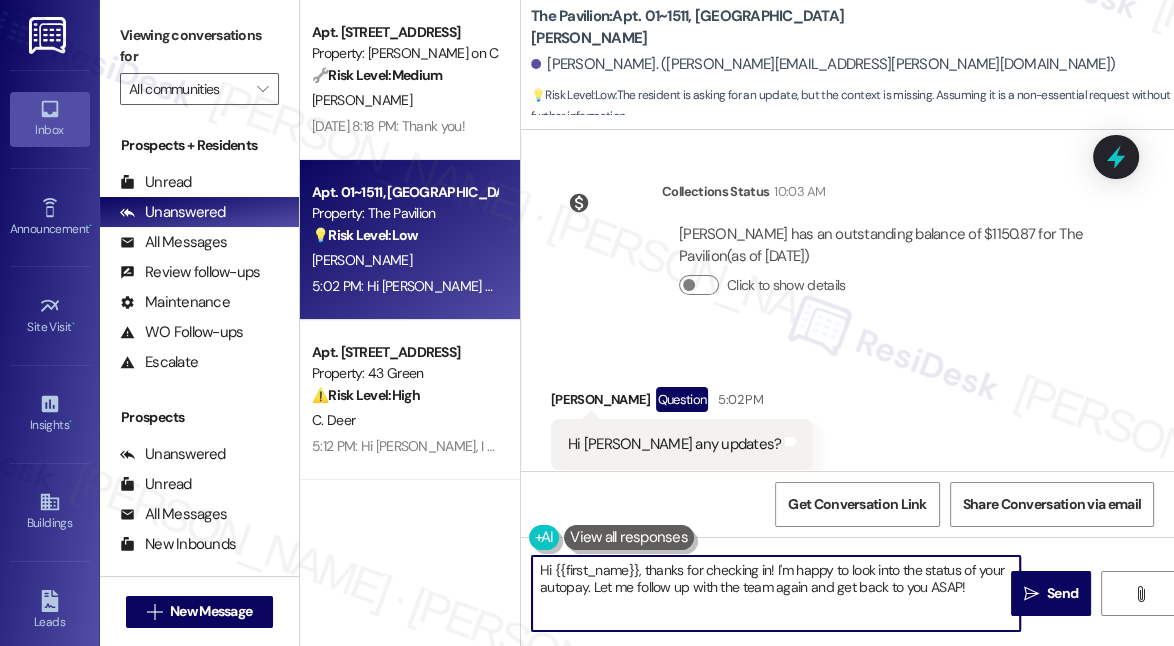 click on "Hi {{first_name}}, thanks for checking in! I'm happy to look into the status of your autopay. Let me follow up with the team again and get back to you ASAP!" at bounding box center (776, 593) 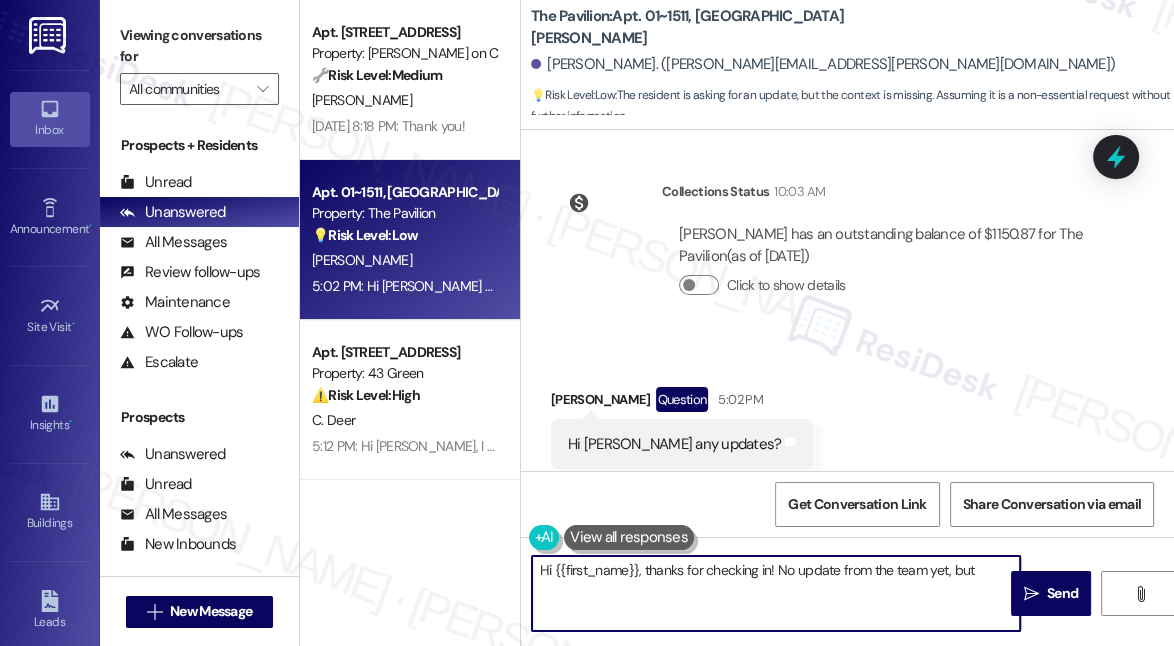 paste on "Thank you for letting us know that the rent has been paid. The payment will appear in your resident portal once it has been processed. Have you had a chance to log in and check your current balance? If the payment has already been made, you may kindly disregard the notification. However, if it’s not yet reflected, please reply with the payment" 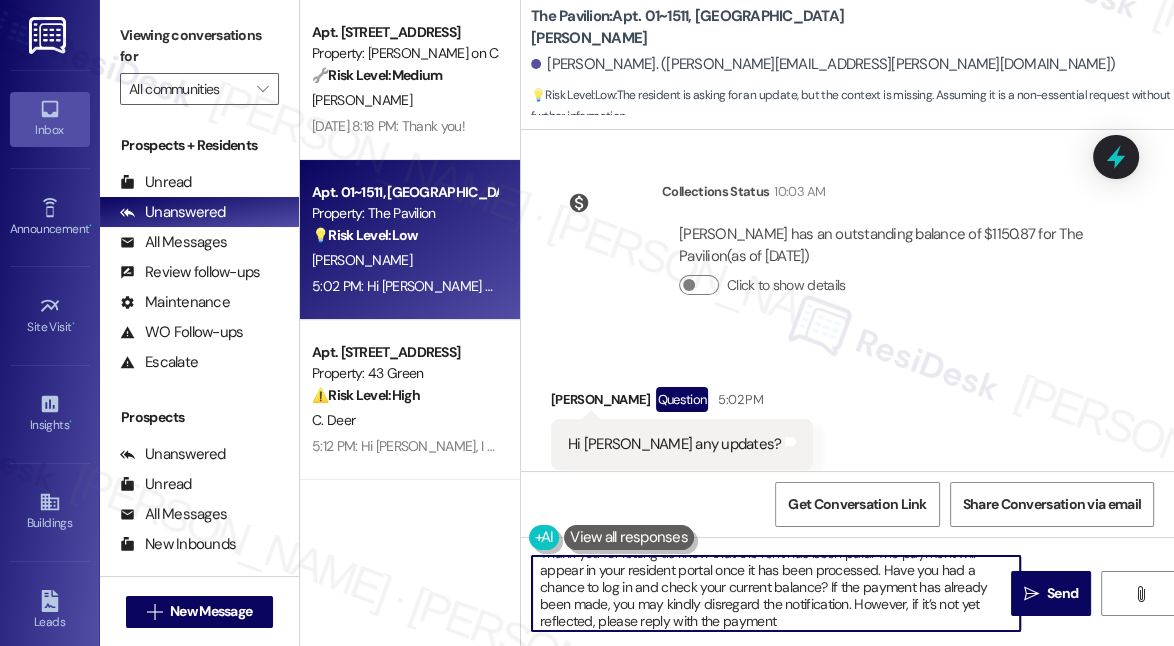 scroll, scrollTop: 0, scrollLeft: 0, axis: both 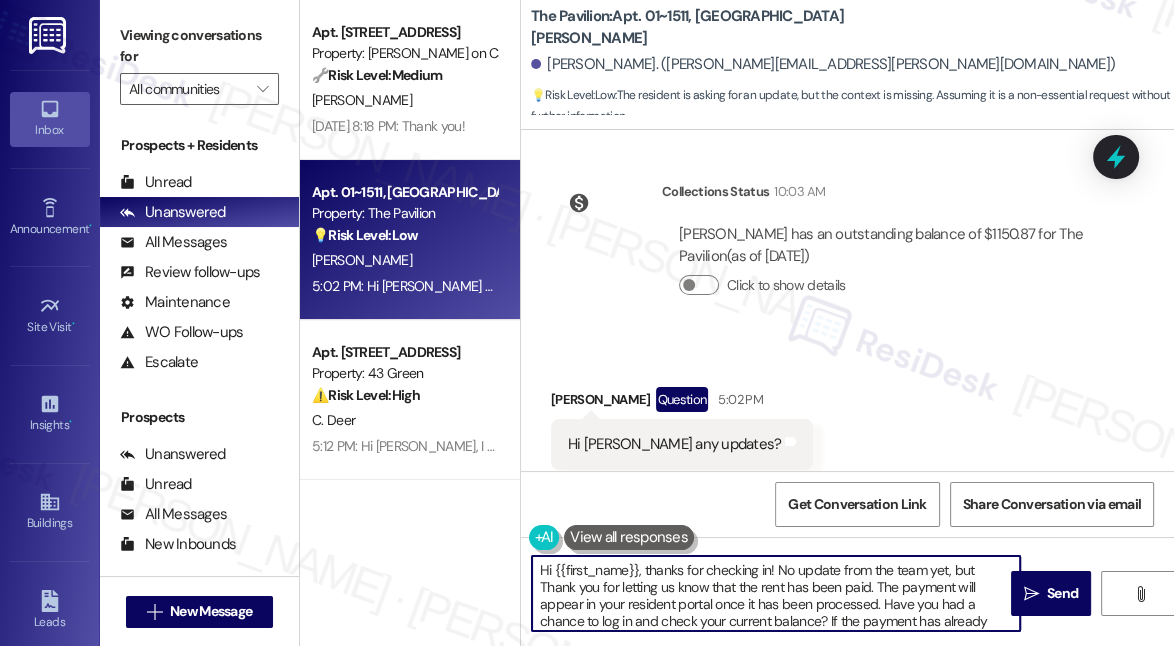 drag, startPoint x: 877, startPoint y: 606, endPoint x: 544, endPoint y: 594, distance: 333.21616 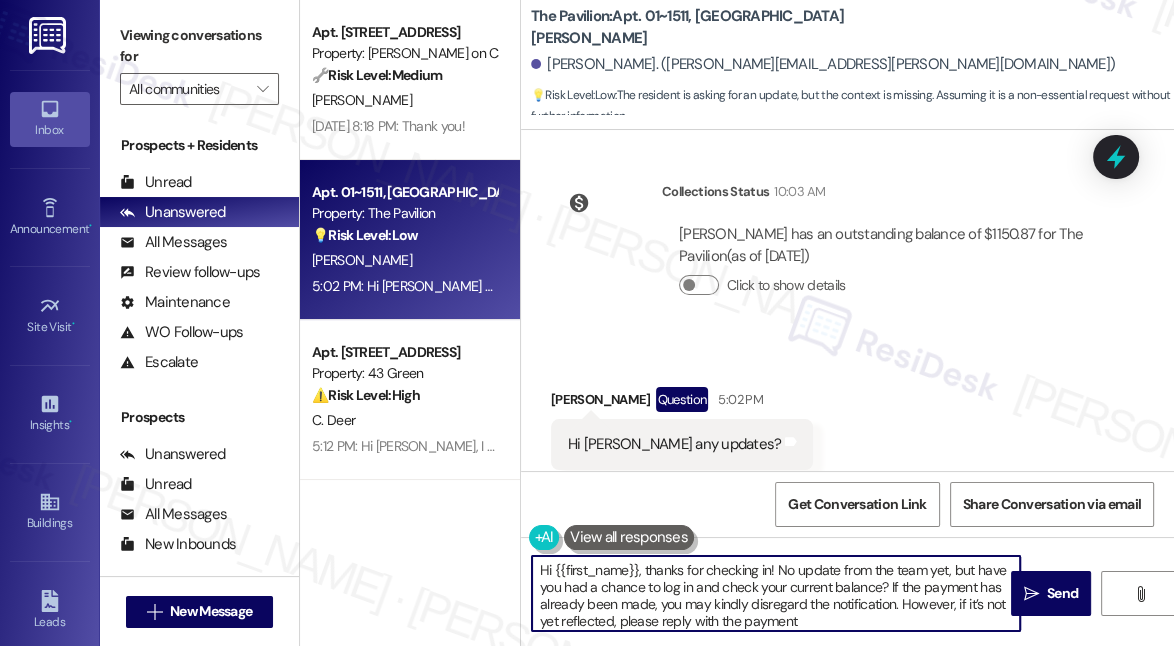drag, startPoint x: 706, startPoint y: 608, endPoint x: 885, endPoint y: 608, distance: 179 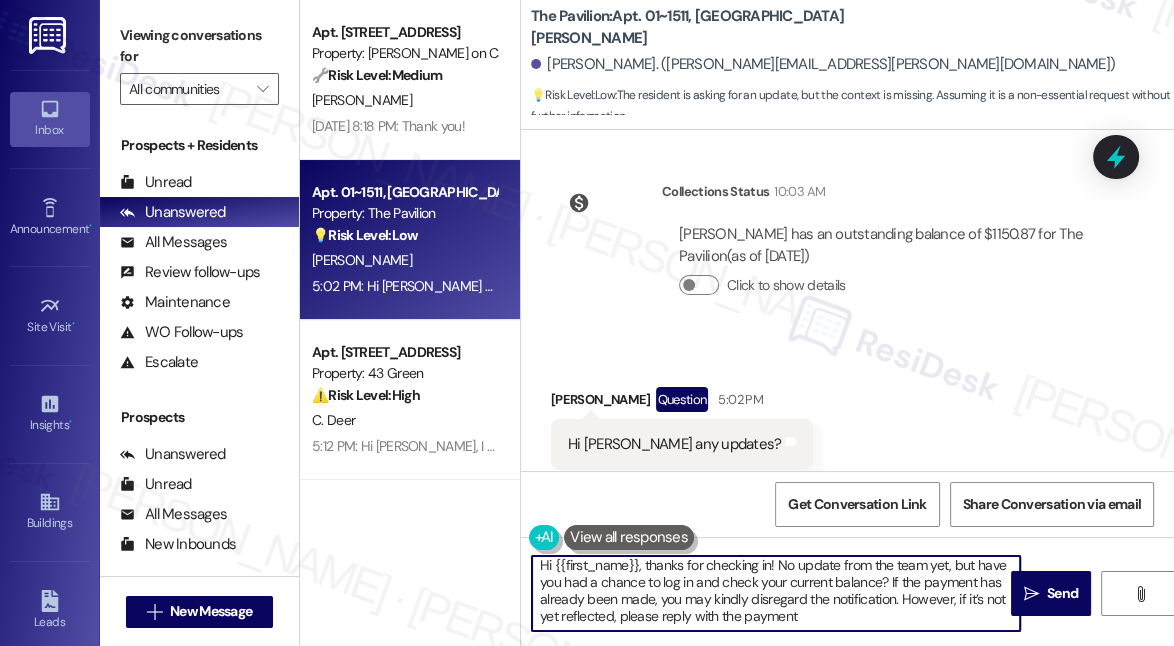 drag, startPoint x: 820, startPoint y: 618, endPoint x: 850, endPoint y: 622, distance: 30.265491 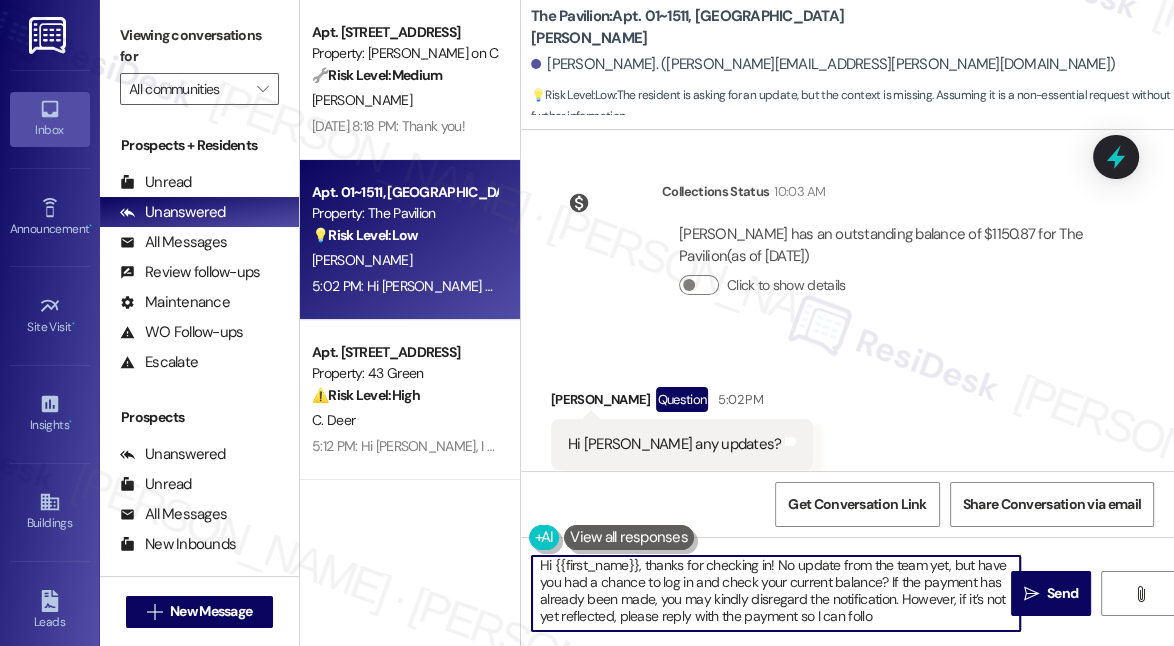 drag, startPoint x: 885, startPoint y: 620, endPoint x: 722, endPoint y: 624, distance: 163.04907 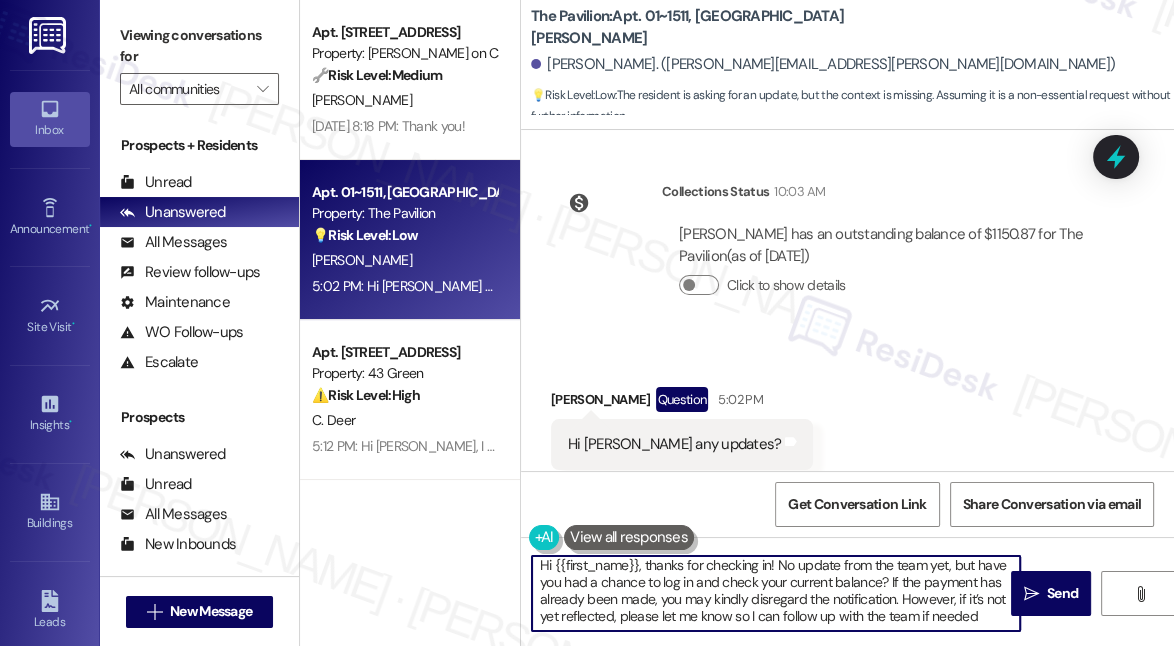 click on "Hi {{first_name}}, thanks for checking in! No update from the team yet, but have you had a chance to log in and check your current balance? If the payment has already been made, you may kindly disregard the notification. However, if it’s not yet reflected, please let me know so I can follow up with the team if needed" at bounding box center (776, 593) 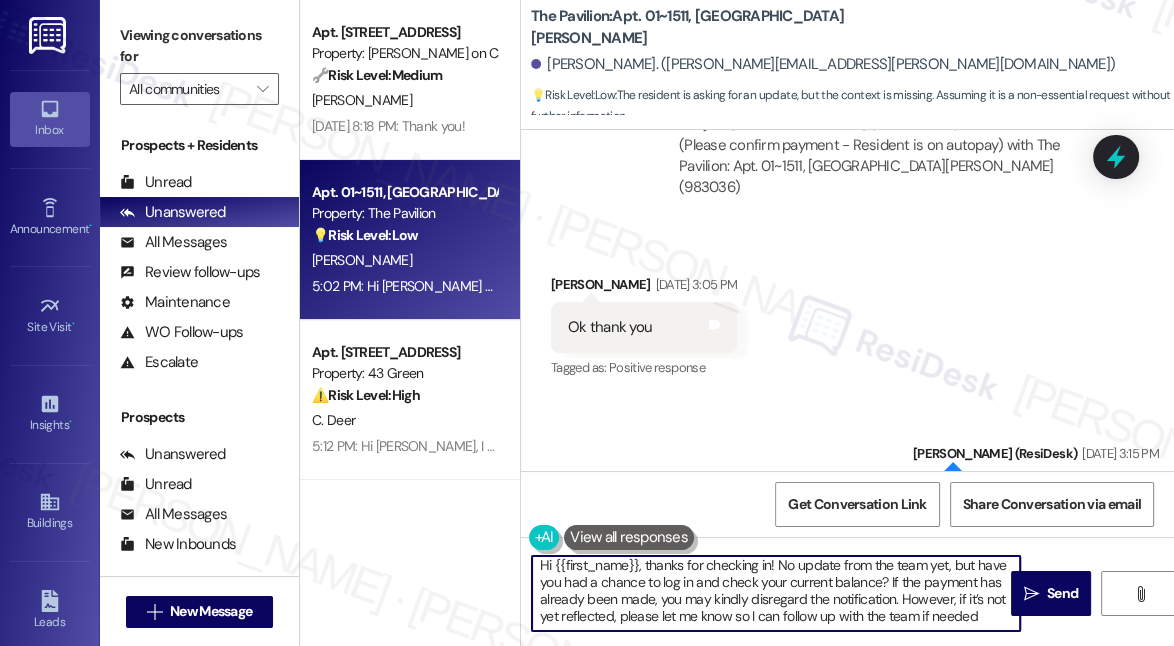 scroll, scrollTop: 7822, scrollLeft: 0, axis: vertical 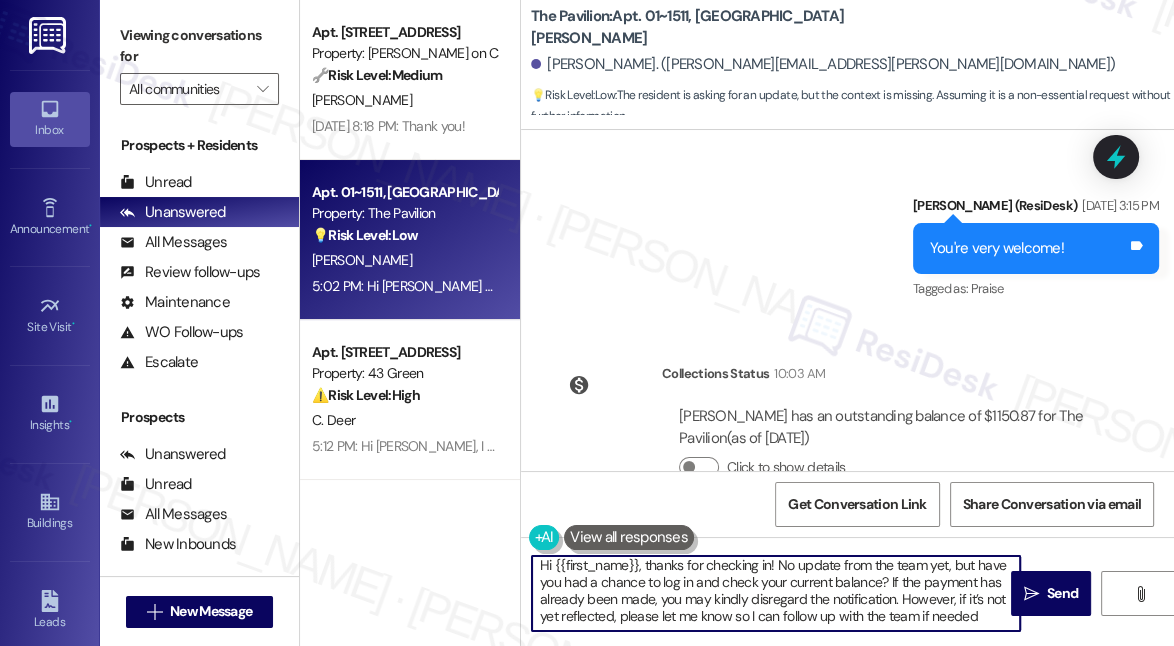 click on "Hi {{first_name}}, thanks for checking in! No update from the team yet, but have you had a chance to log in and check your current balance? If the payment has already been made, you may kindly disregard the notification. However, if it’s not yet reflected, please let me know so I can follow up with the team if needed" at bounding box center (776, 593) 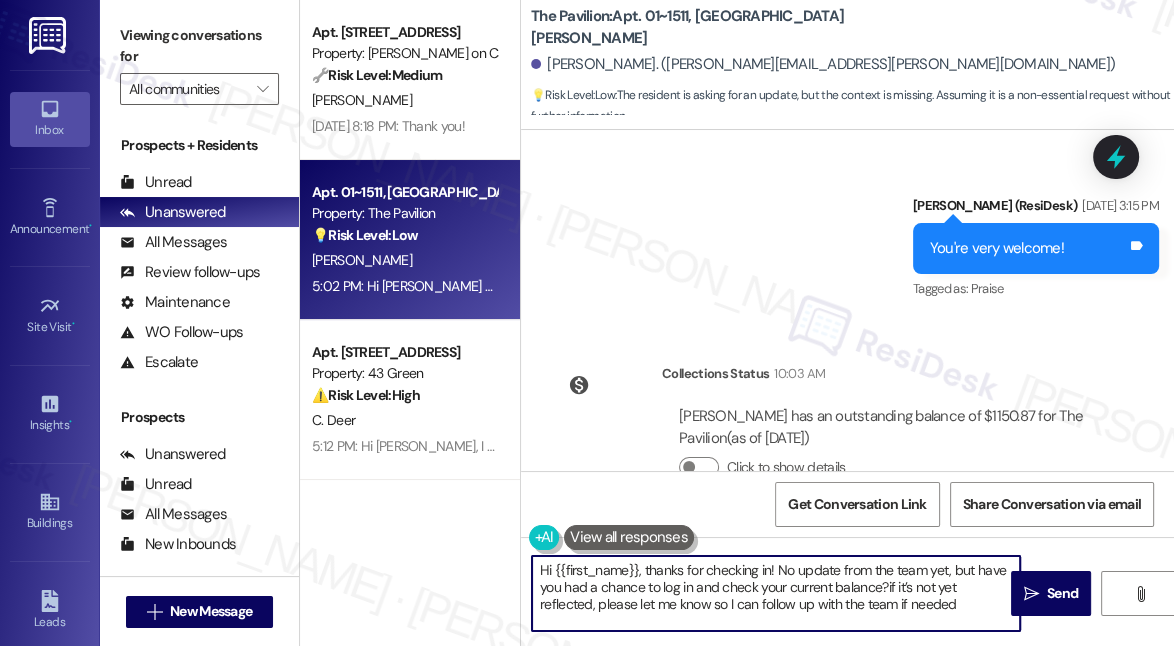 scroll, scrollTop: 0, scrollLeft: 0, axis: both 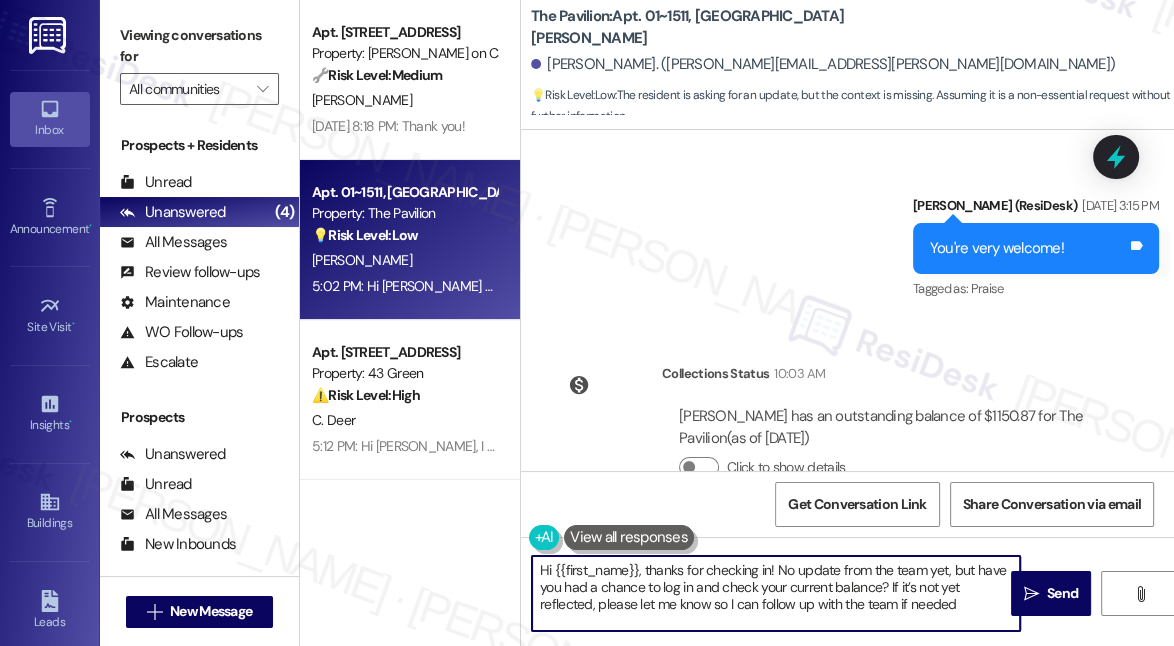 click on "Hi {{first_name}}, thanks for checking in! No update from the team yet, but have you had a chance to log in and check your current balance? If it’s not yet reflected, please let me know so I can follow up with the team if needed" at bounding box center [776, 593] 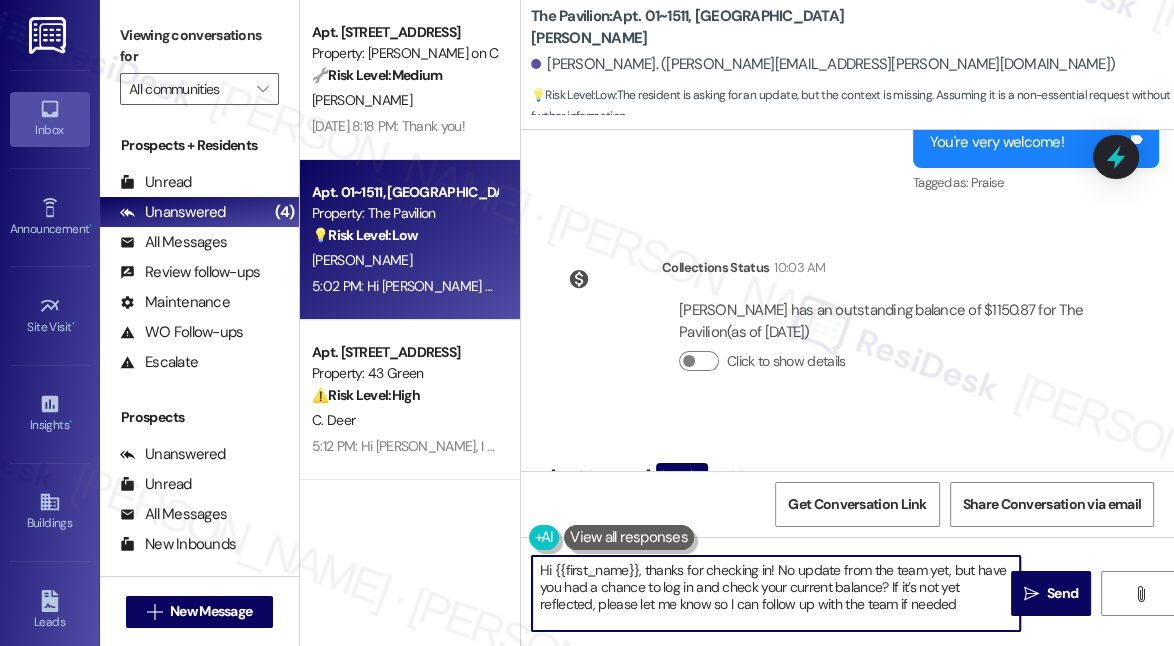 scroll, scrollTop: 8004, scrollLeft: 0, axis: vertical 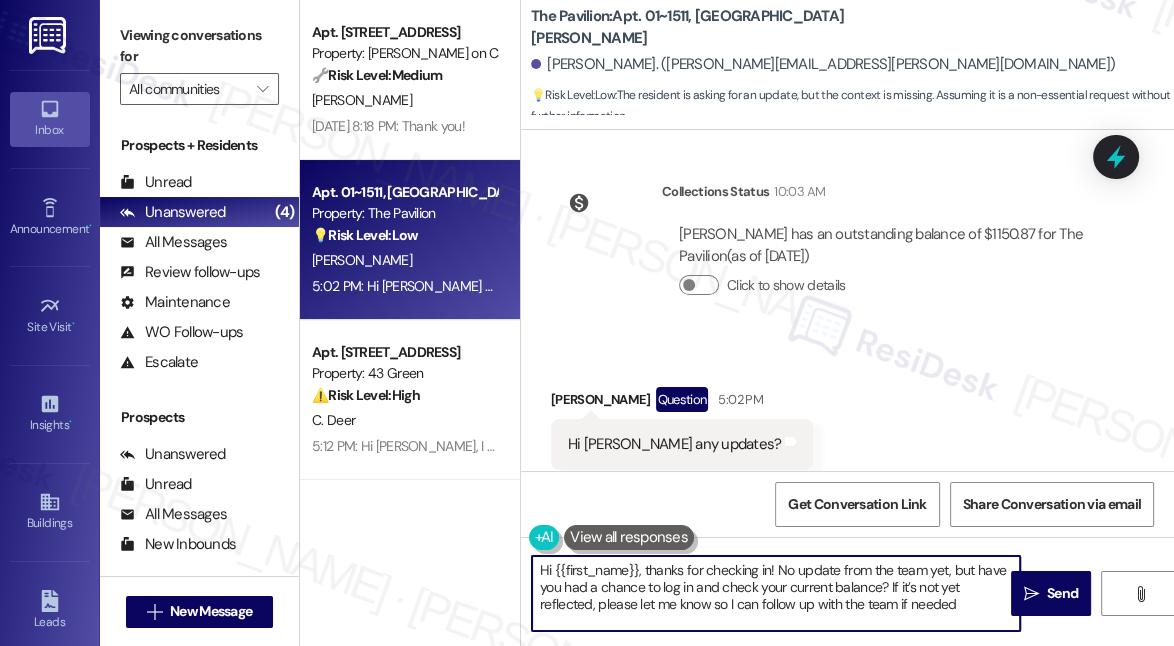 click on "Hi {{first_name}}, thanks for checking in! No update from the team yet, but have you had a chance to log in and check your current balance? If it’s not yet reflected, please let me know so I can follow up with the team if needed" at bounding box center (776, 593) 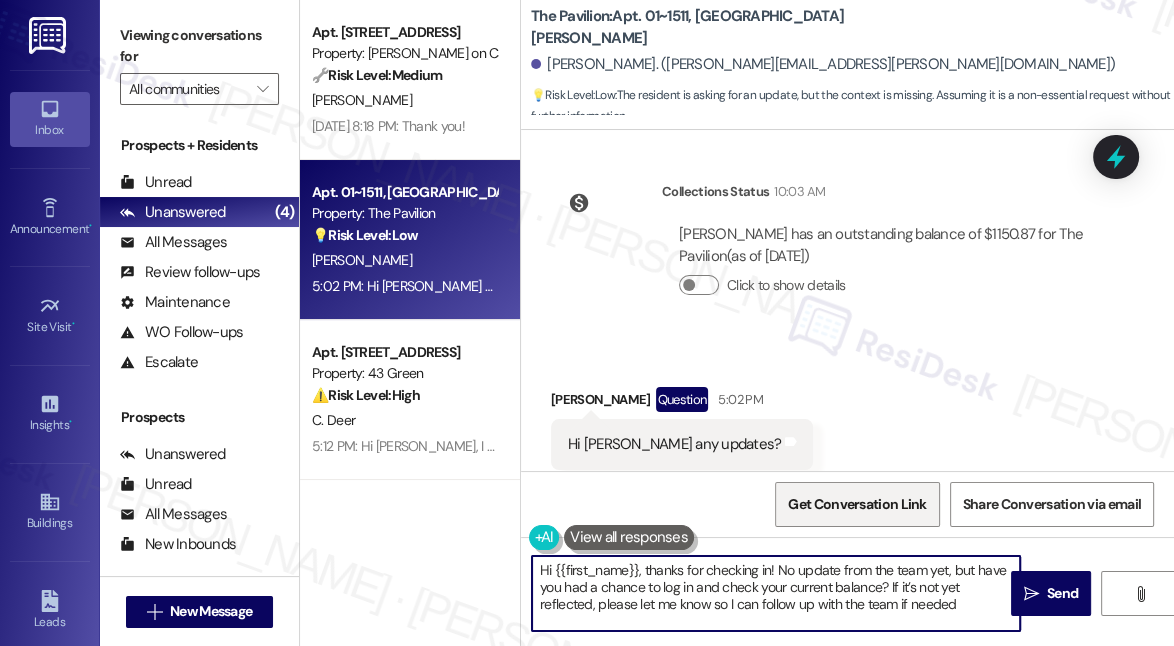 click on "Received via SMS Ajay Solomon Question 5:02 PM Hi Sarah any updates? Tags and notes Tagged as:   Call request Click to highlight conversations about Call request" at bounding box center (847, 428) 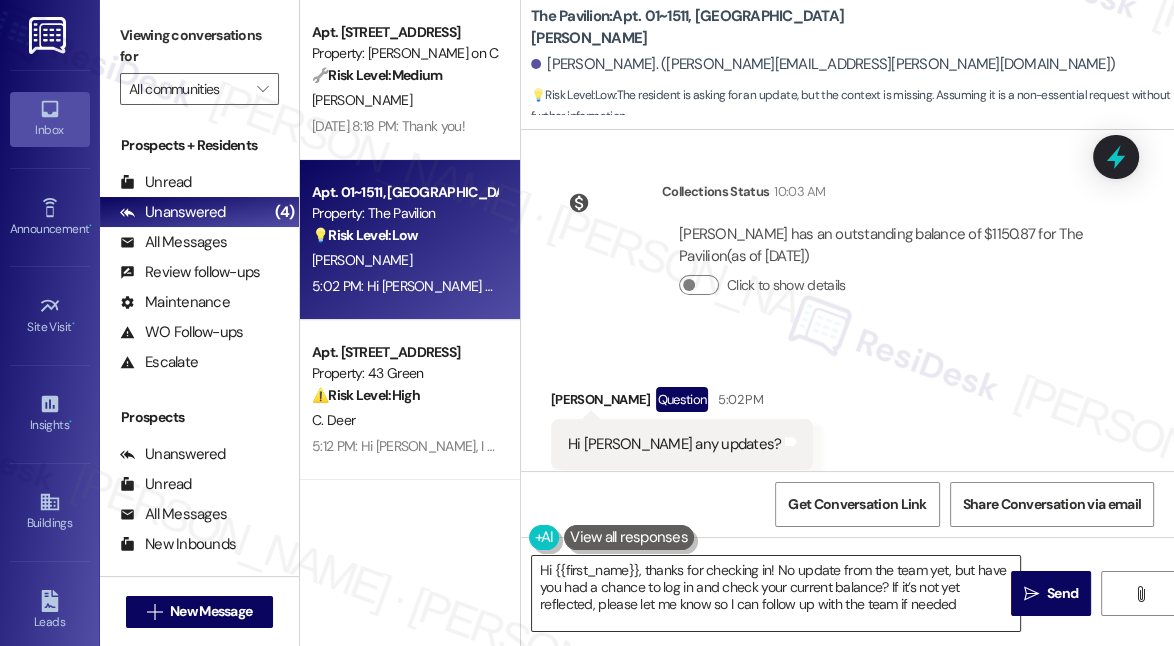 click on "Hi {{first_name}}, thanks for checking in! No update from the team yet, but have you had a chance to log in and check your current balance? If it’s not yet reflected, please let me know so I can follow up with the team if needed" at bounding box center [776, 593] 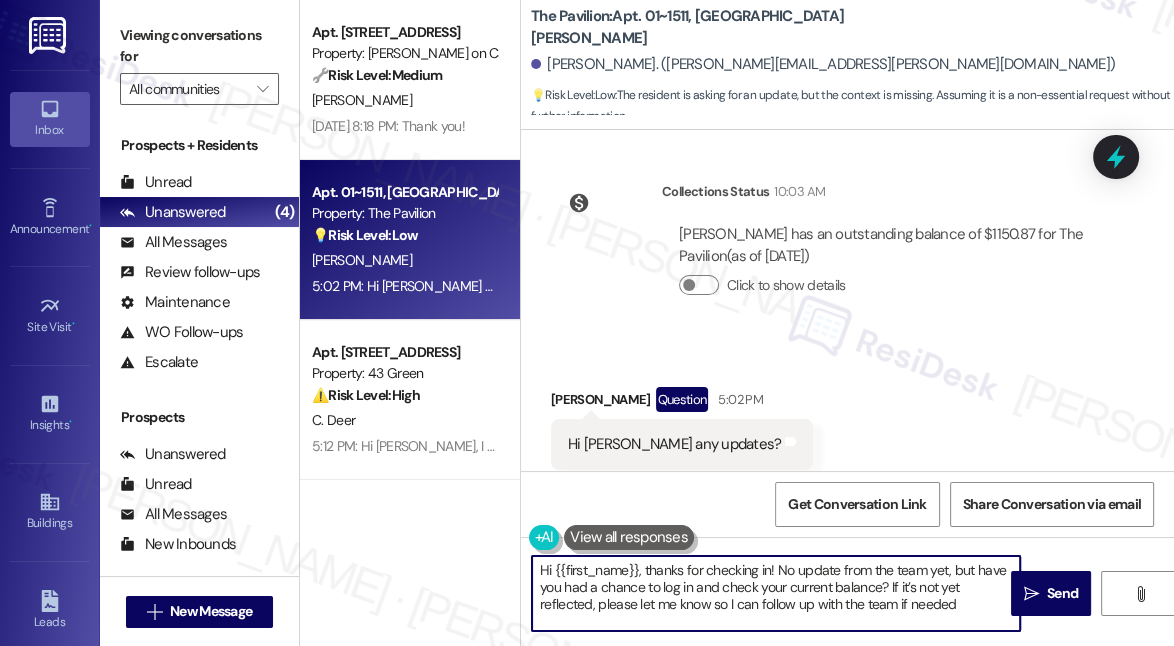 click on "Hi {{first_name}}, thanks for checking in! No update from the team yet, but have you had a chance to log in and check your current balance? If it’s not yet reflected, please let me know so I can follow up with the team if needed" at bounding box center [776, 593] 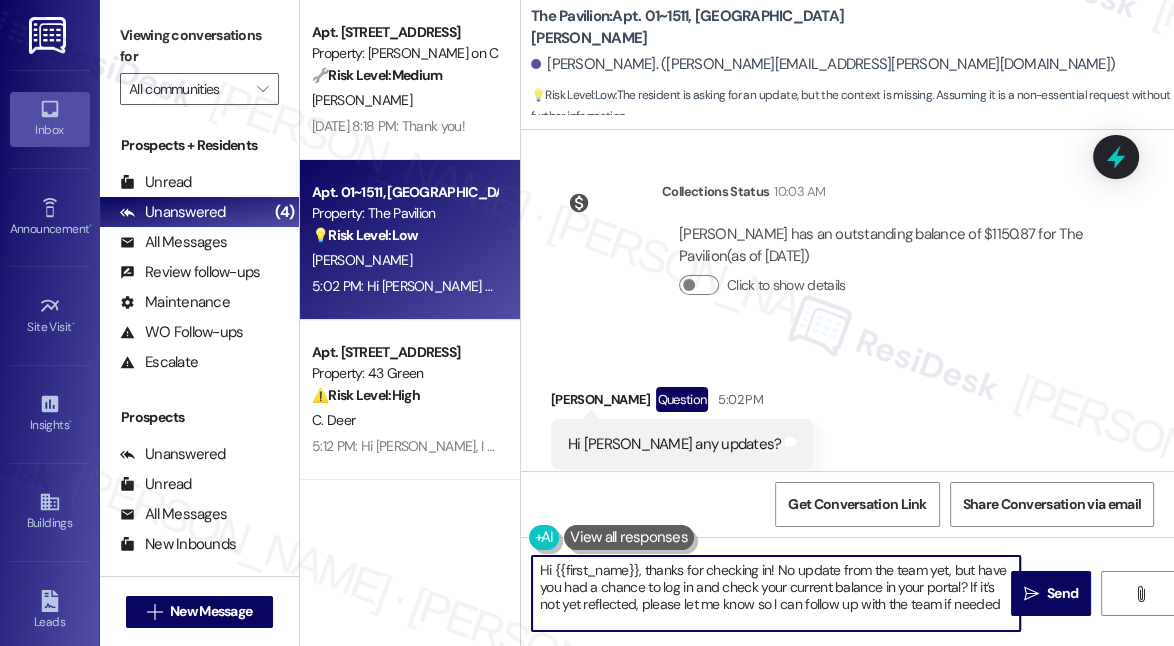 drag, startPoint x: 968, startPoint y: 587, endPoint x: 985, endPoint y: 608, distance: 27.018513 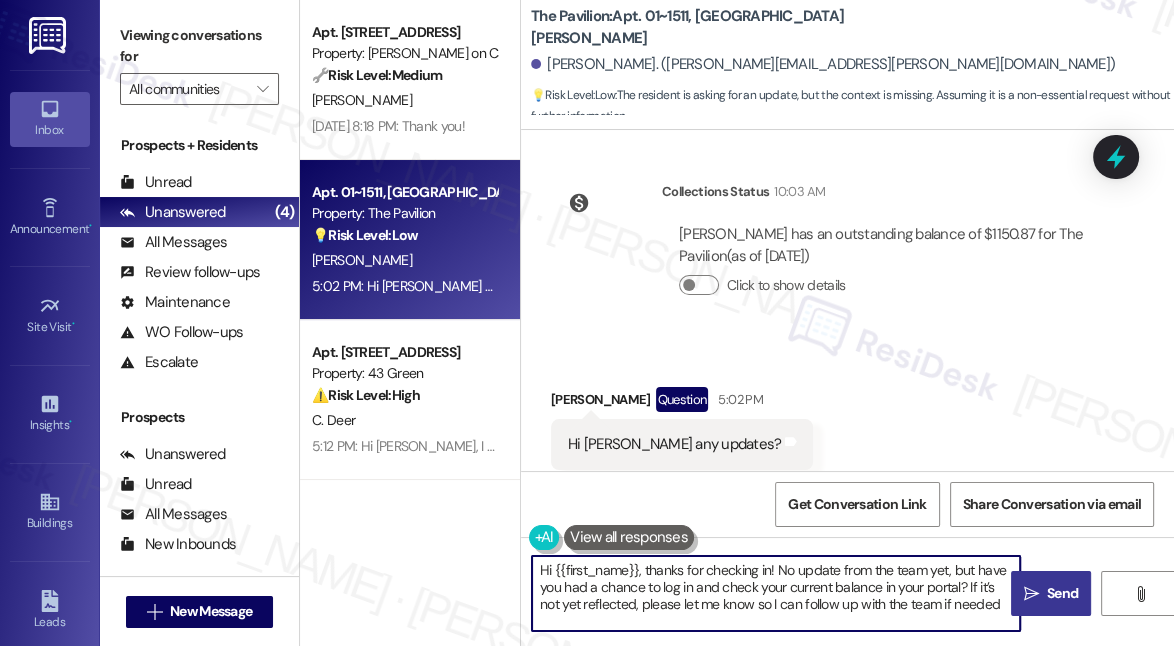type on "Hi {{first_name}}, thanks for checking in! No update from the team yet, but have you had a chance to log in and check your current balance in your portal? If it’s not yet reflected, please let me know so I can follow up with the team if needed" 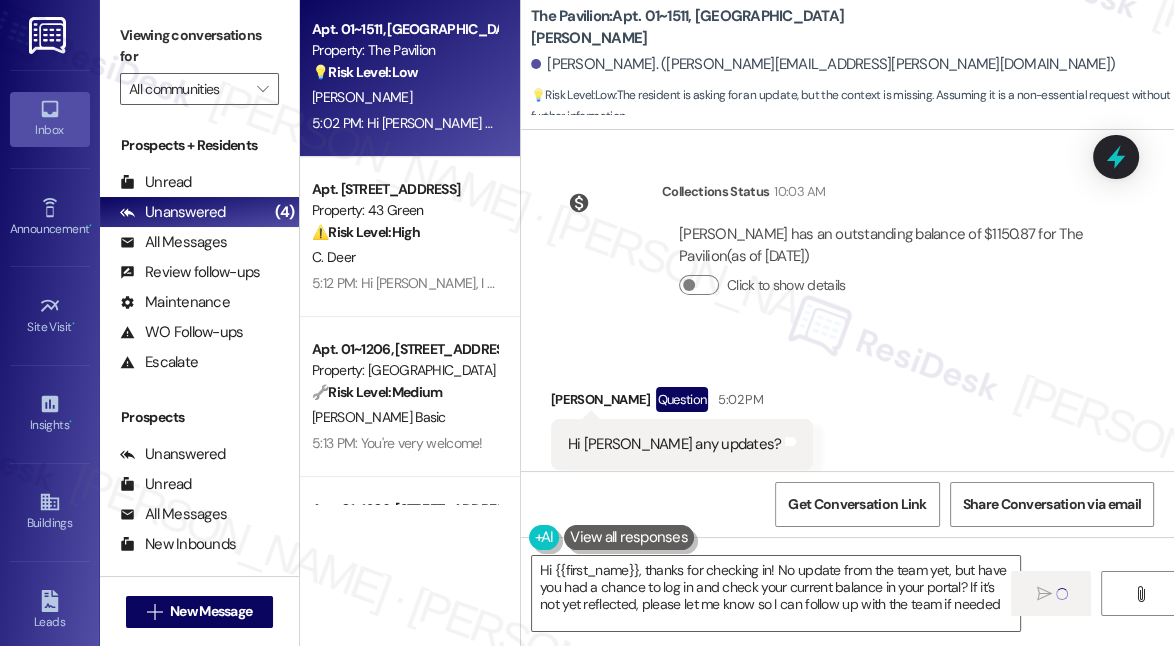 scroll, scrollTop: 272, scrollLeft: 0, axis: vertical 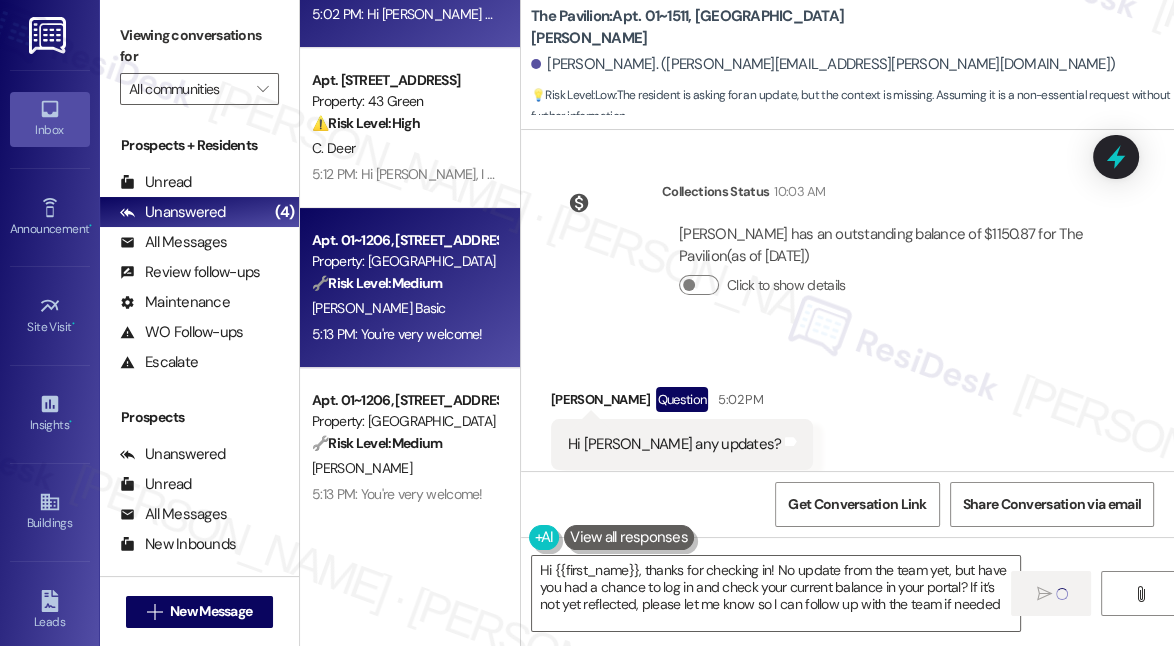 type 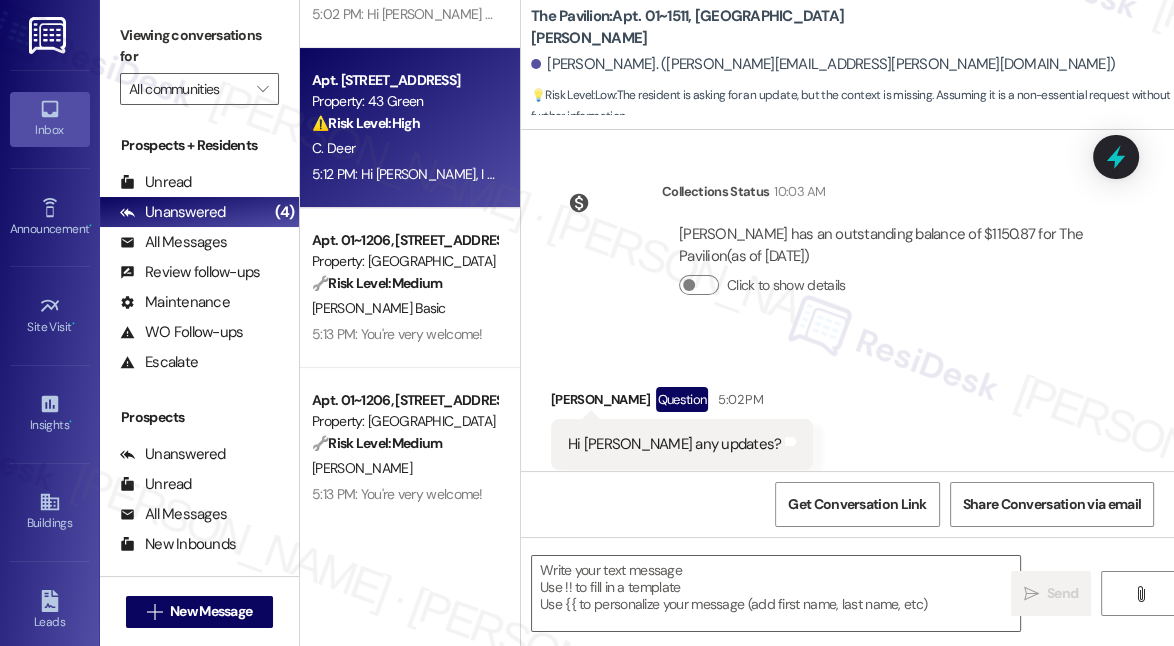 scroll, scrollTop: 8003, scrollLeft: 0, axis: vertical 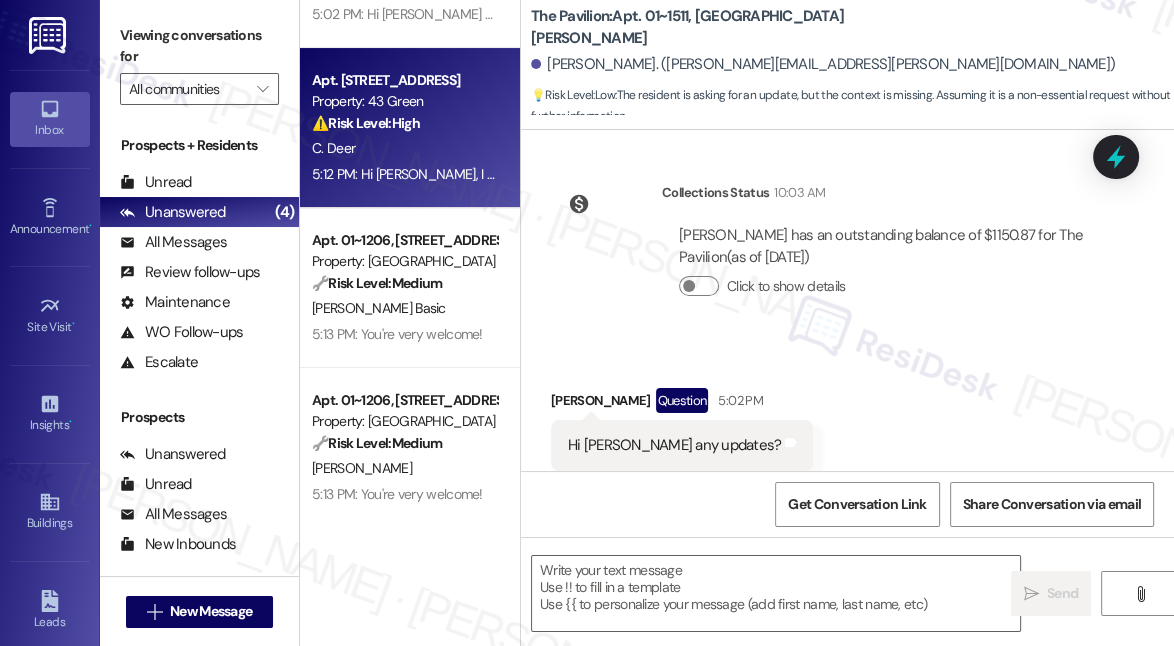 type on "Fetching suggested responses. Please feel free to read through the conversation in the meantime." 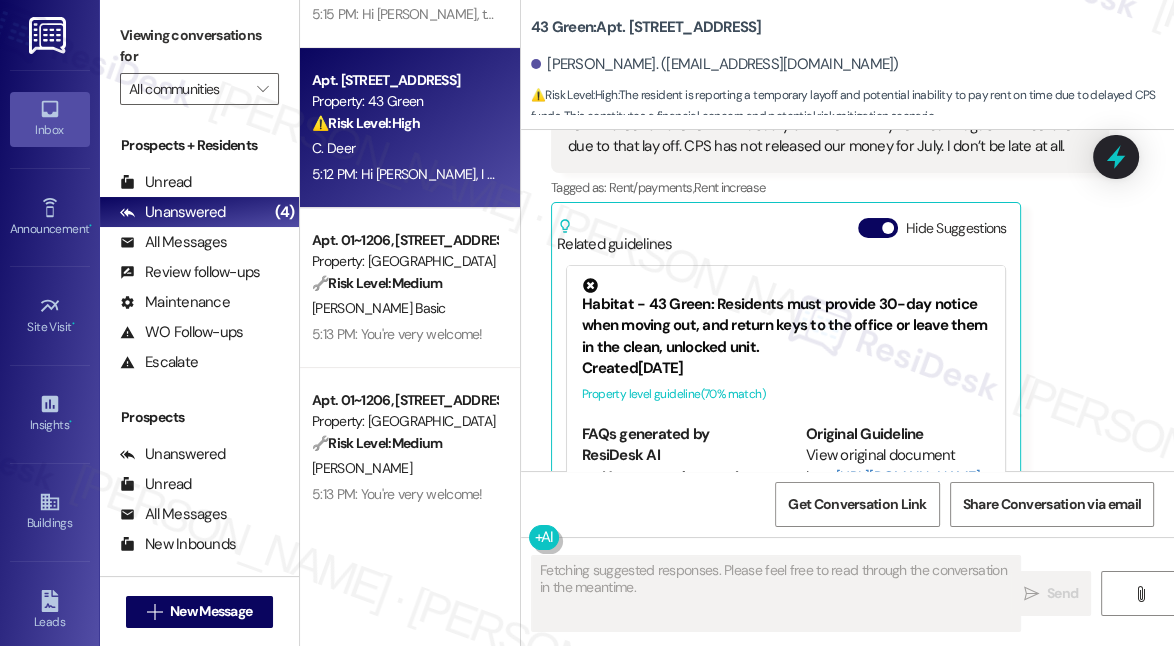 scroll, scrollTop: 3480, scrollLeft: 0, axis: vertical 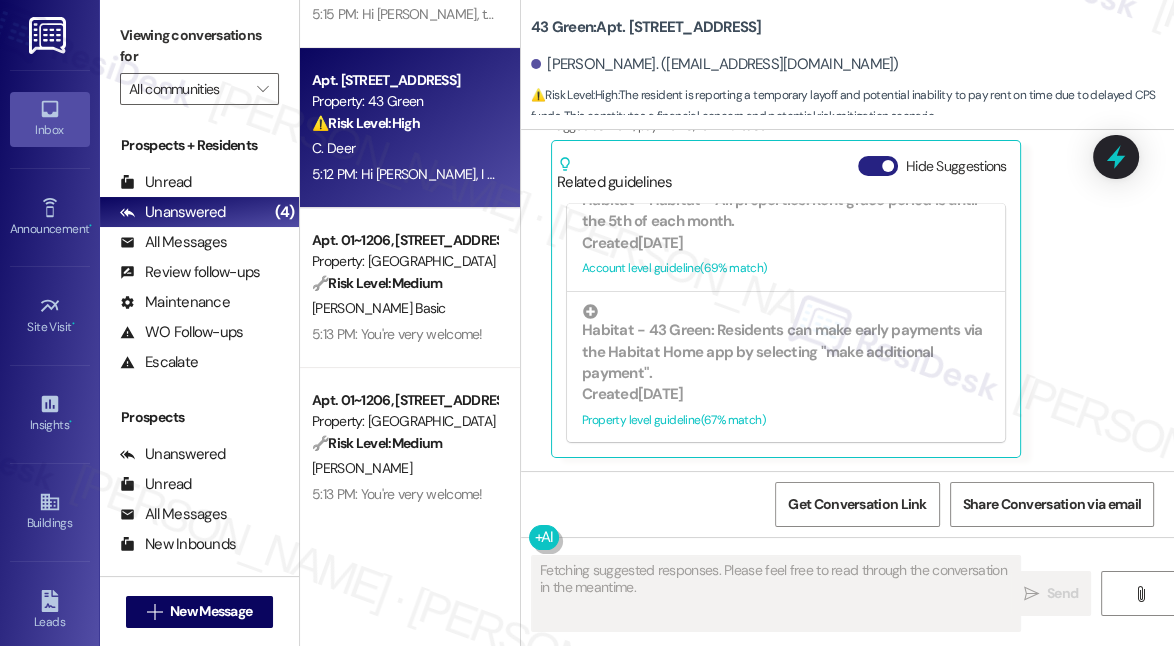 click at bounding box center (888, 166) 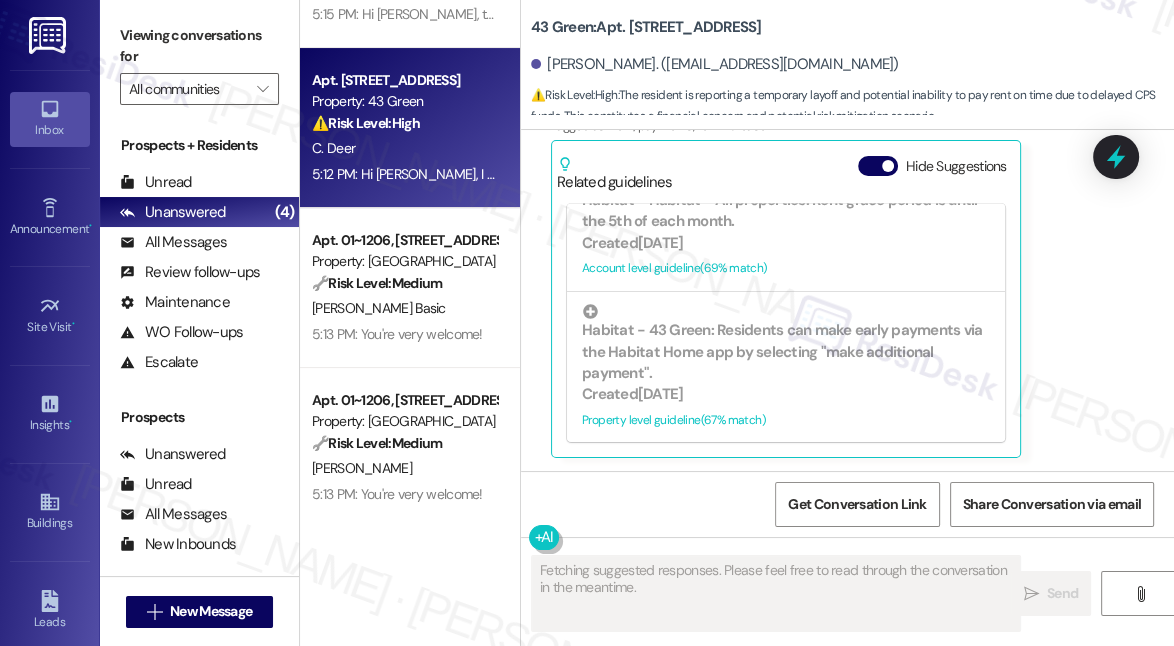 scroll, scrollTop: 3434, scrollLeft: 0, axis: vertical 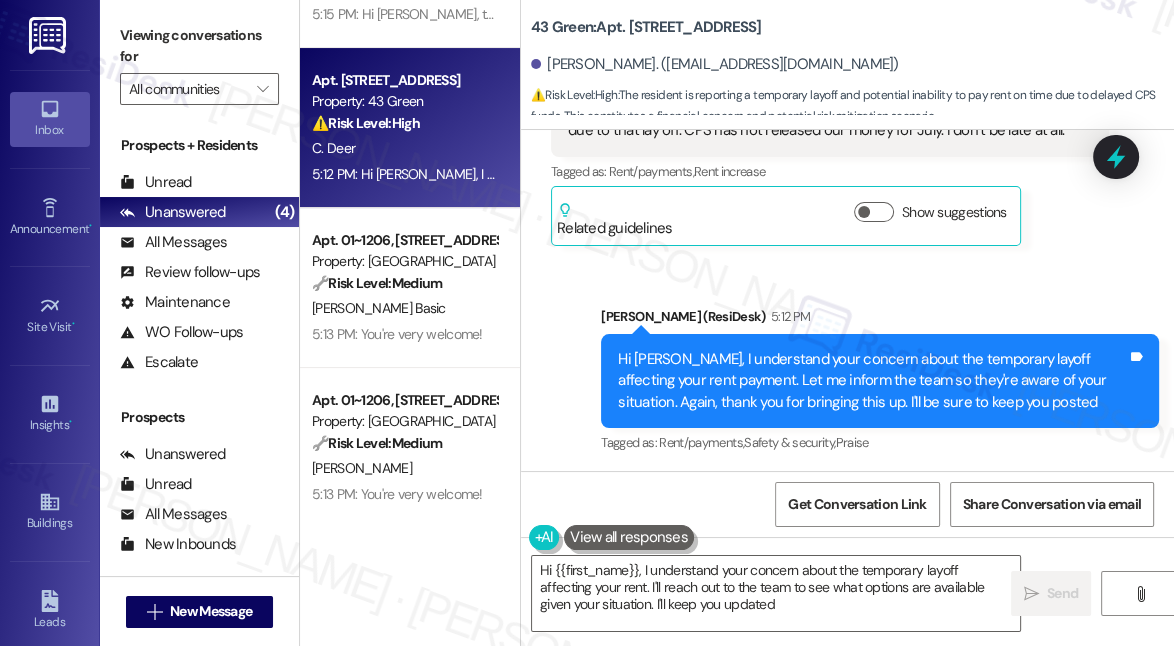 type on "Hi {{first_name}}, I understand your concern about the temporary layoff affecting your rent. I'll reach out to the team to see what options are available given your situation. I'll keep you updated!" 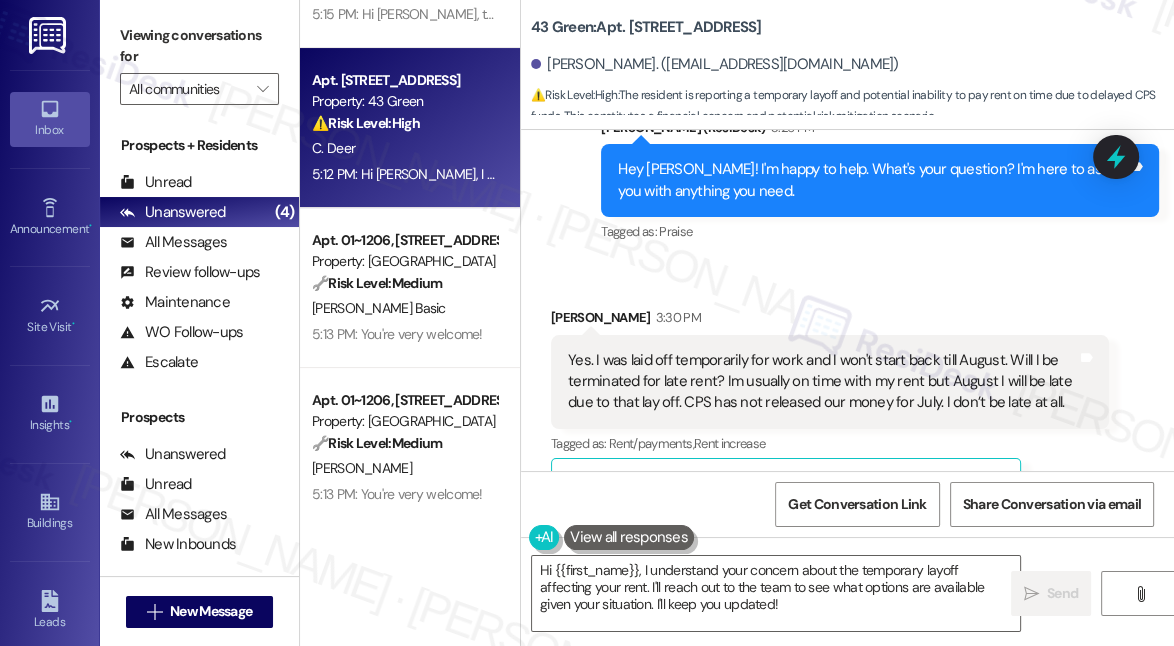 scroll, scrollTop: 3253, scrollLeft: 0, axis: vertical 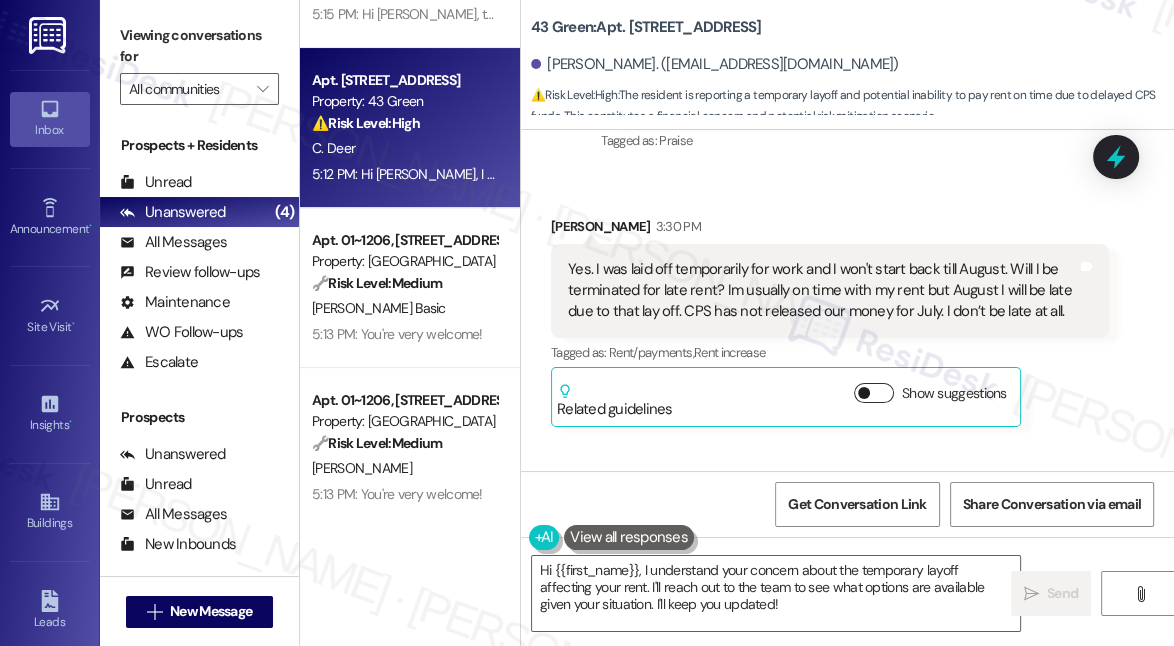 click on "Show suggestions" at bounding box center (874, 393) 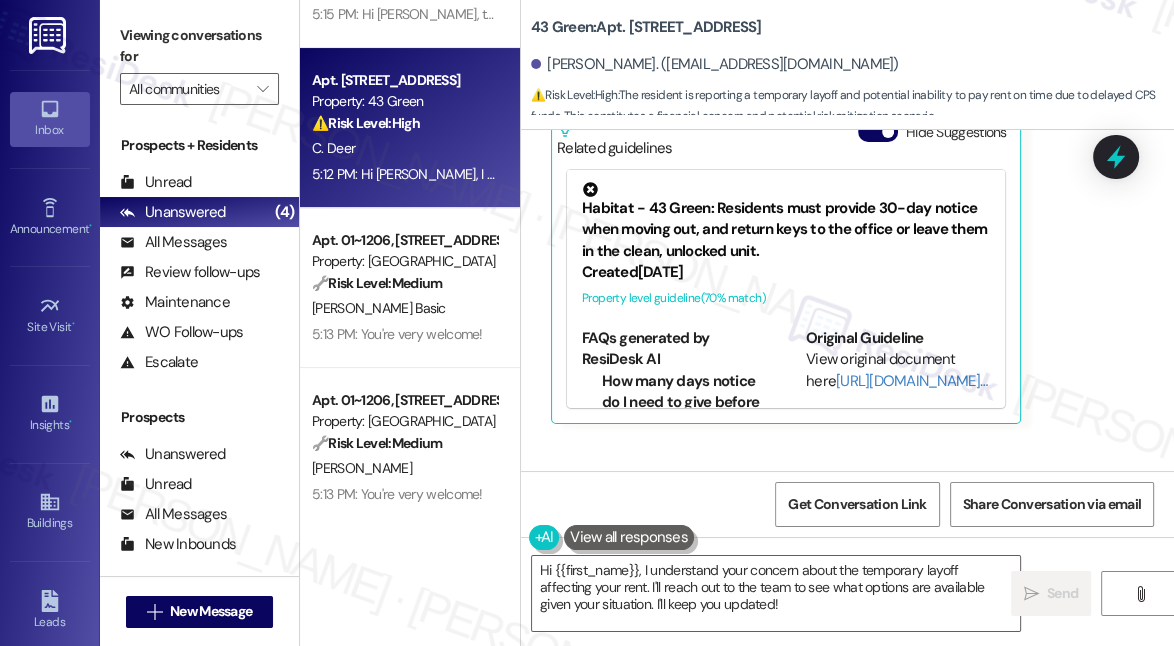 scroll, scrollTop: 3525, scrollLeft: 0, axis: vertical 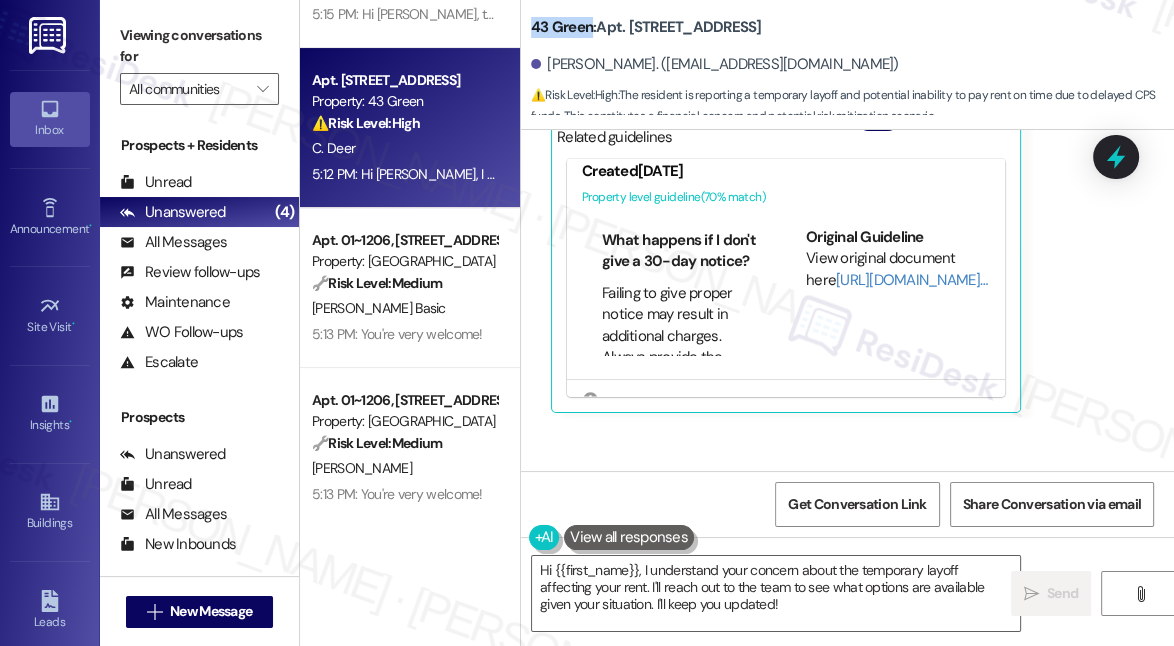 drag, startPoint x: 531, startPoint y: 27, endPoint x: 589, endPoint y: 27, distance: 58 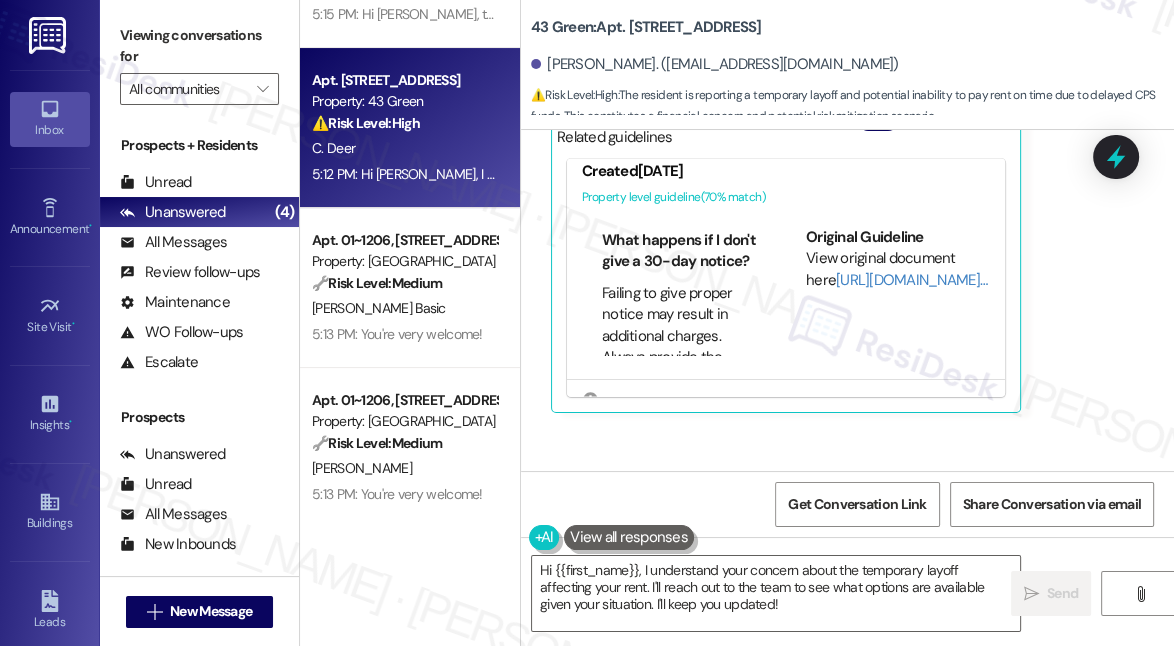 drag, startPoint x: 1105, startPoint y: 67, endPoint x: 1085, endPoint y: 72, distance: 20.615528 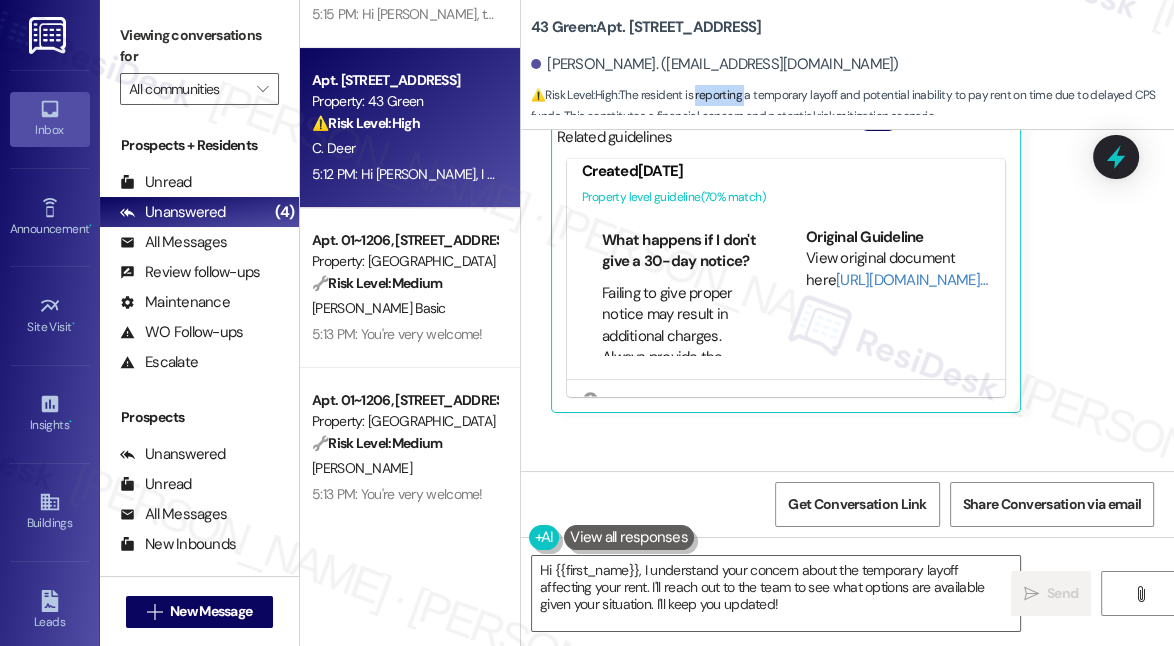 click on "⚠️  Risk Level:  High :  The resident is reporting a temporary layoff and potential inability to pay rent on time due to delayed CPS funds. This constitutes a financial concern and potential risk mitigation scenario." at bounding box center [852, 106] 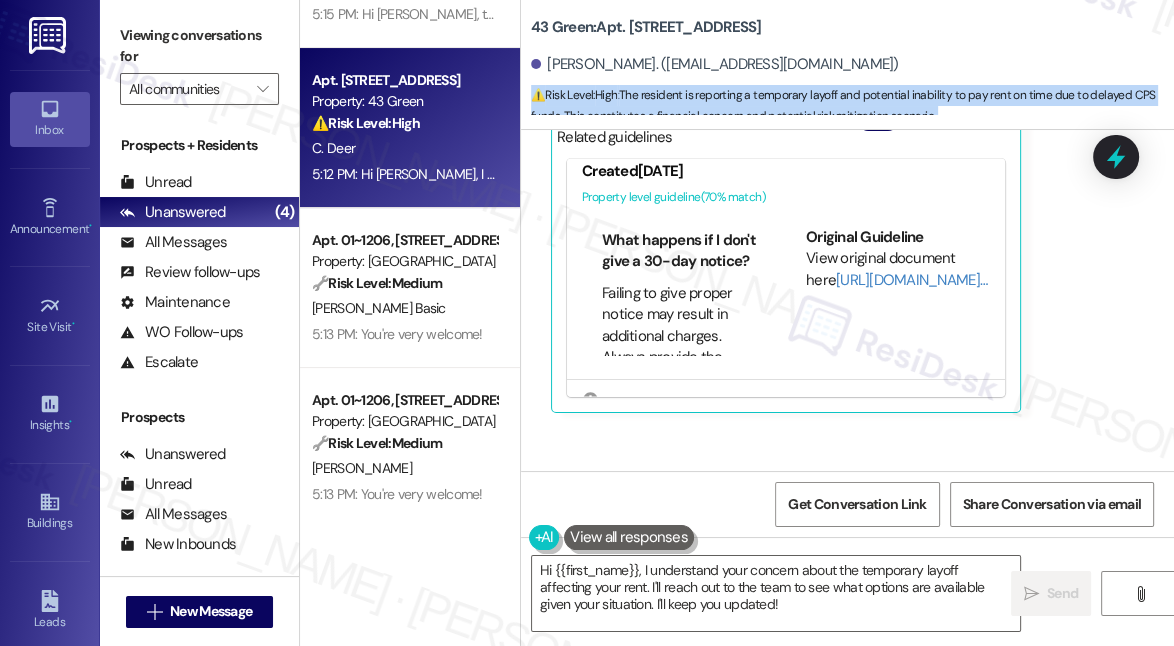 click on "⚠️  Risk Level:  High :  The resident is reporting a temporary layoff and potential inability to pay rent on time due to delayed CPS funds. This constitutes a financial concern and potential risk mitigation scenario." at bounding box center (852, 106) 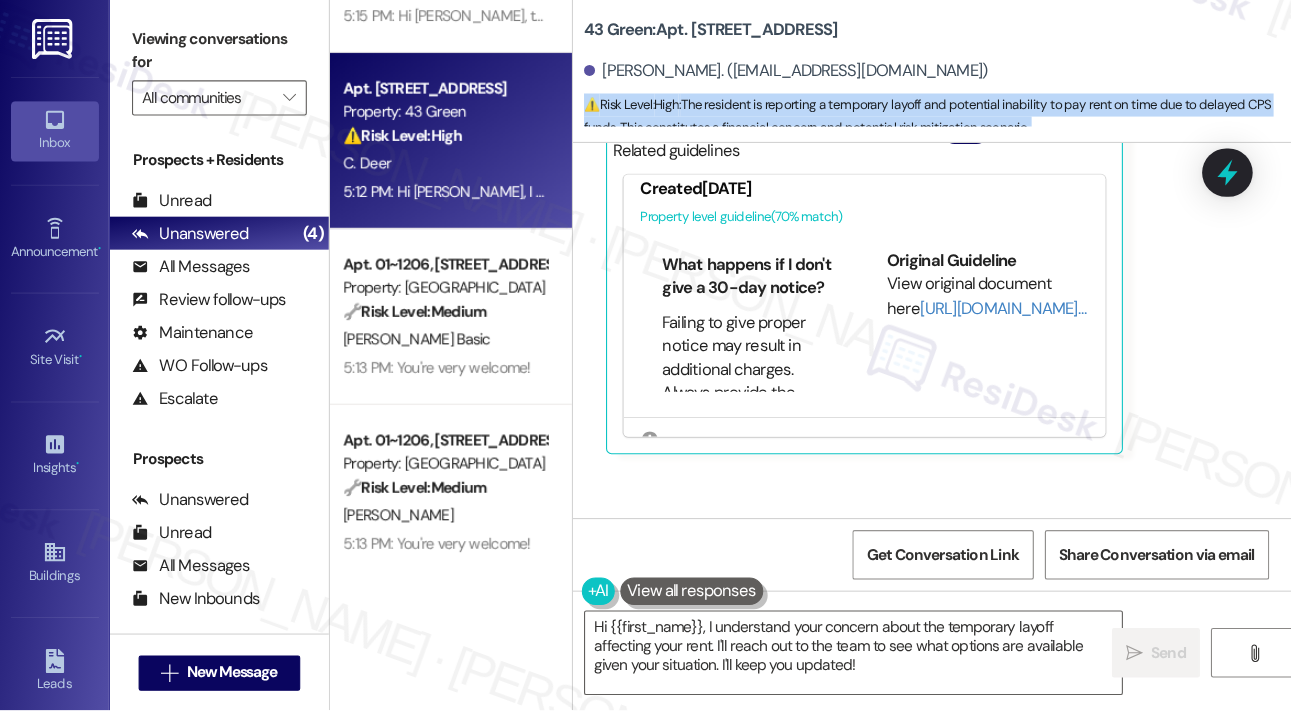 scroll, scrollTop: 231, scrollLeft: 0, axis: vertical 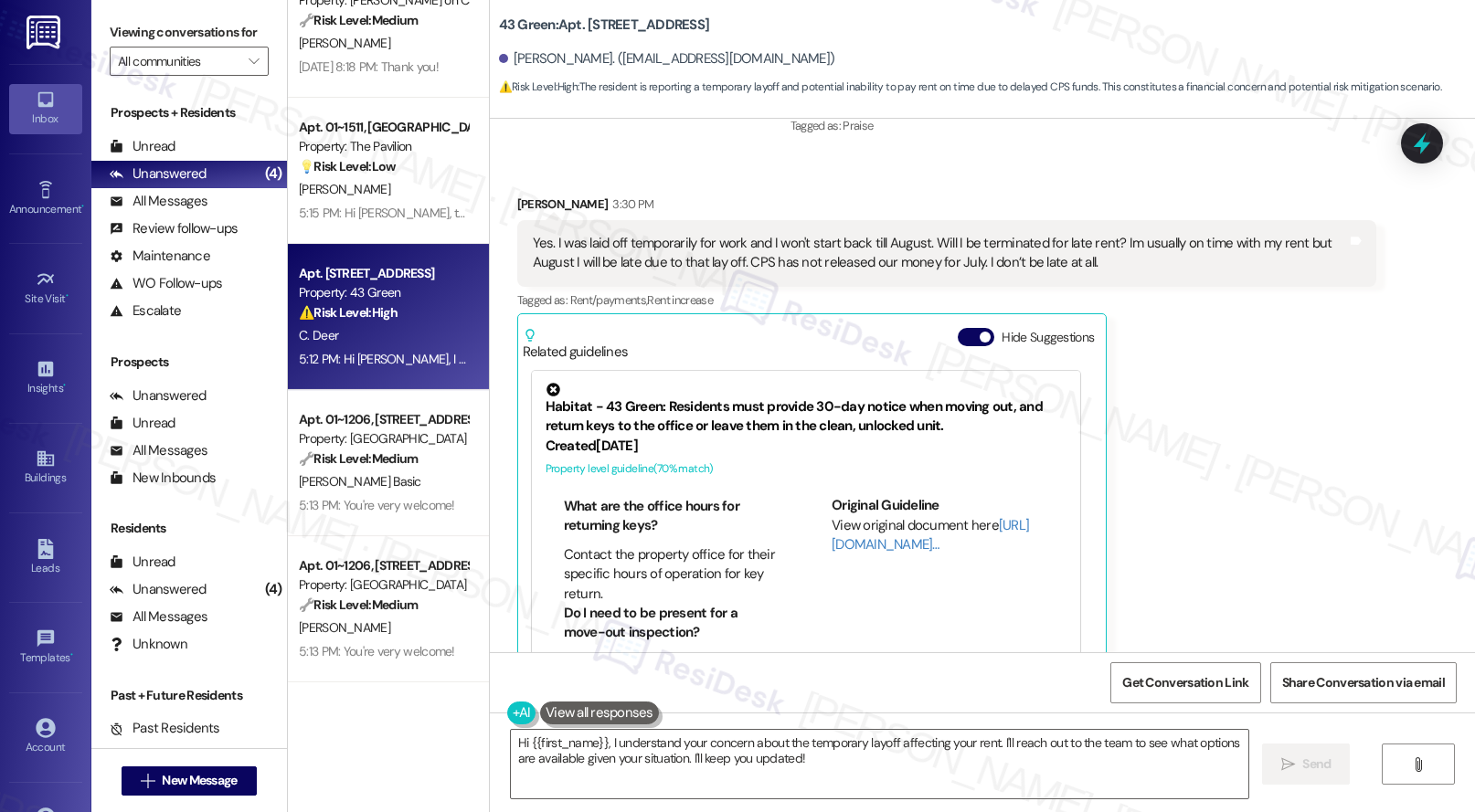 click on "Yes. I was laid off temporarily for work and I won't start back till August. Will I be terminated for late rent? Im usually on time with my rent but August I will be late due to that lay off. CPS has not released our money for July. I don’t be late at all." at bounding box center [939, 253] 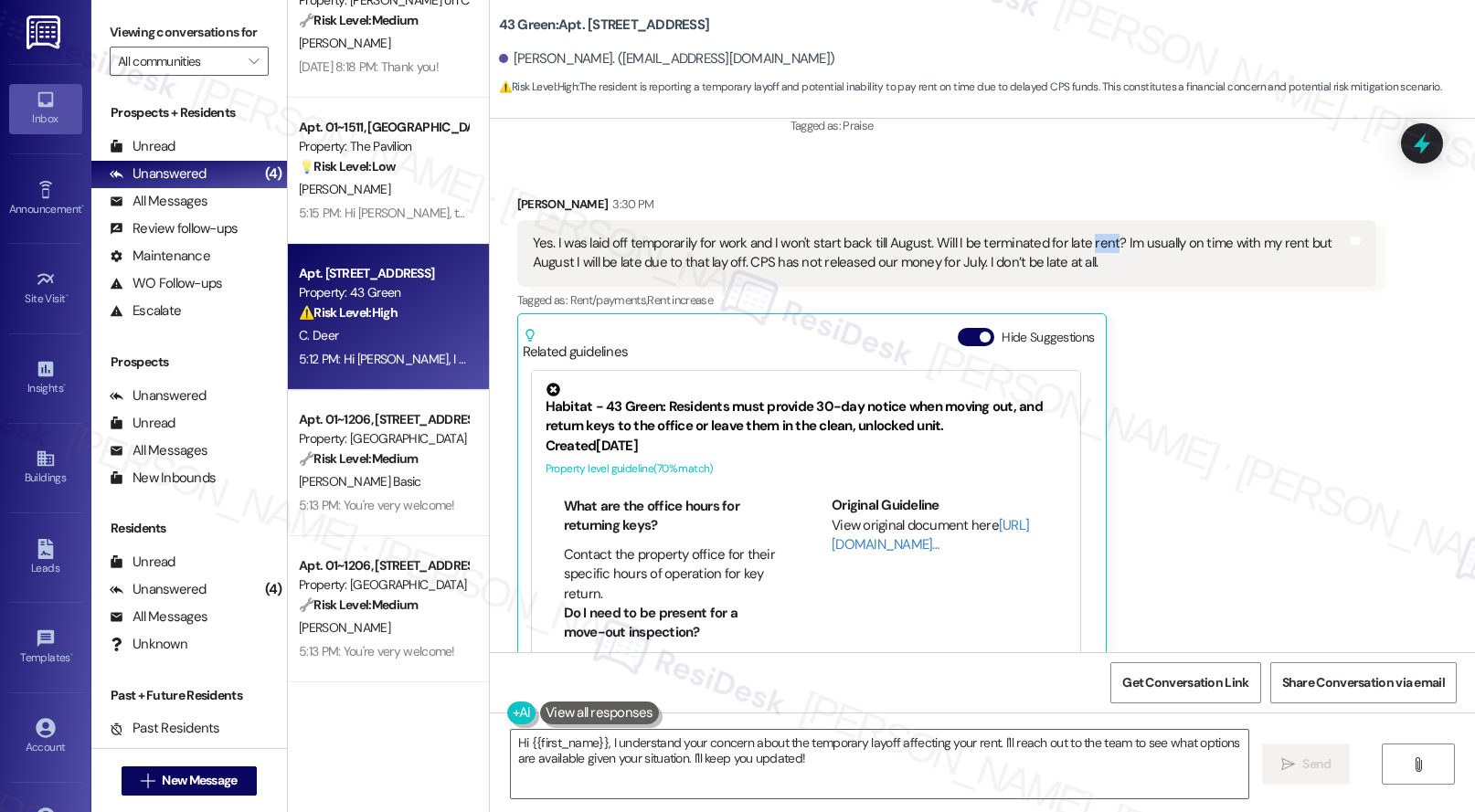 click on "Yes. I was laid off temporarily for work and I won't start back till August. Will I be terminated for late rent? Im usually on time with my rent but August I will be late due to that lay off. CPS has not released our money for July. I don’t be late at all." at bounding box center [939, 253] 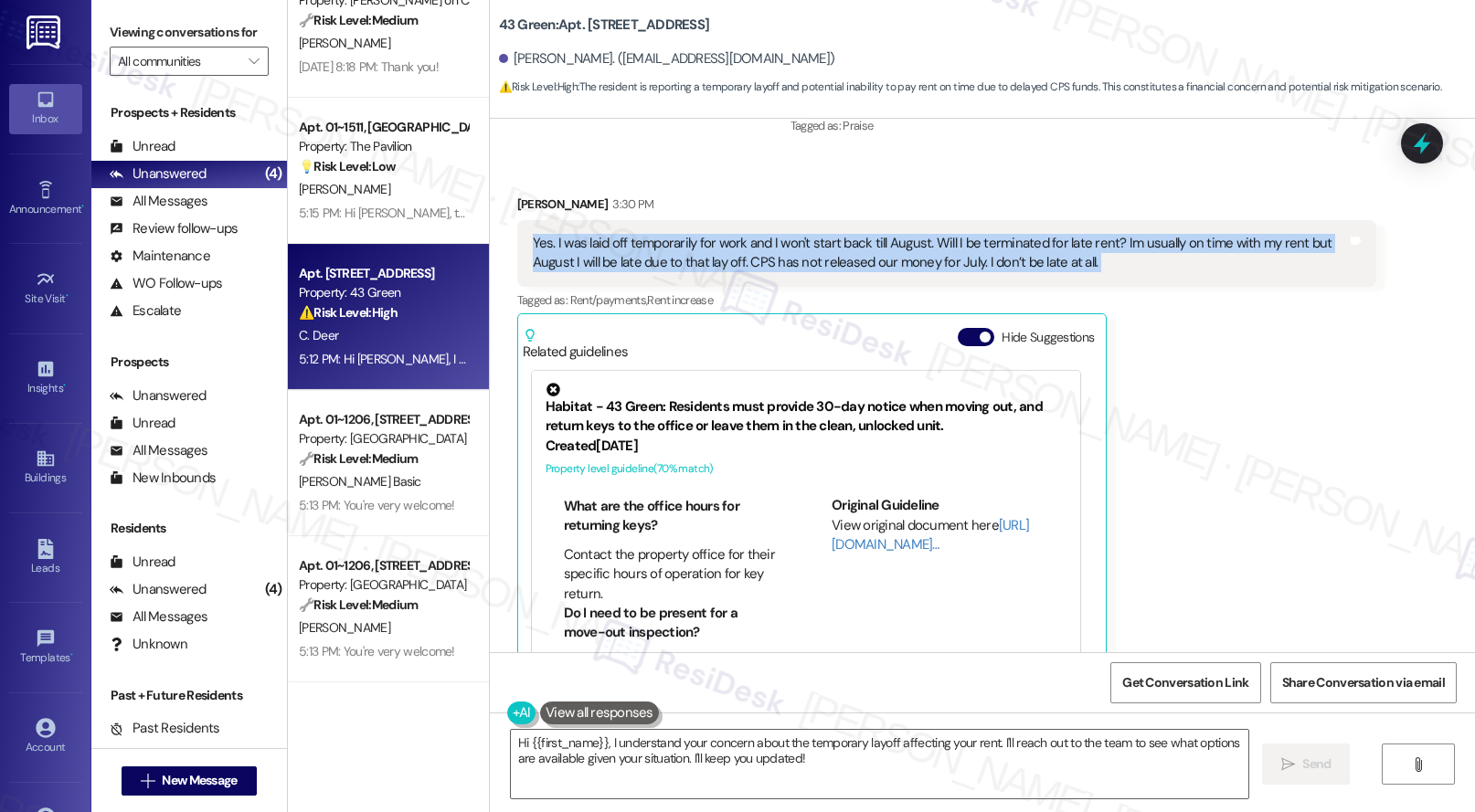 click on "Yes. I was laid off temporarily for work and I won't start back till August. Will I be terminated for late rent? Im usually on time with my rent but August I will be late due to that lay off. CPS has not released our money for July. I don’t be late at all." at bounding box center [939, 253] 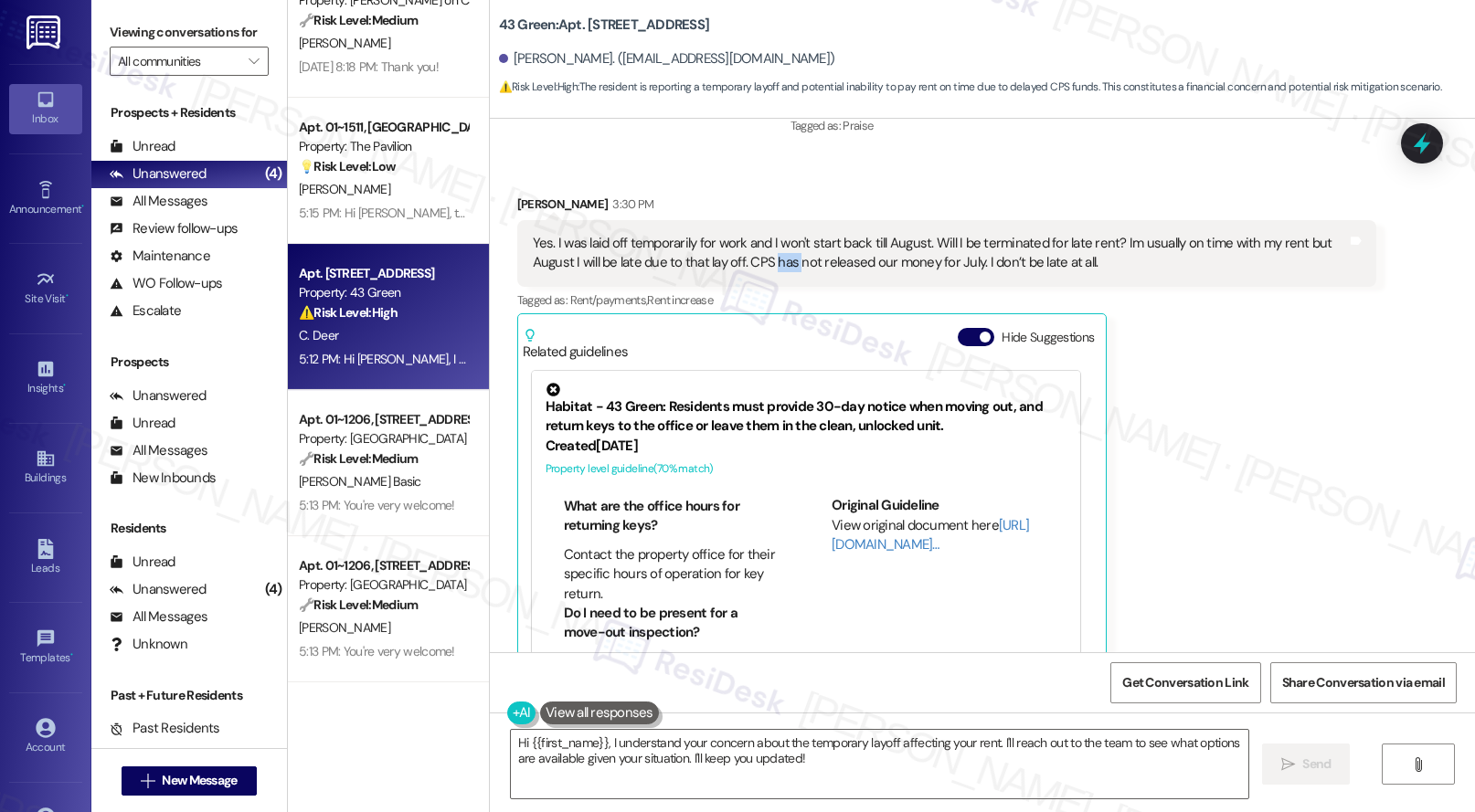 click on "Yes. I was laid off temporarily for work and I won't start back till August. Will I be terminated for late rent? Im usually on time with my rent but August I will be late due to that lay off. CPS has not released our money for July. I don’t be late at all." at bounding box center [939, 253] 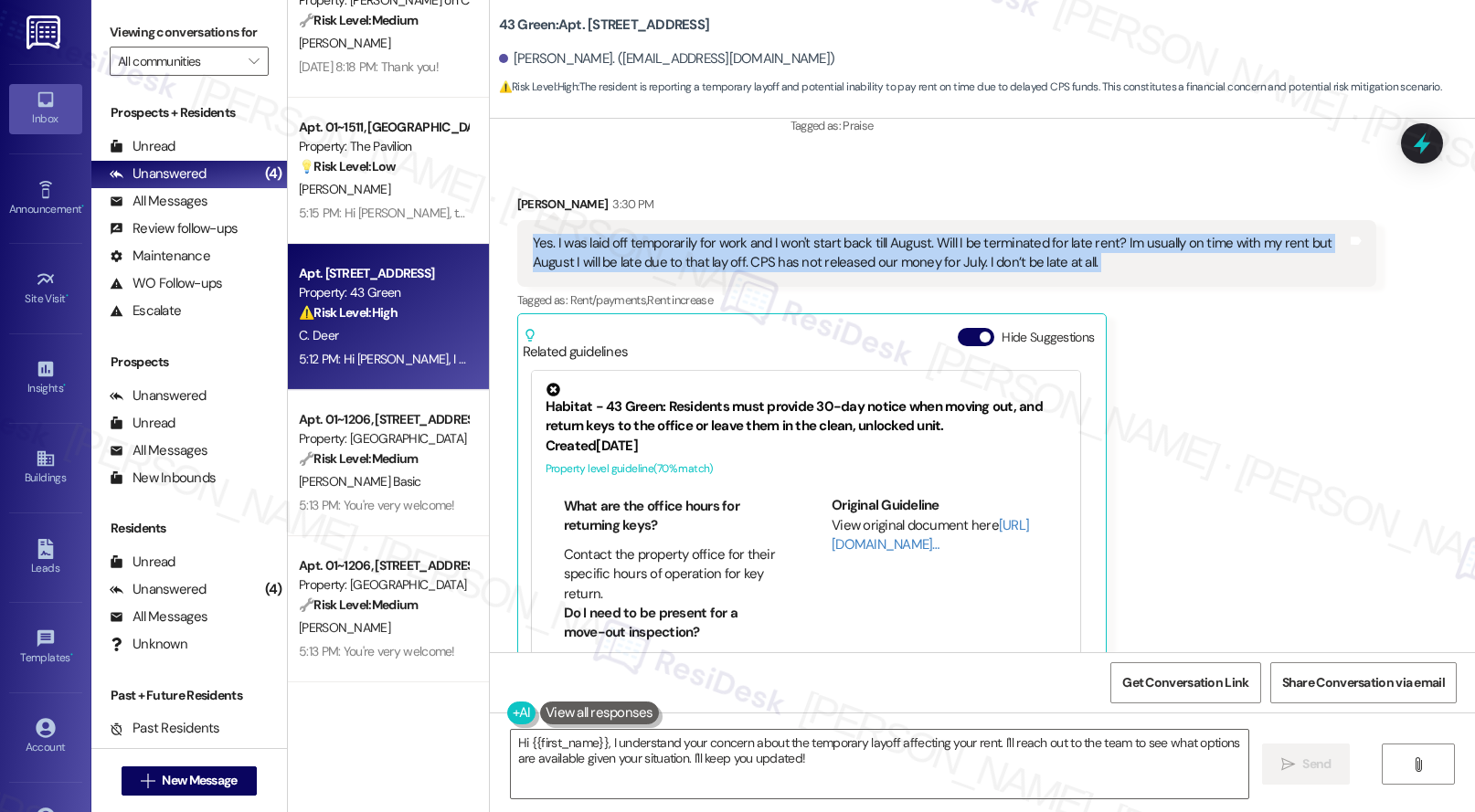 click on "Yes. I was laid off temporarily for work and I won't start back till August. Will I be terminated for late rent? Im usually on time with my rent but August I will be late due to that lay off. CPS has not released our money for July. I don’t be late at all." at bounding box center [939, 253] 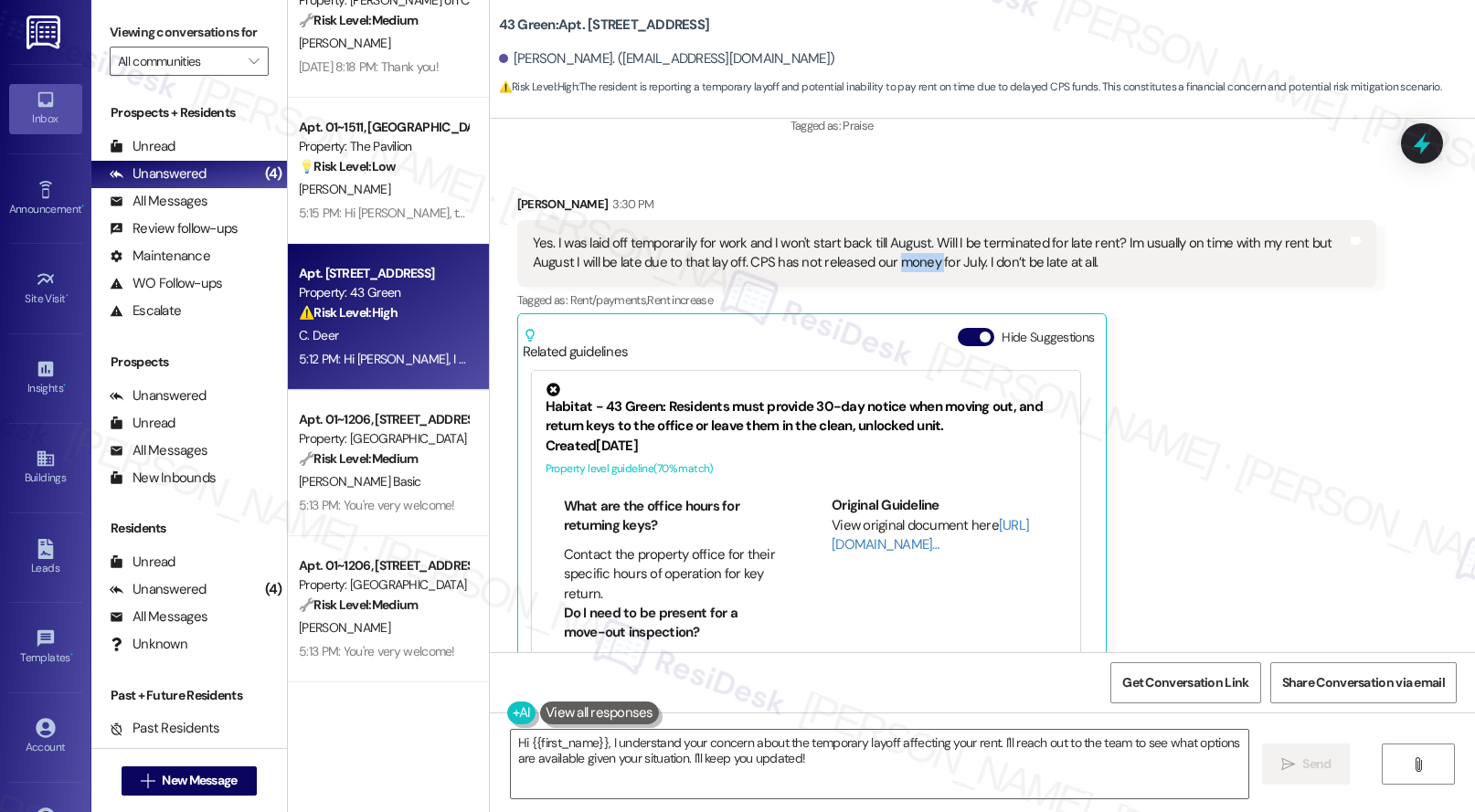click on "Yes. I was laid off temporarily for work and I won't start back till August. Will I be terminated for late rent? Im usually on time with my rent but August I will be late due to that lay off. CPS has not released our money for July. I don’t be late at all." at bounding box center [939, 253] 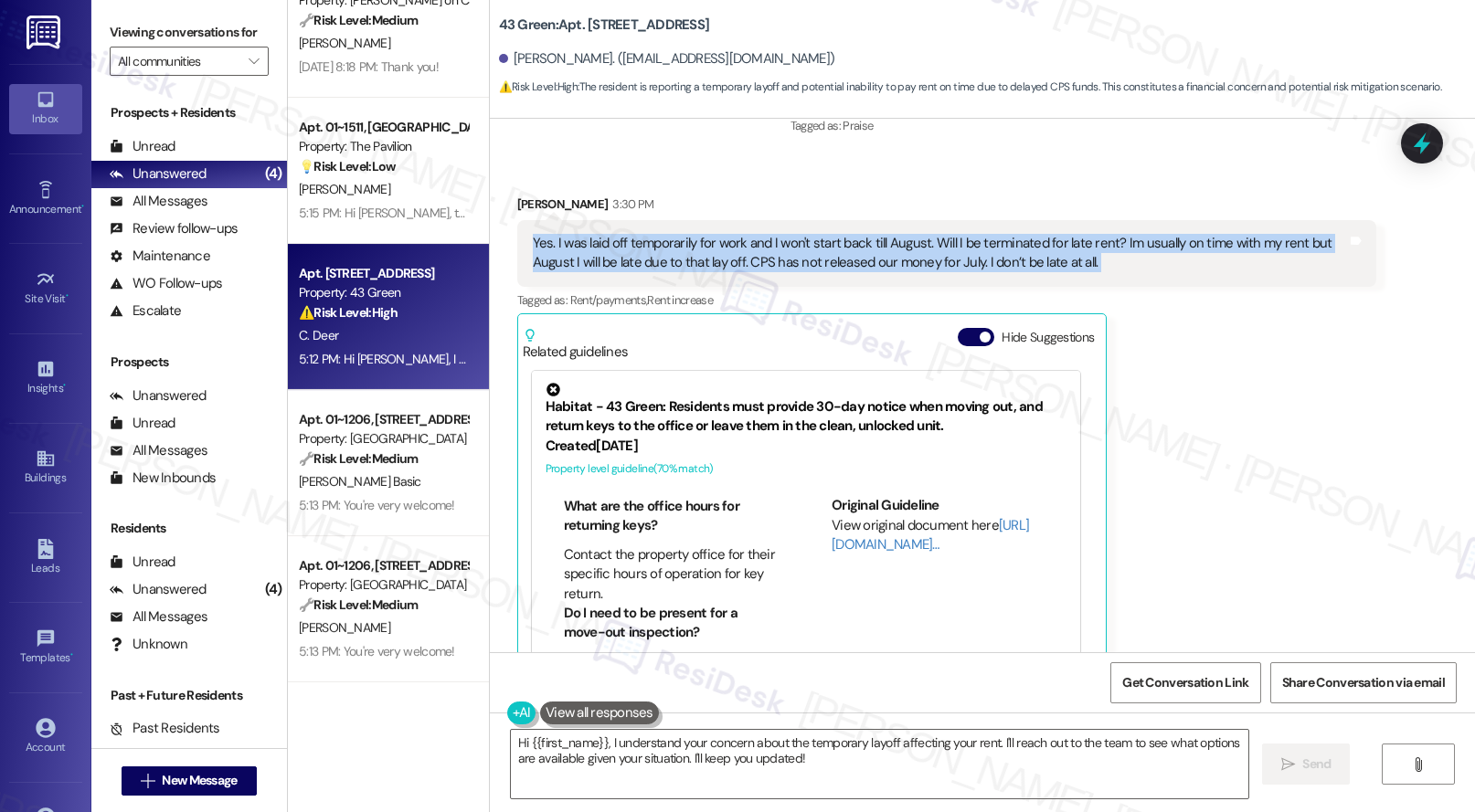click on "Yes. I was laid off temporarily for work and I won't start back till August. Will I be terminated for late rent? Im usually on time with my rent but August I will be late due to that lay off. CPS has not released our money for July. I don’t be late at all." at bounding box center (939, 253) 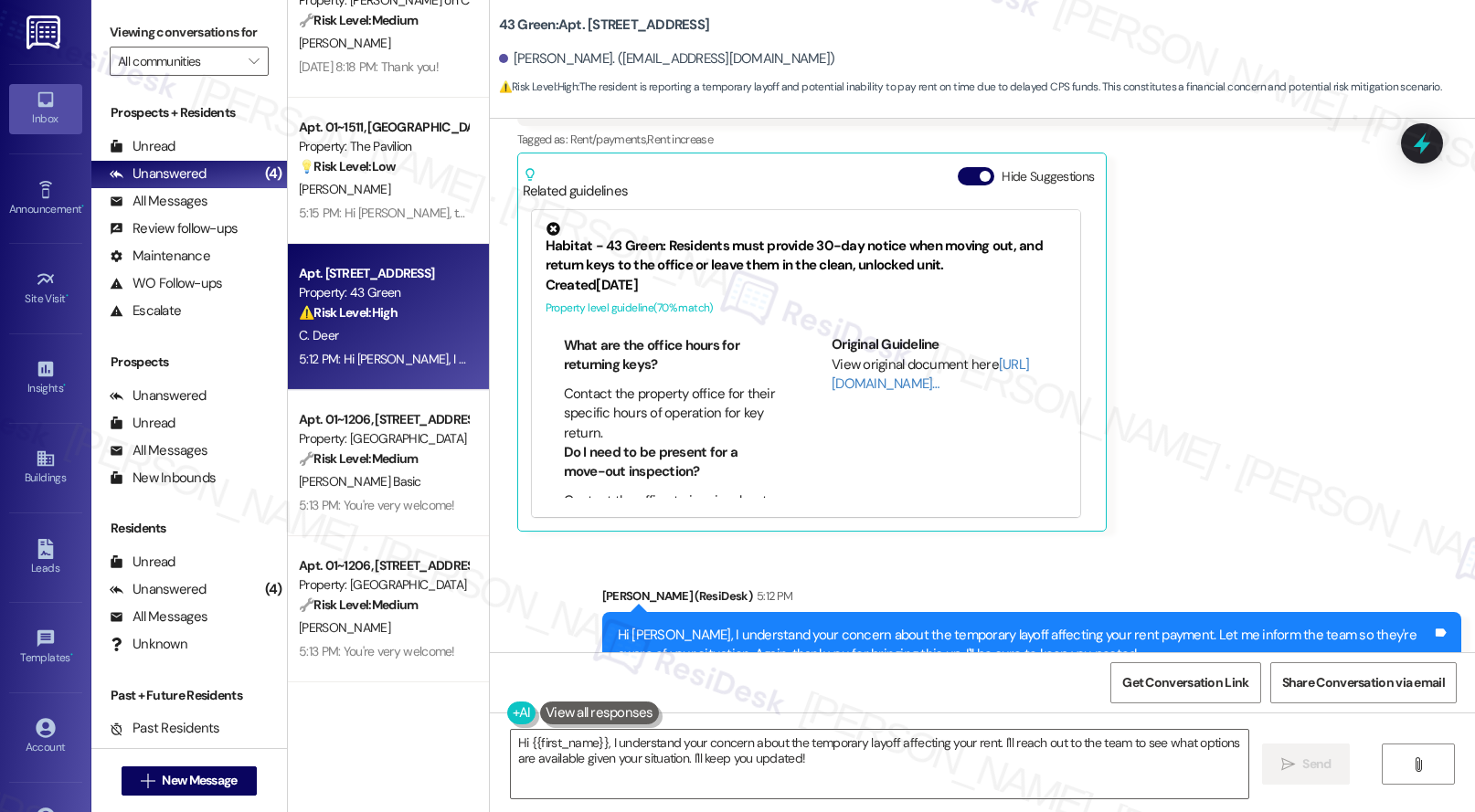 scroll, scrollTop: 2928, scrollLeft: 0, axis: vertical 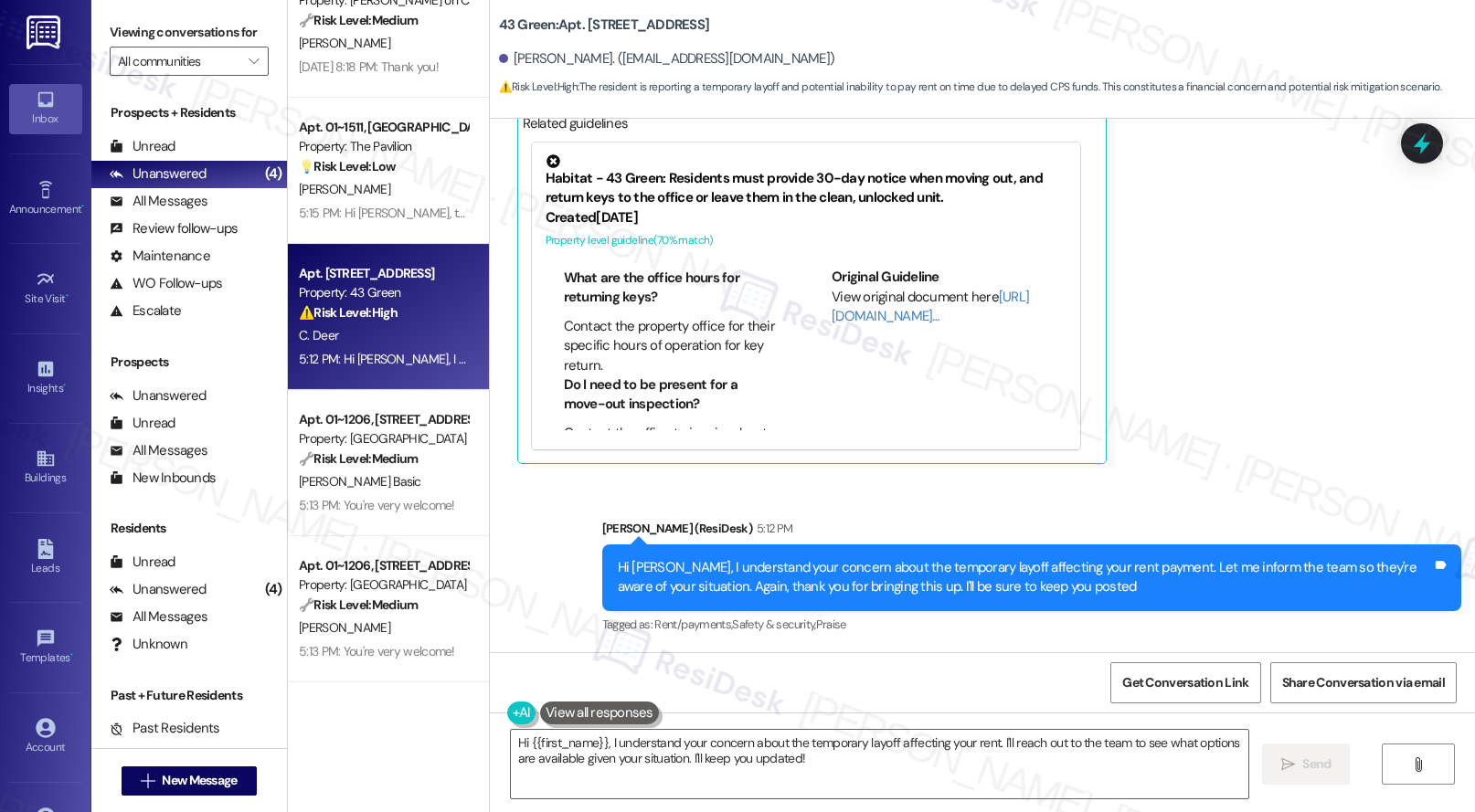 click on "Hi Christina, I understand your concern about the temporary layoff affecting your rent payment. Let me inform the team so they're aware of your situation. Again, thank you for bringing this up. I'll be sure to keep you posted" at bounding box center (1024, 577) 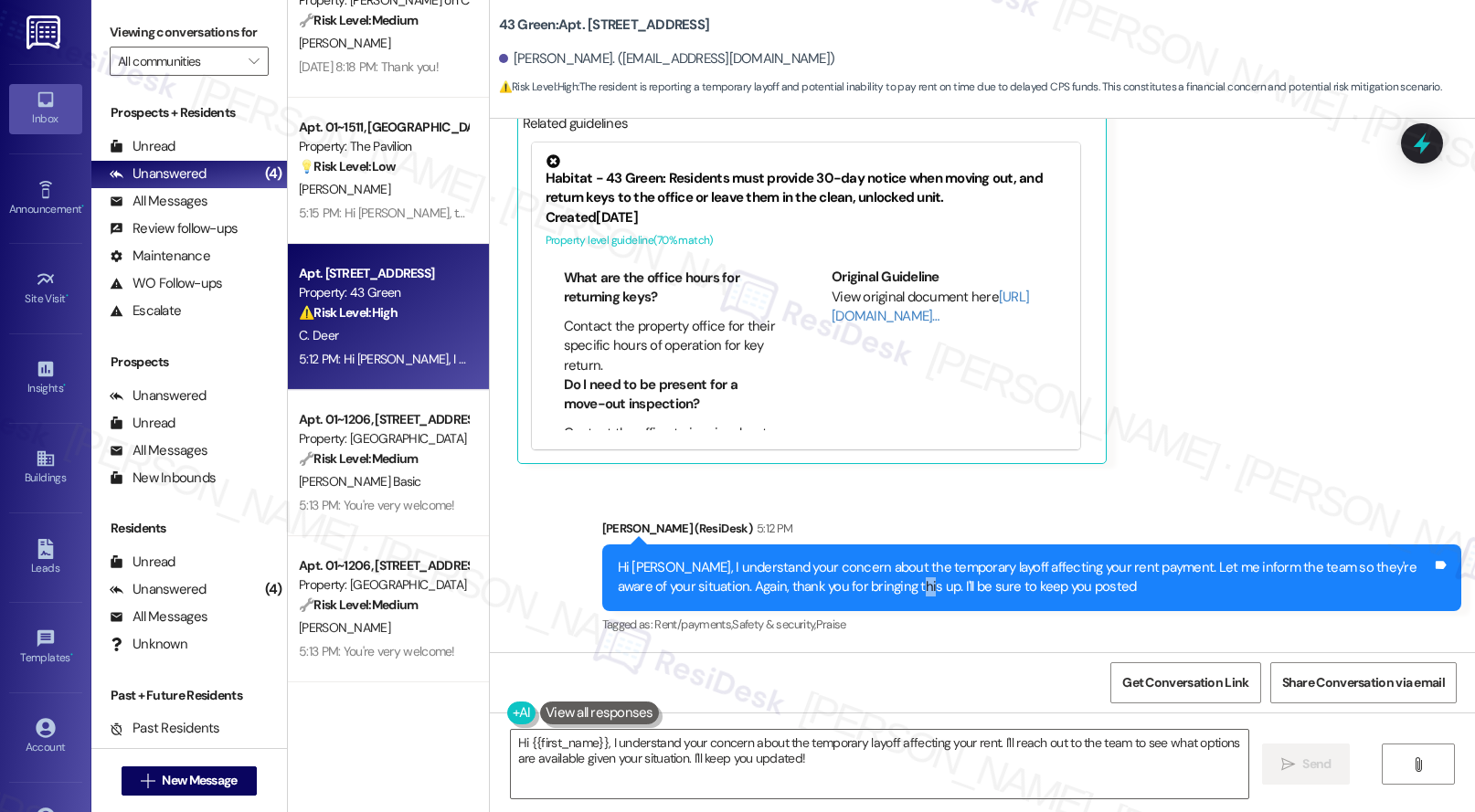 click on "Hi Christina, I understand your concern about the temporary layoff affecting your rent payment. Let me inform the team so they're aware of your situation. Again, thank you for bringing this up. I'll be sure to keep you posted" at bounding box center (1024, 577) 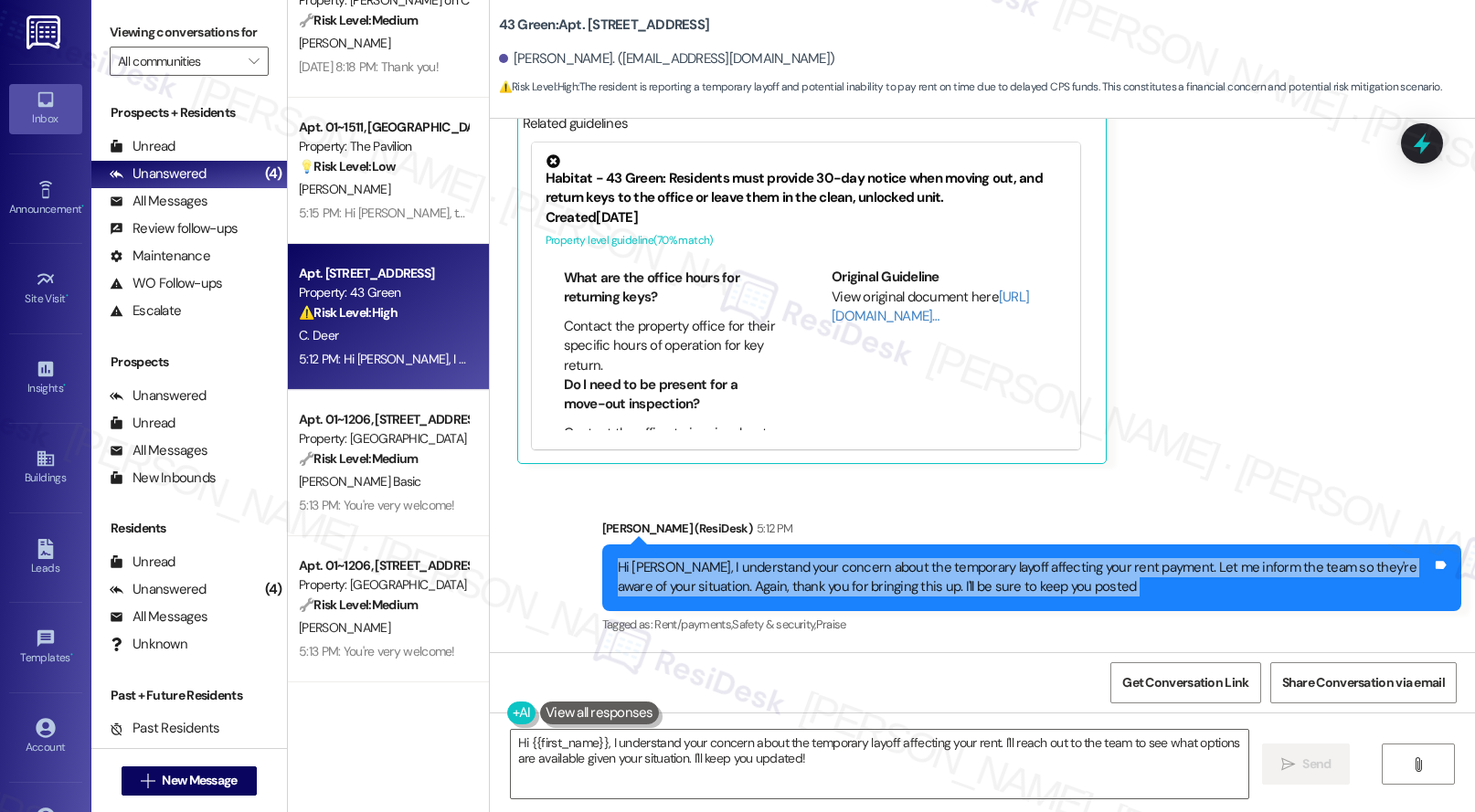 click on "Hi Christina, I understand your concern about the temporary layoff affecting your rent payment. Let me inform the team so they're aware of your situation. Again, thank you for bringing this up. I'll be sure to keep you posted" at bounding box center [1024, 577] 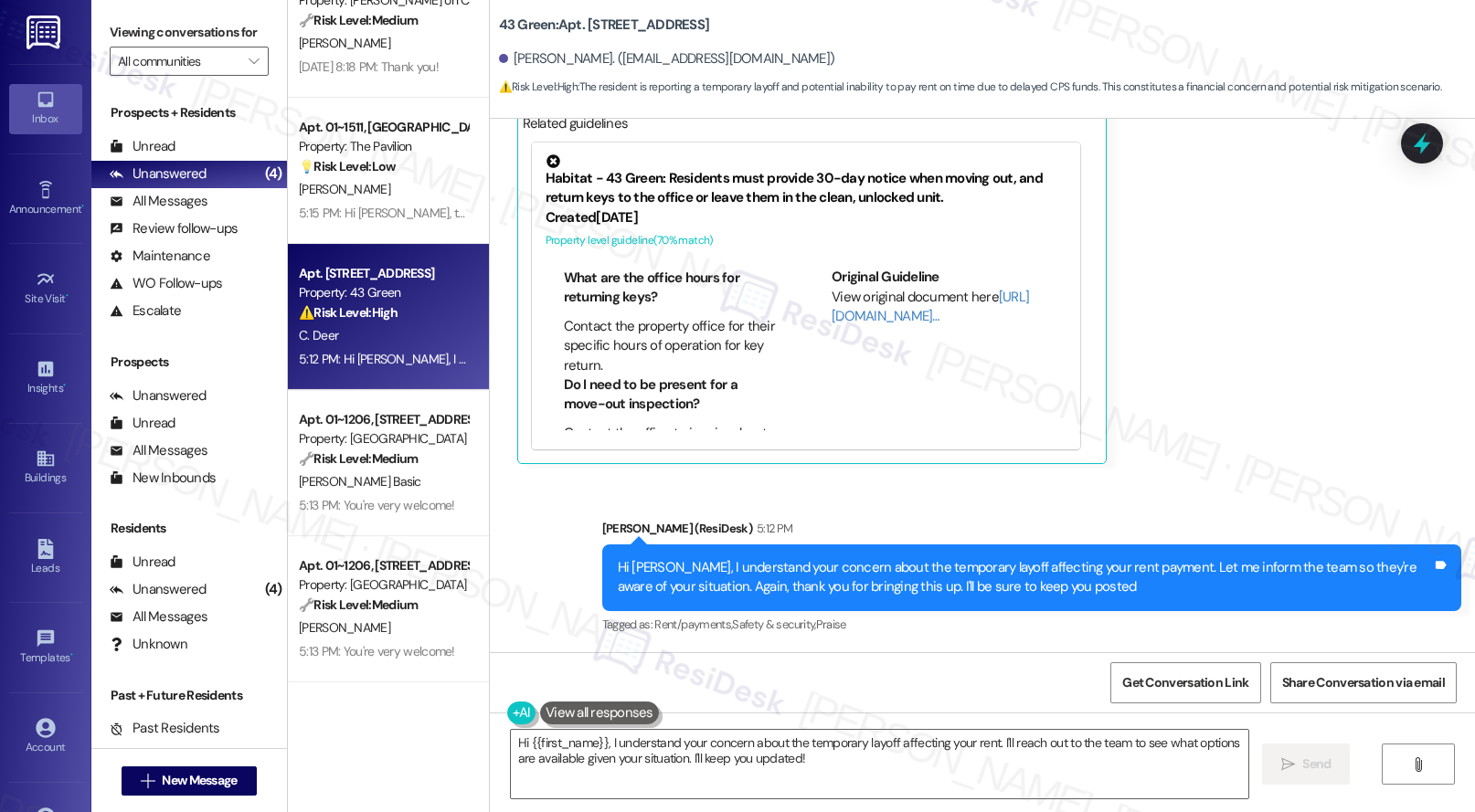 click on "Sent via SMS Sarah   (ResiDesk) 5:12 PM Hi Christina, I understand your concern about the temporary layoff affecting your rent payment. Let me inform the team so they're aware of your situation. Again, thank you for bringing this up. I'll be sure to keep you posted Tags and notes Tagged as:   Rent/payments ,  Click to highlight conversations about Rent/payments Safety & security ,  Click to highlight conversations about Safety & security Praise Click to highlight conversations about Praise" at bounding box center (1032, 578) 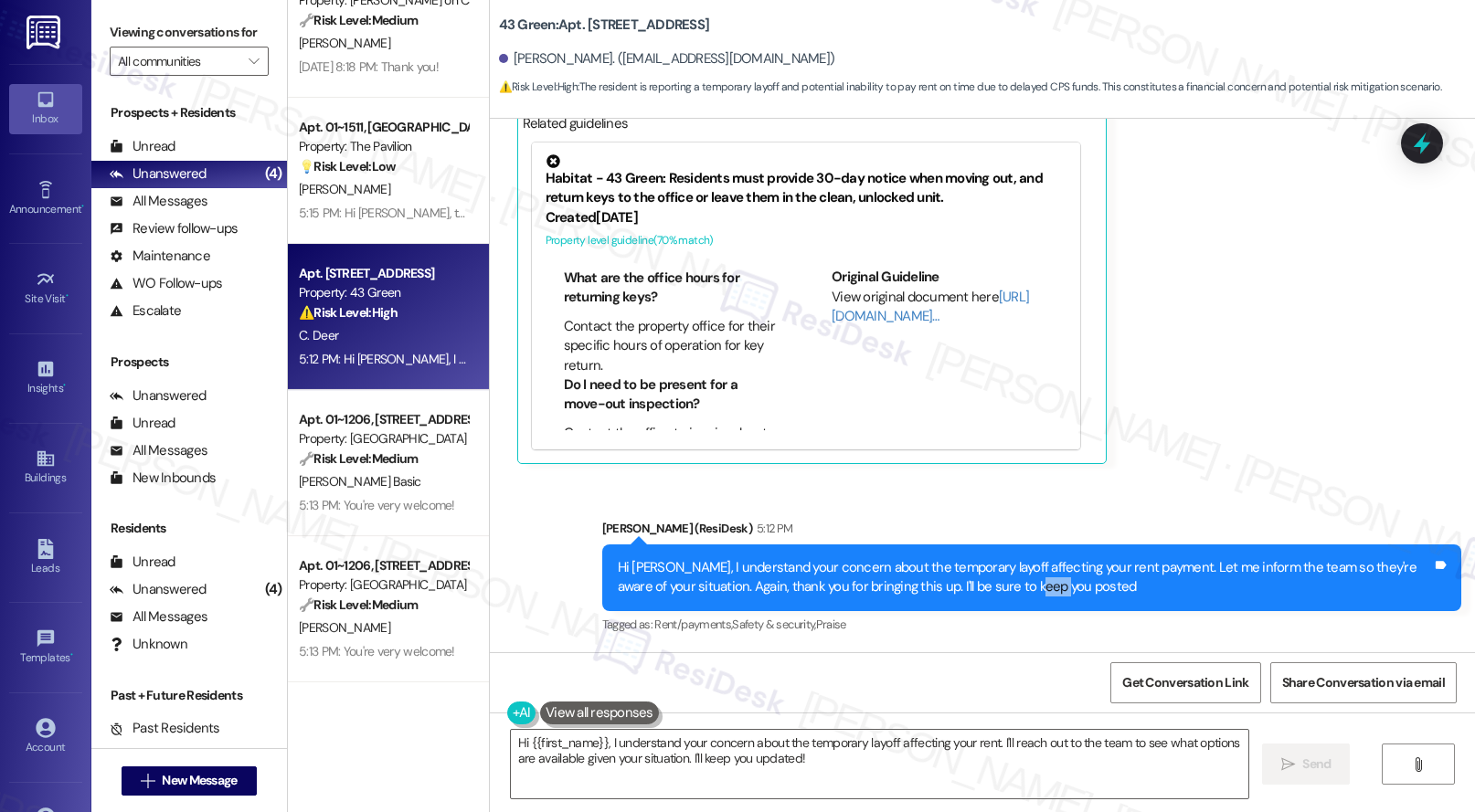 click on "Hi Christina, I understand your concern about the temporary layoff affecting your rent payment. Let me inform the team so they're aware of your situation. Again, thank you for bringing this up. I'll be sure to keep you posted" at bounding box center [1024, 577] 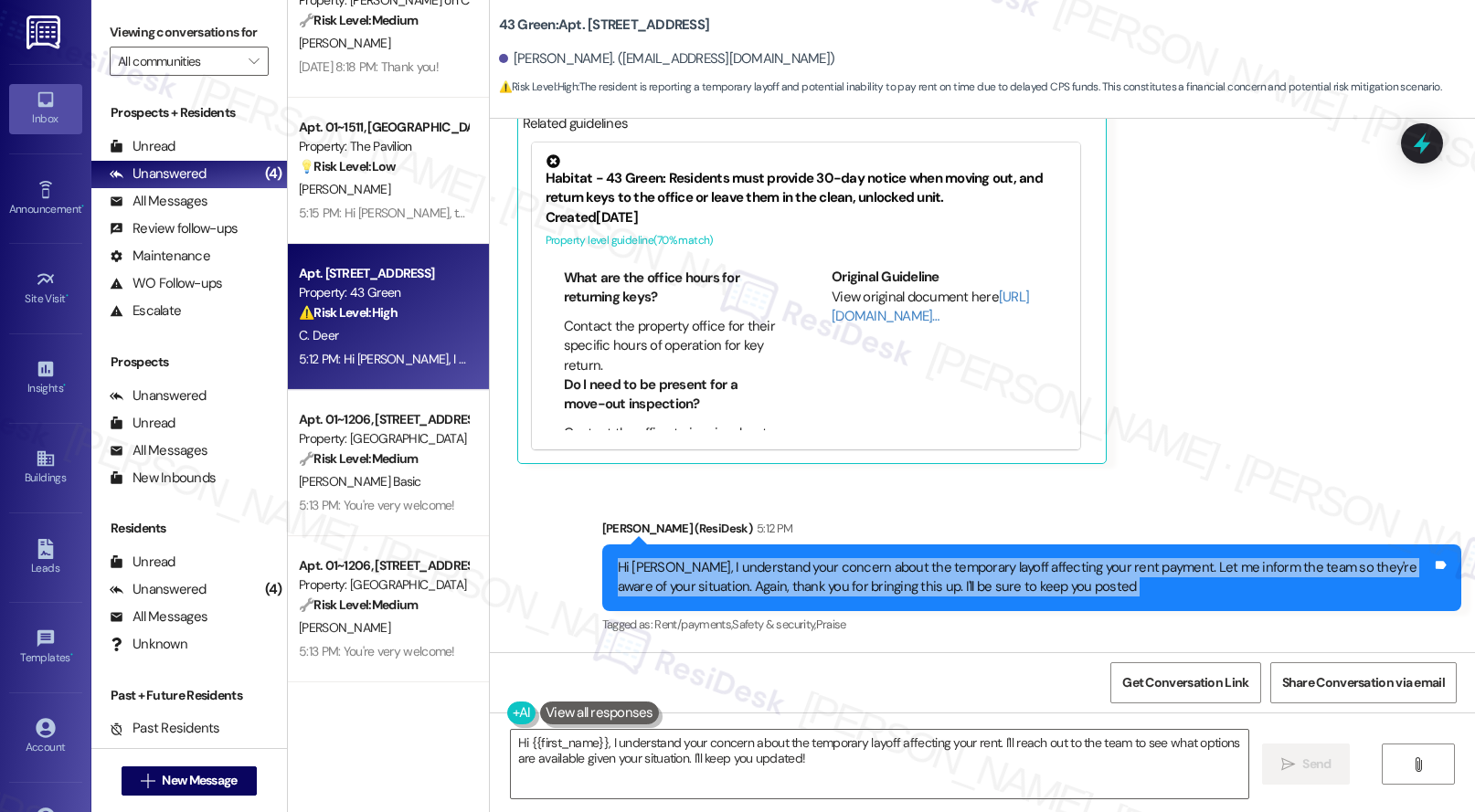 click on "Hi Christina, I understand your concern about the temporary layoff affecting your rent payment. Let me inform the team so they're aware of your situation. Again, thank you for bringing this up. I'll be sure to keep you posted" at bounding box center (1024, 577) 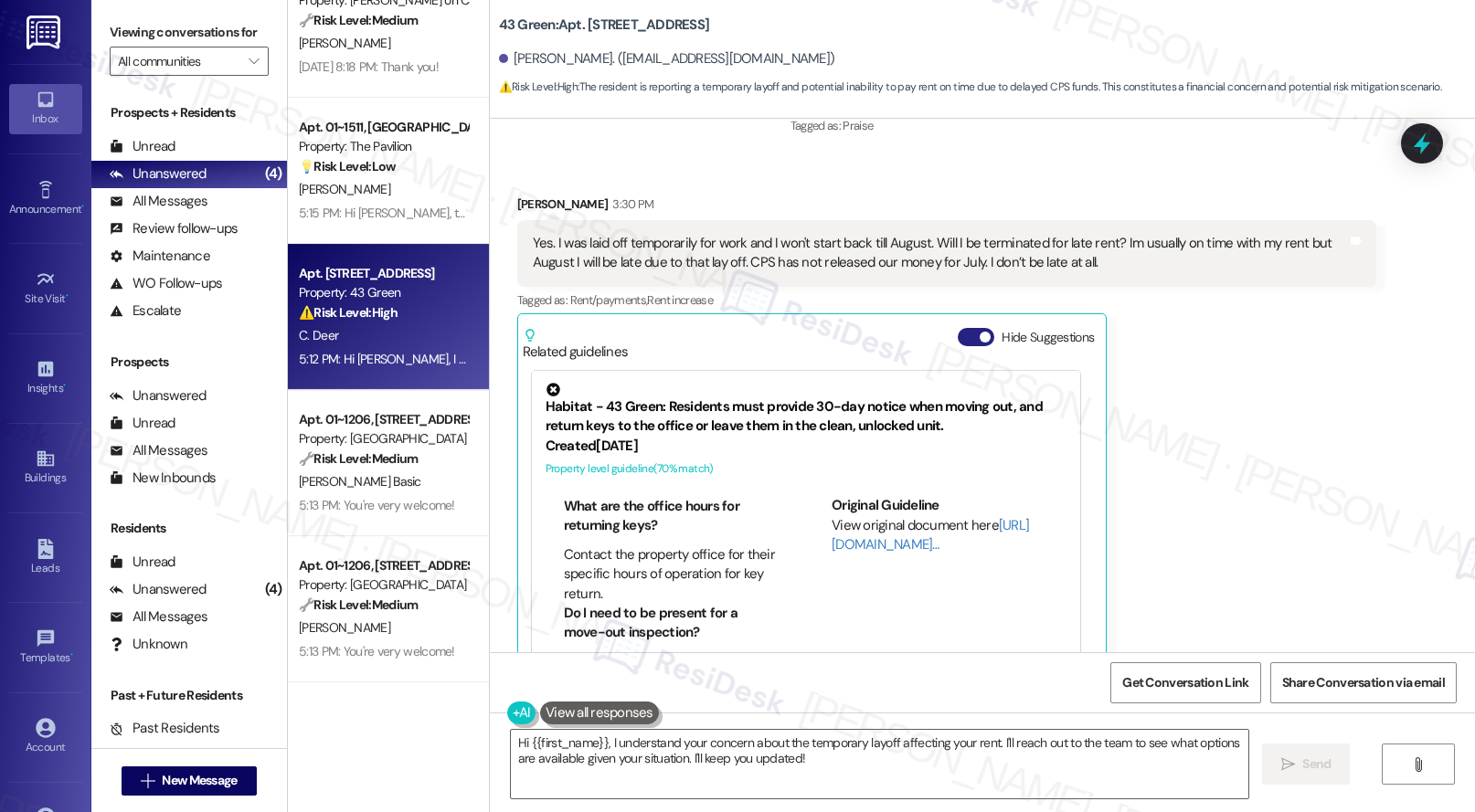click at bounding box center [985, 337] 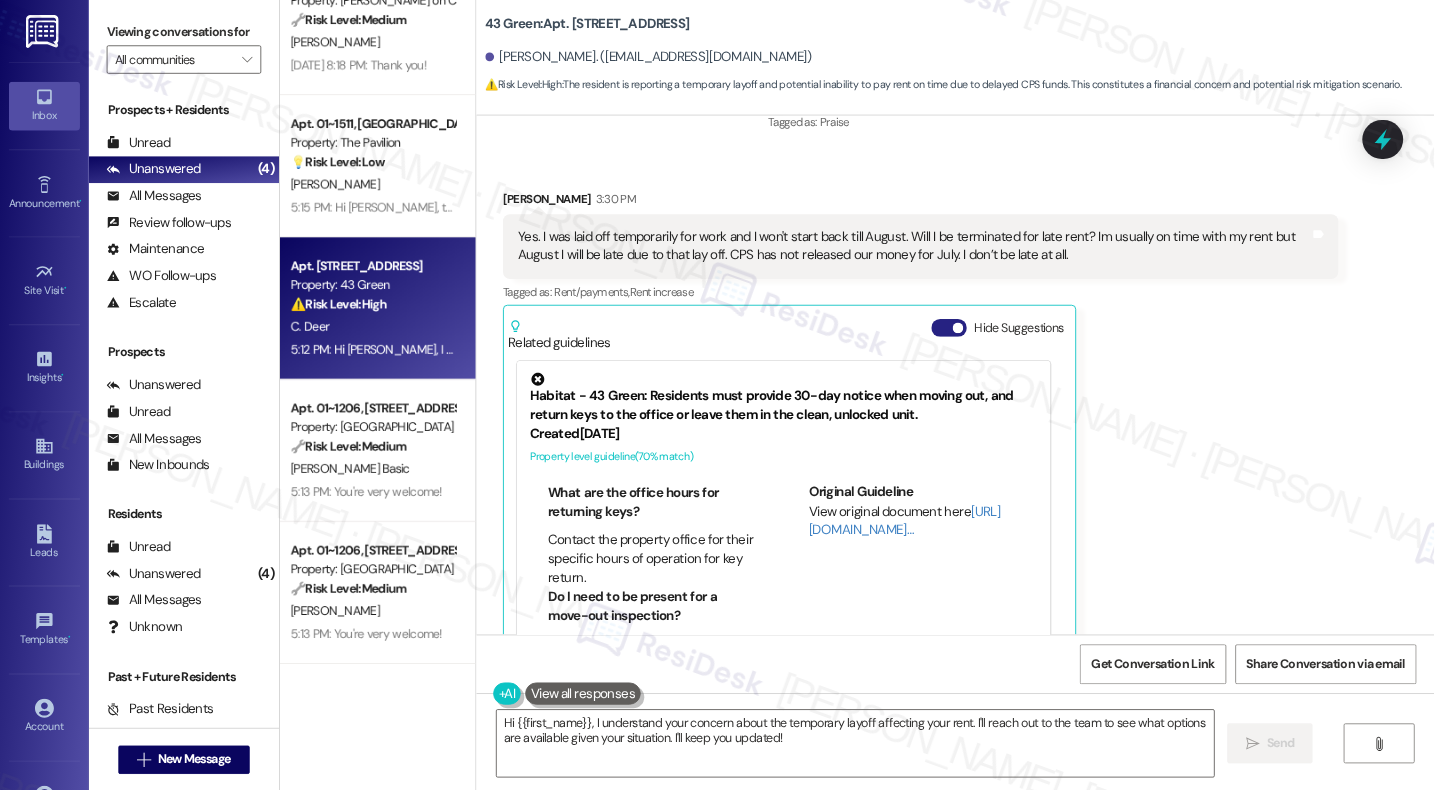 scroll, scrollTop: 2851, scrollLeft: 0, axis: vertical 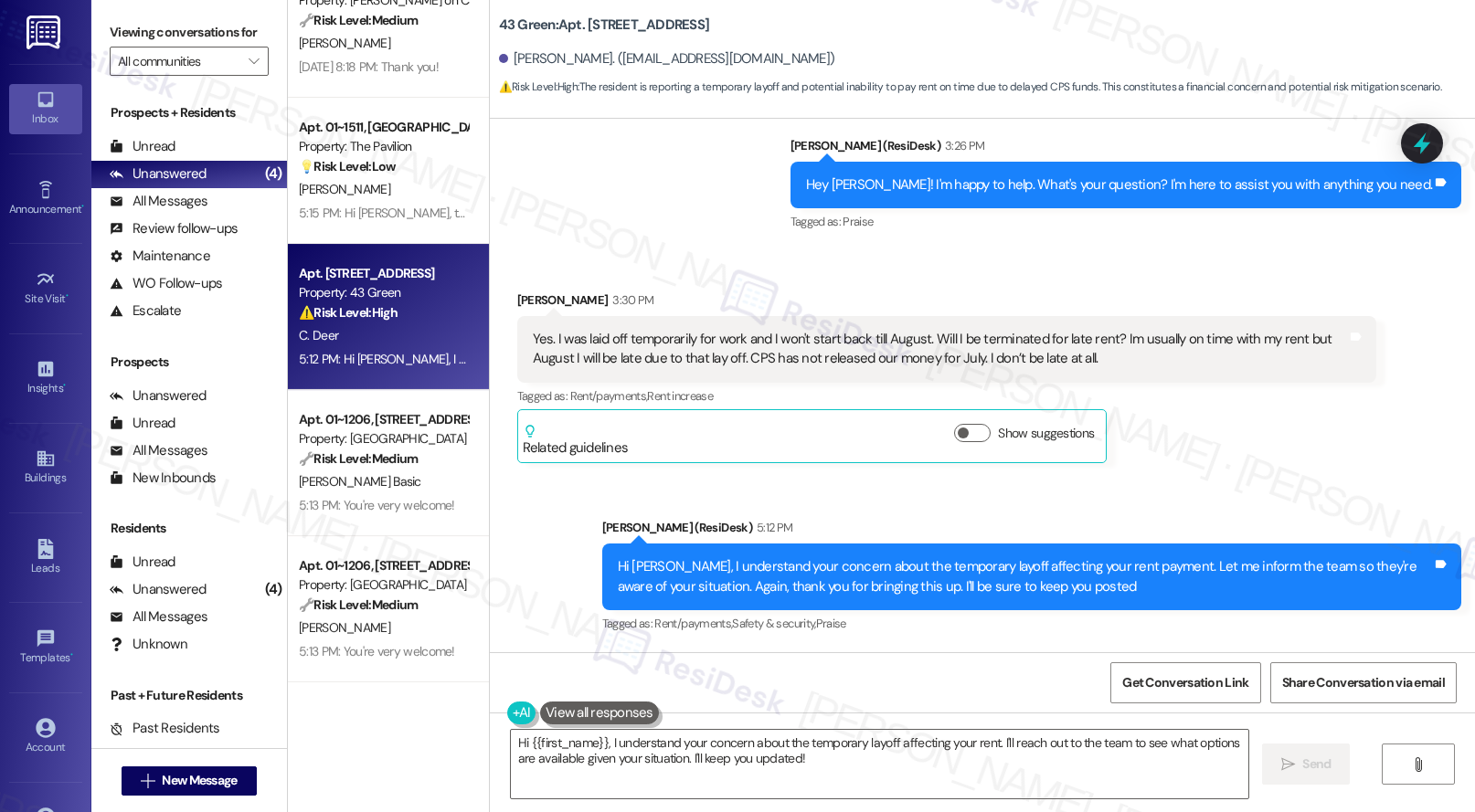 click on "Yes. I was laid off temporarily for work and I won't start back till August. Will I be terminated for late rent? Im usually on time with my rent but August I will be late due to that lay off. CPS has not released our money for July. I don’t be late at all." at bounding box center (939, 349) 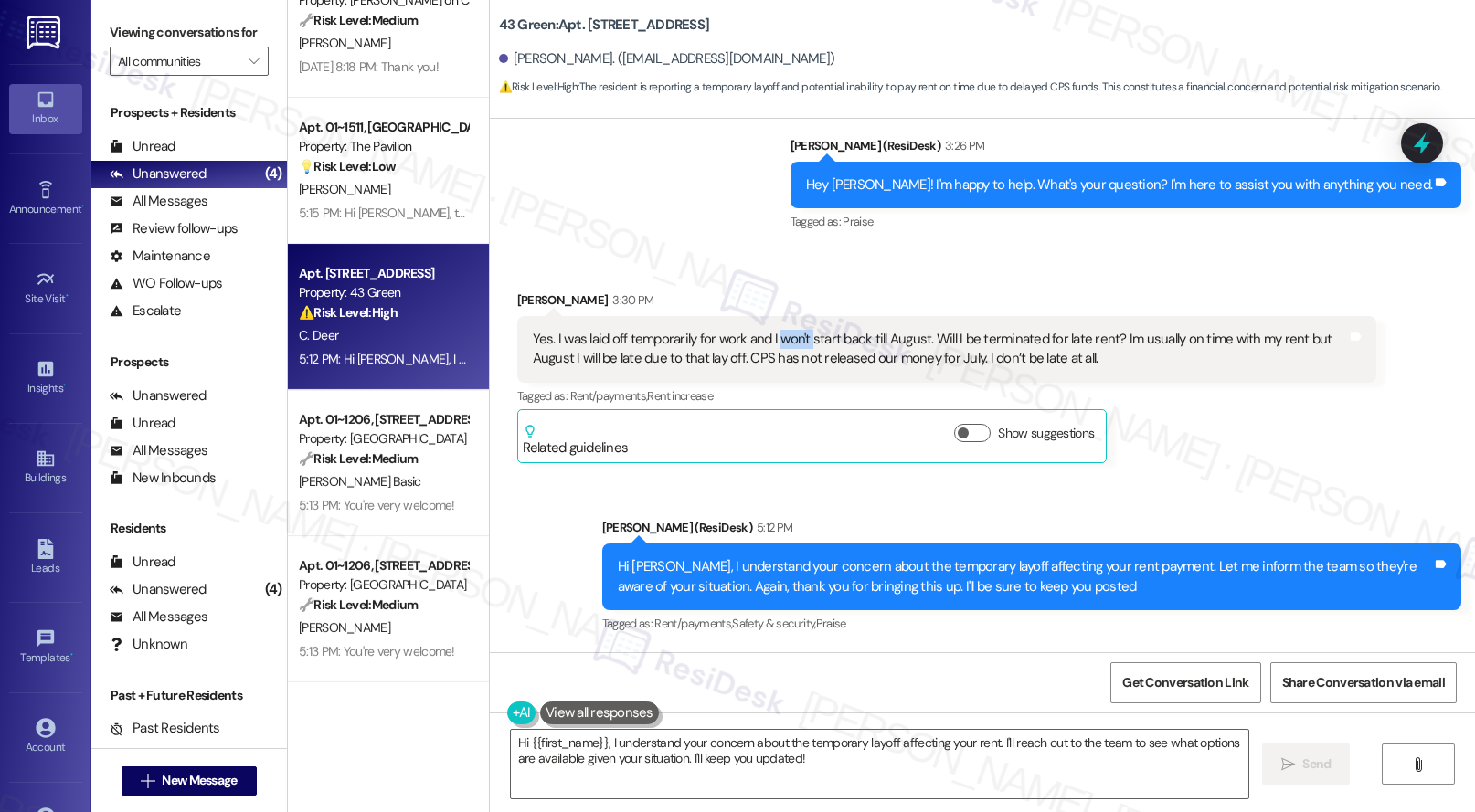 click on "Yes. I was laid off temporarily for work and I won't start back till August. Will I be terminated for late rent? Im usually on time with my rent but August I will be late due to that lay off. CPS has not released our money for July. I don’t be late at all." at bounding box center [939, 349] 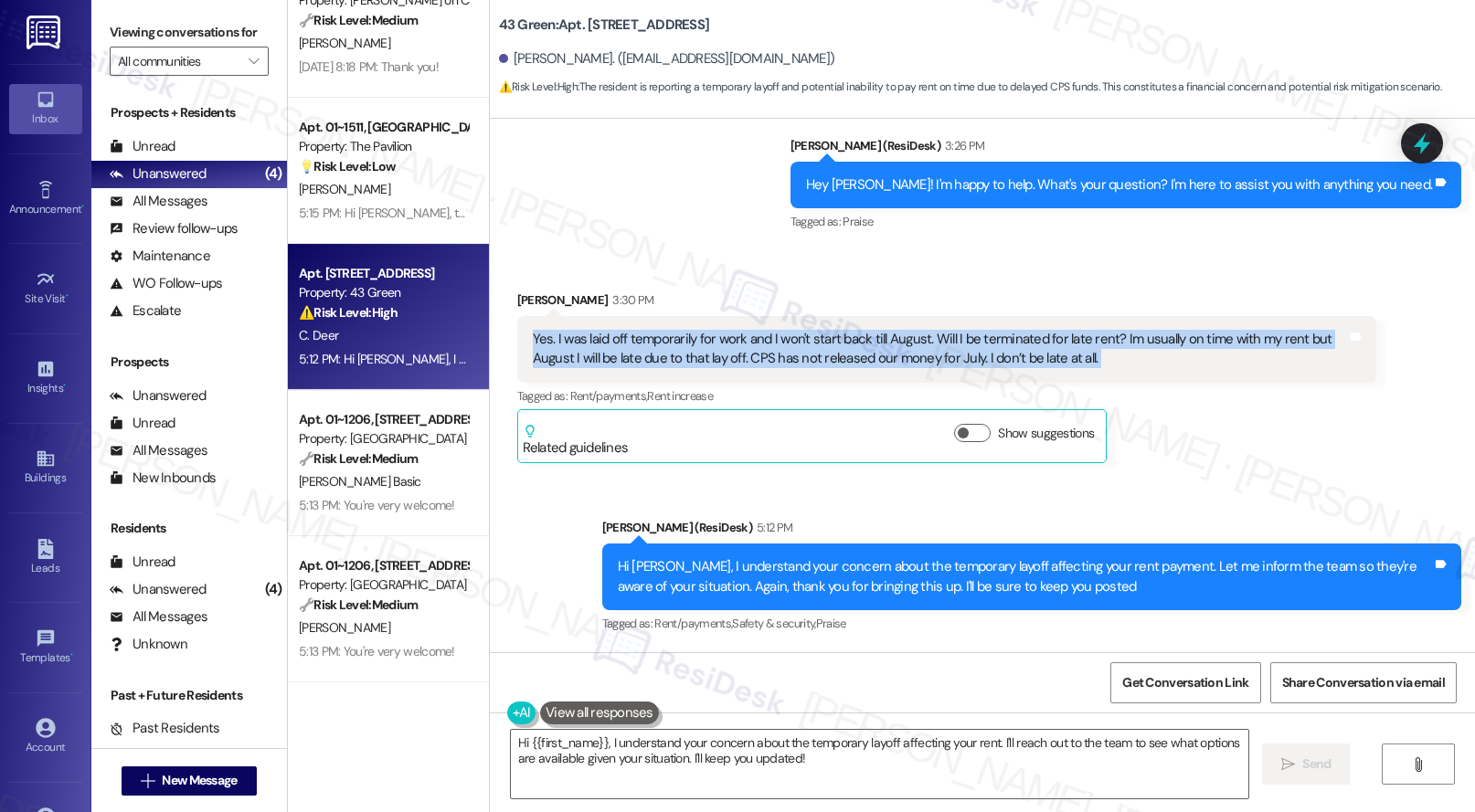 click on "Yes. I was laid off temporarily for work and I won't start back till August. Will I be terminated for late rent? Im usually on time with my rent but August I will be late due to that lay off. CPS has not released our money for July. I don’t be late at all." at bounding box center (939, 349) 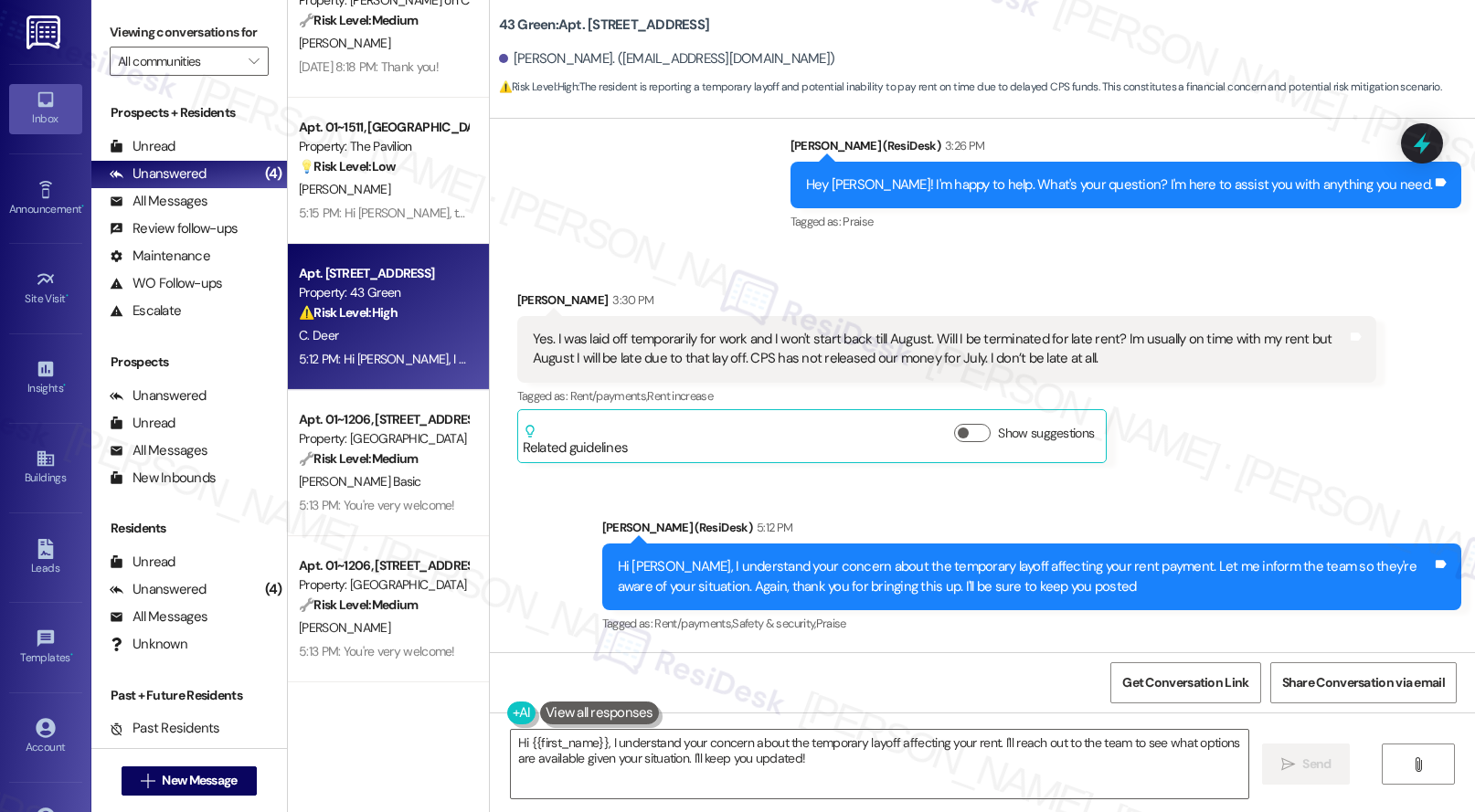 click on "Received via SMS Christina Deer 3:30 PM Yes. I was laid off temporarily for work and I won't start back till August. Will I be terminated for late rent? Im usually on time with my rent but August I will be late due to that lay off. CPS has not released our money for July. I don’t be late at all.  Tags and notes Tagged as:   Rent/payments ,  Click to highlight conversations about Rent/payments Rent increase Click to highlight conversations about Rent increase  Related guidelines Show suggestions" at bounding box center (982, 364) 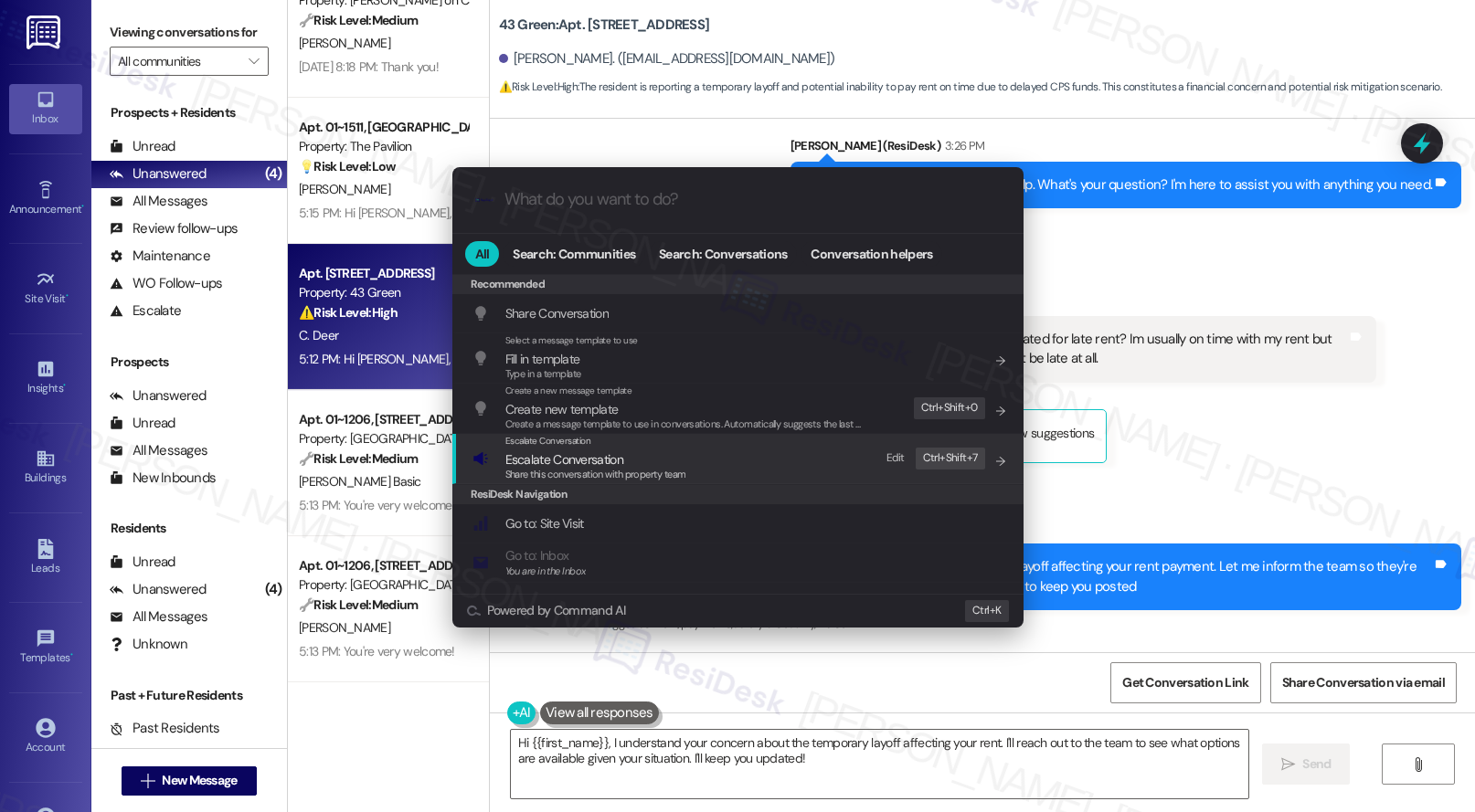 click on "Escalate Conversation" at bounding box center [564, 459] 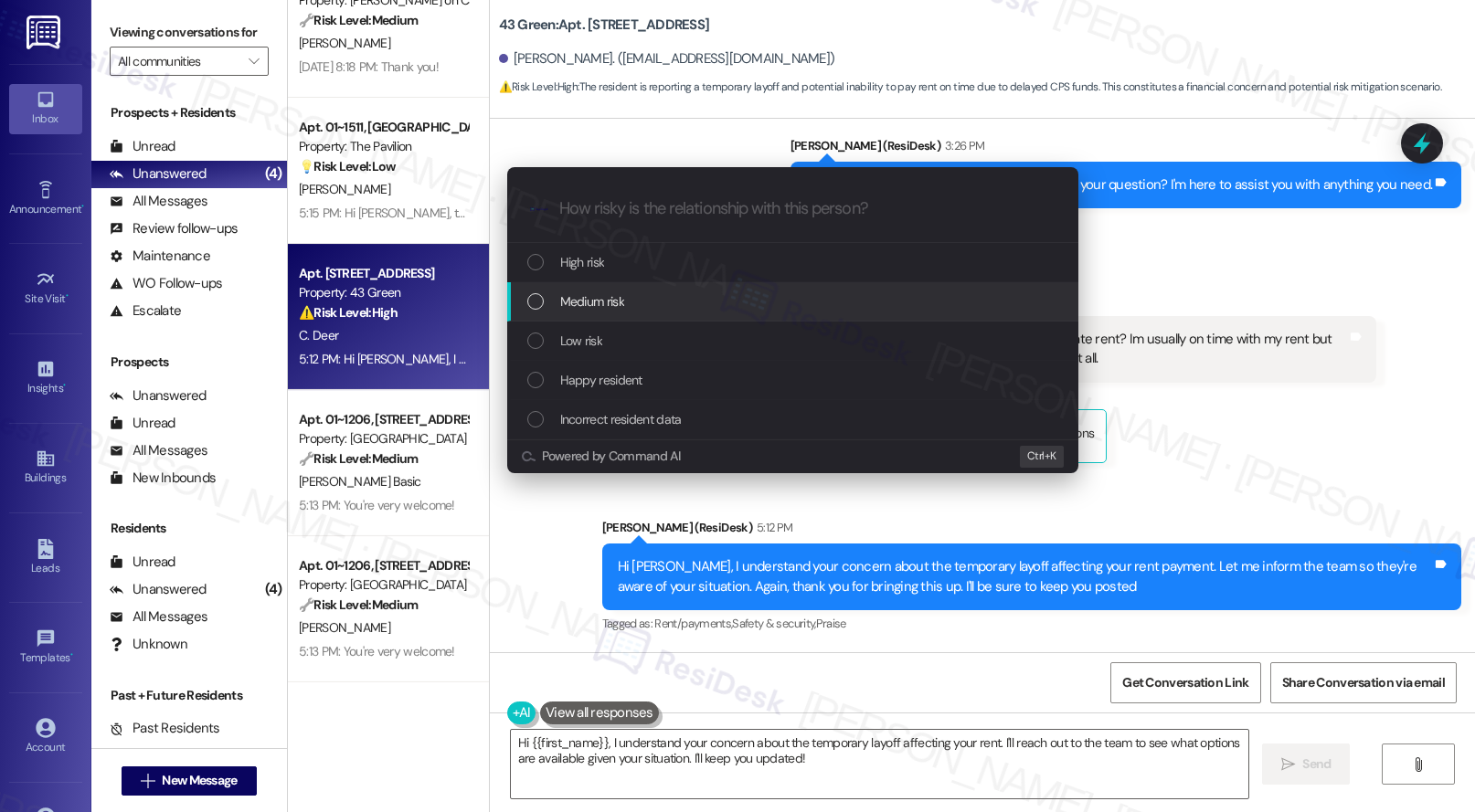 click on "Medium risk" at bounding box center (592, 301) 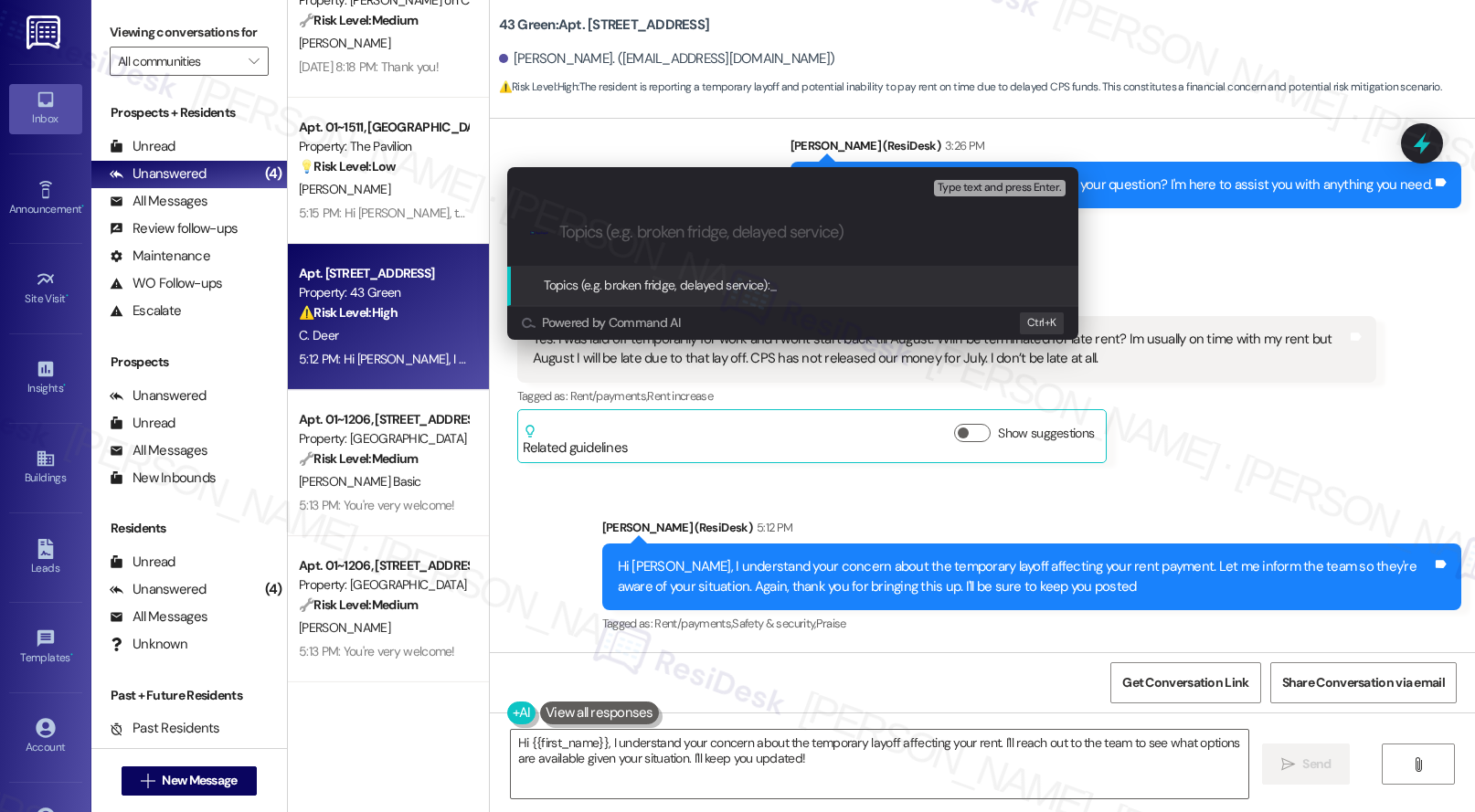 paste on "Rent Payment Concern" 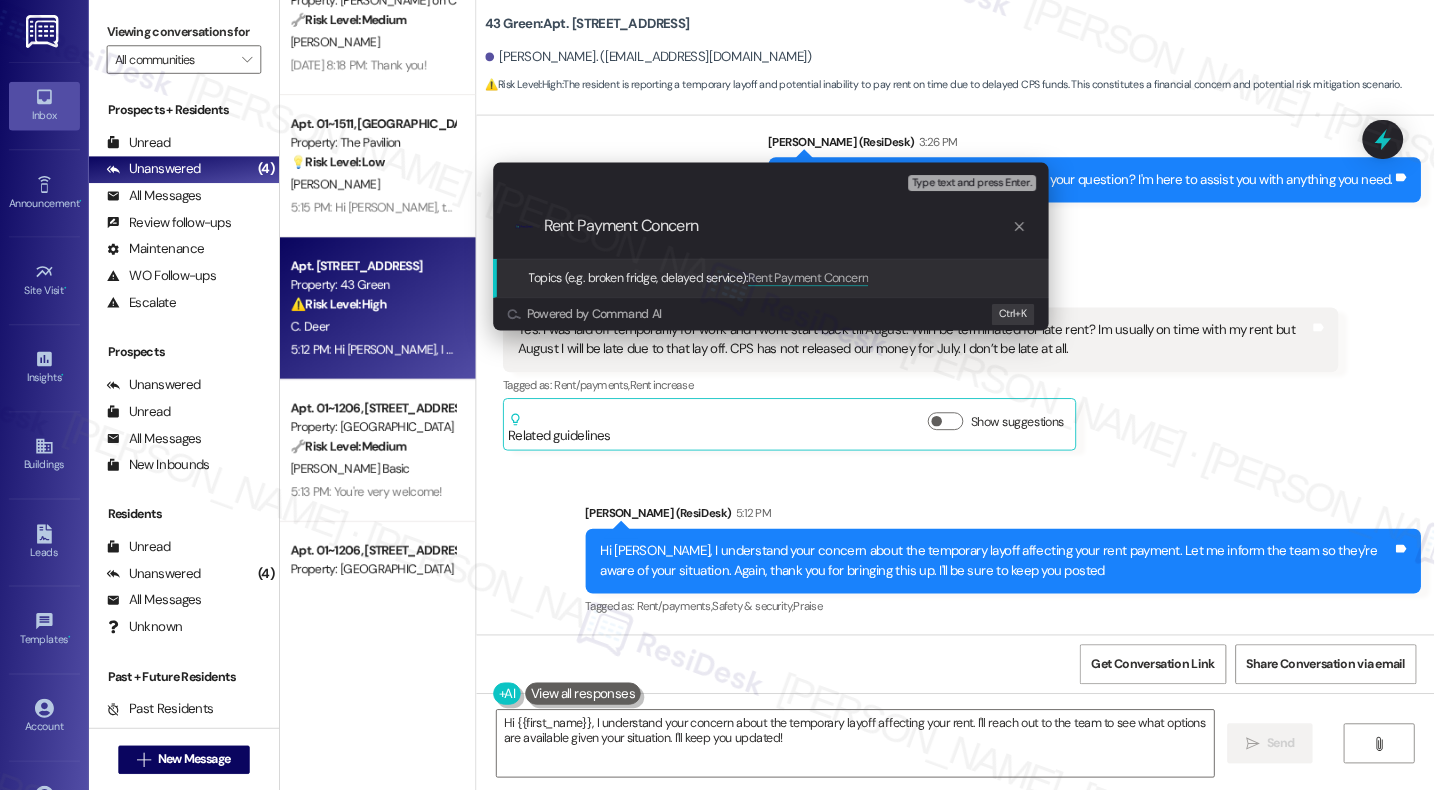 scroll, scrollTop: 53, scrollLeft: 0, axis: vertical 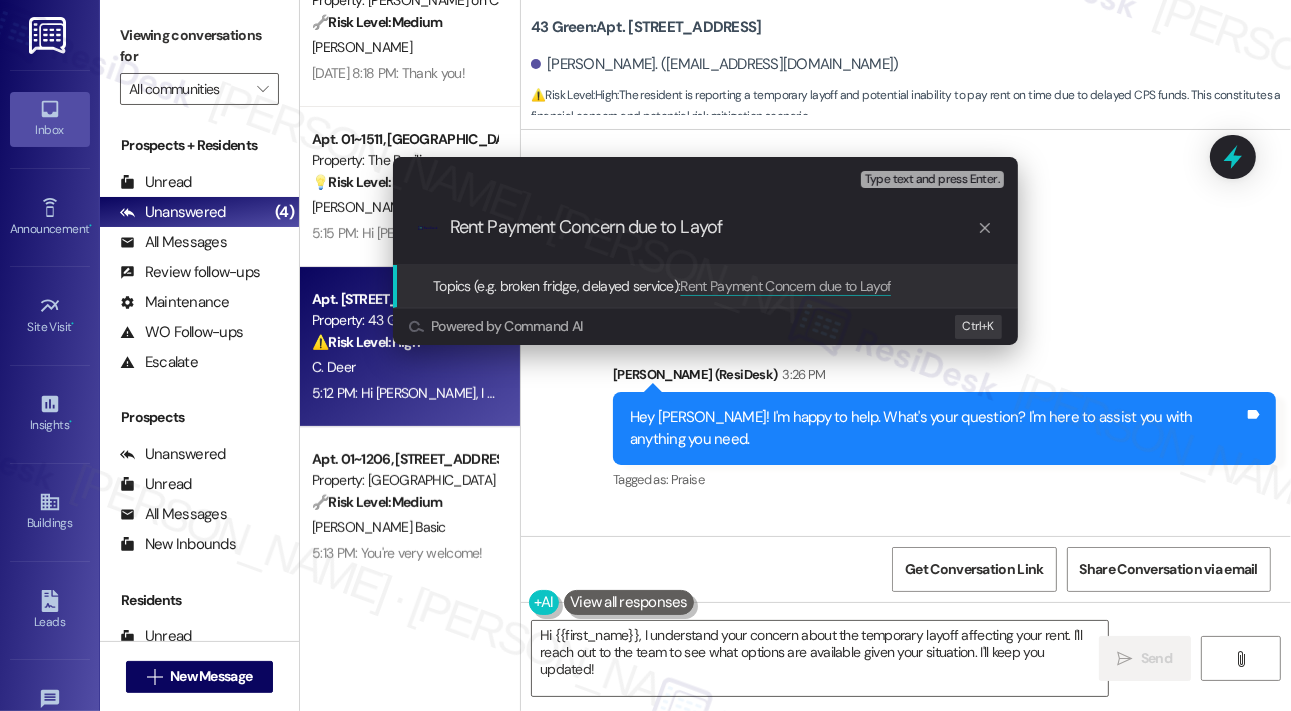type on "Rent Payment Concern due to Layoff" 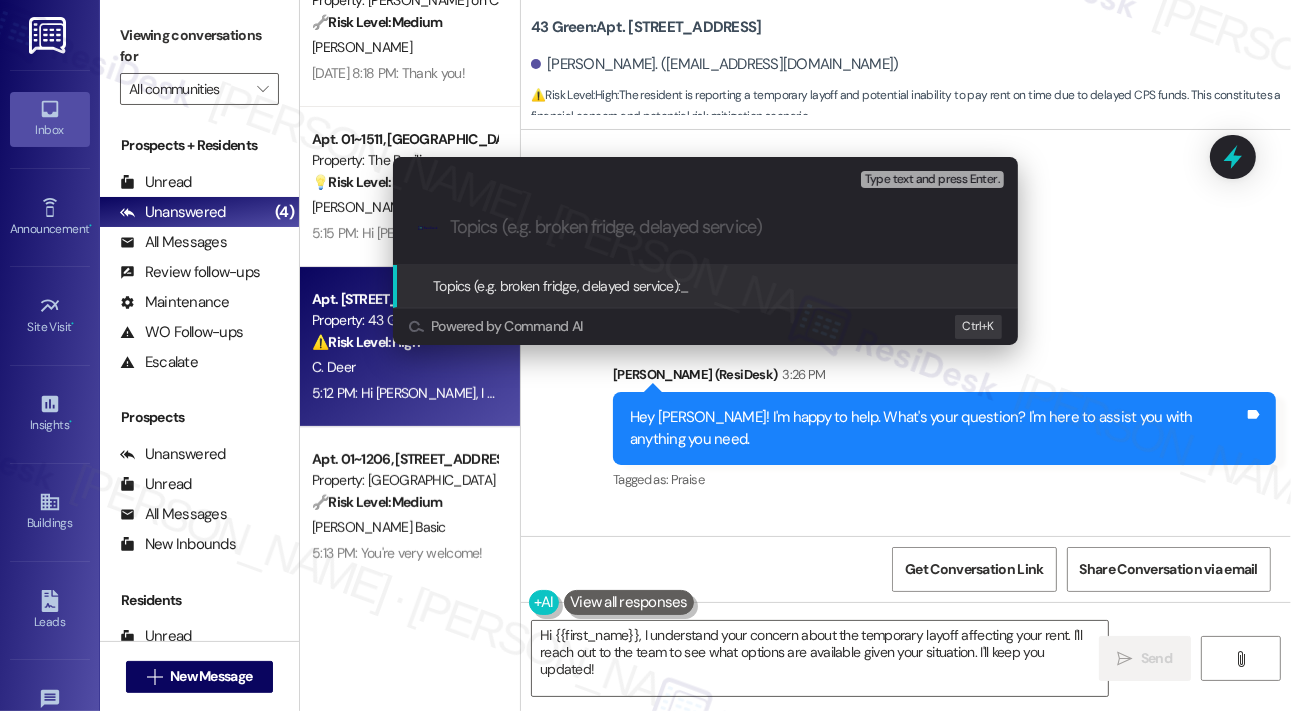 click on "Escalate Conversation Medium risk Topics (e.g. broken fridge, delayed service) Any messages to highlight in the email? Type text and press Enter. .cls-1{fill:#0a055f;}.cls-2{fill:#0cc4c4;} resideskLogoBlueOrange Topics (e.g. broken fridge, delayed service):  _ Powered by Command AI Ctrl+ K" at bounding box center (645, 355) 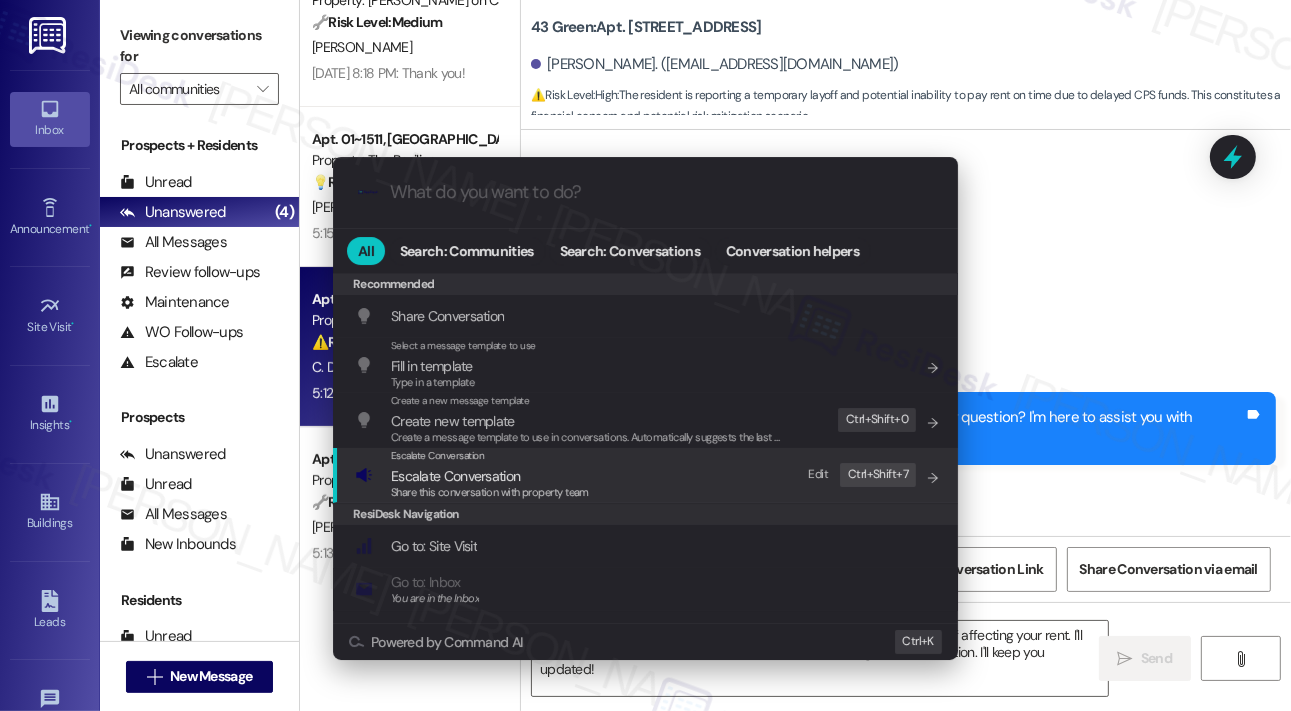 click on "Escalate Conversation" at bounding box center [490, 476] 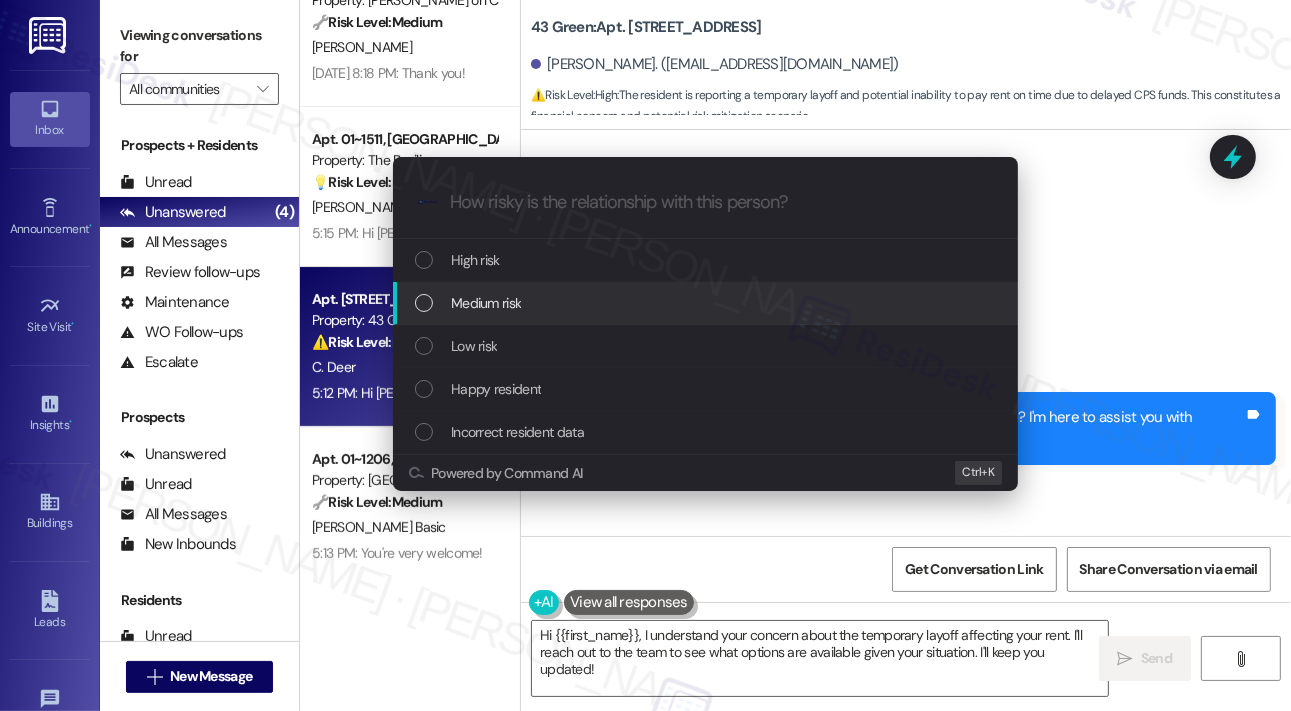 click on "Medium risk" at bounding box center [486, 303] 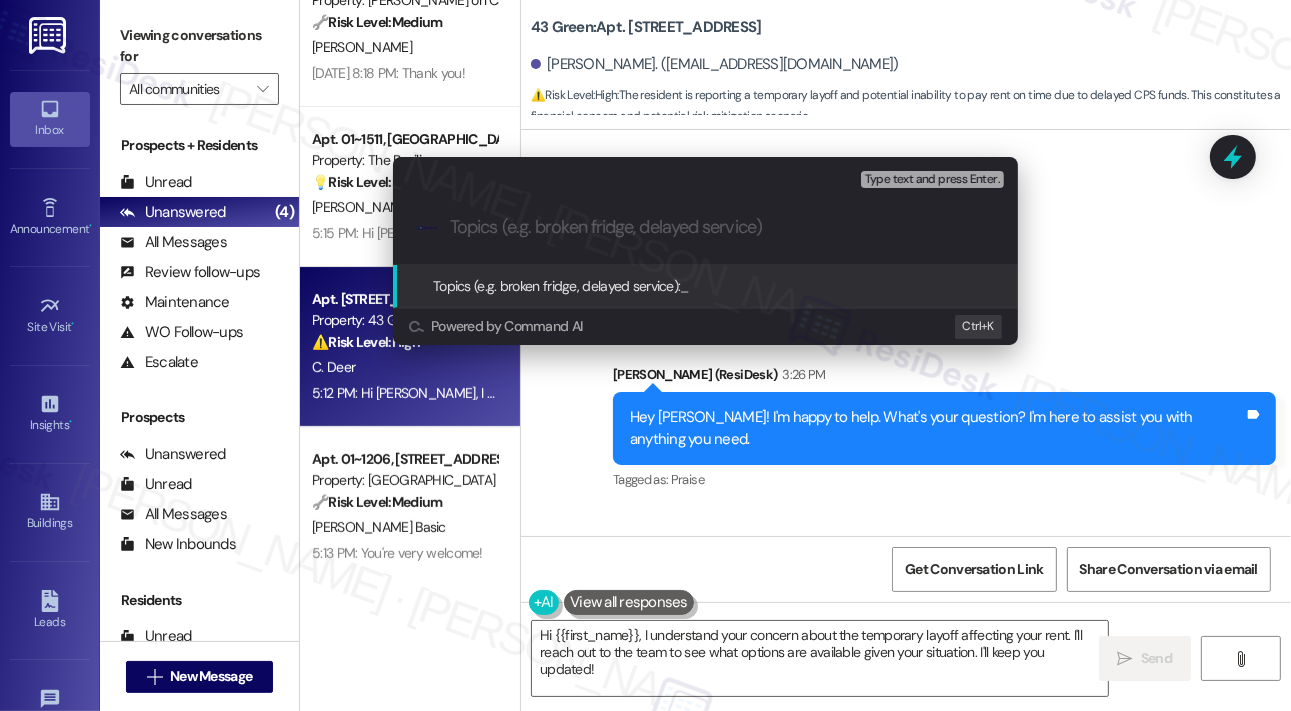 paste on "Rent Payment Concern due to Layoff" 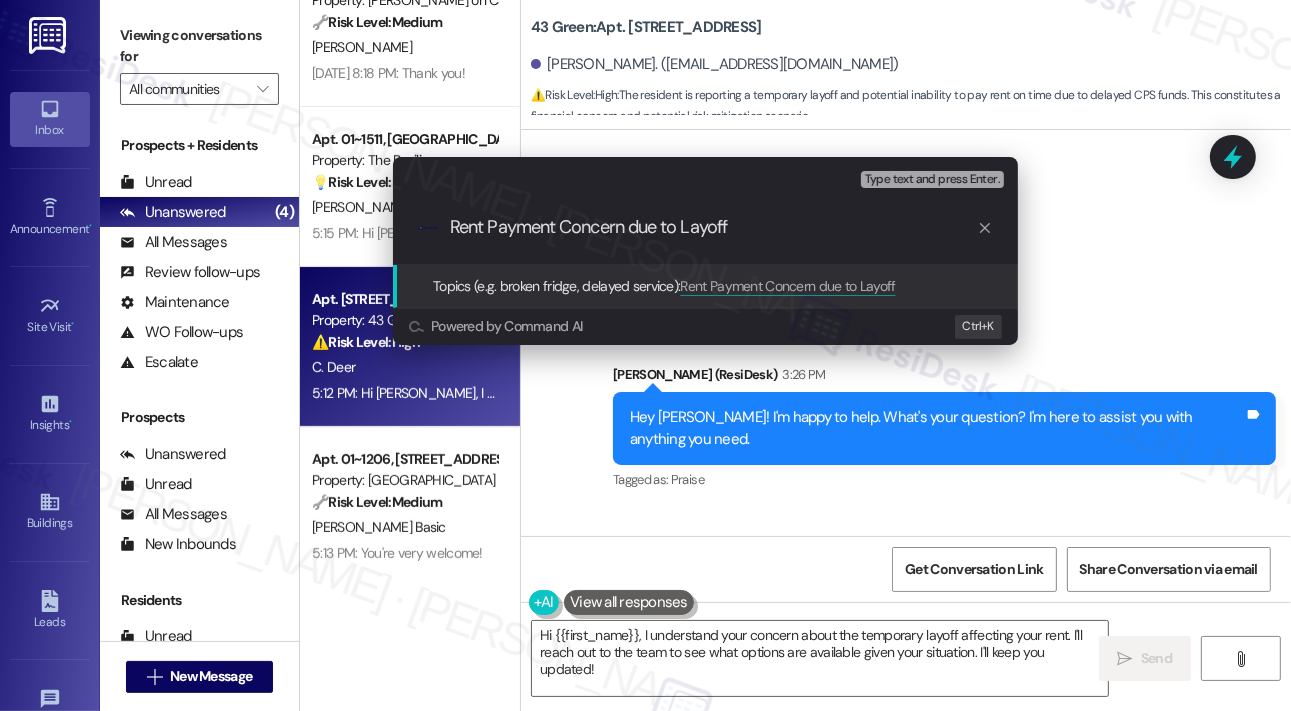 click on "Rent Payment Concern due to Layoff" at bounding box center [713, 227] 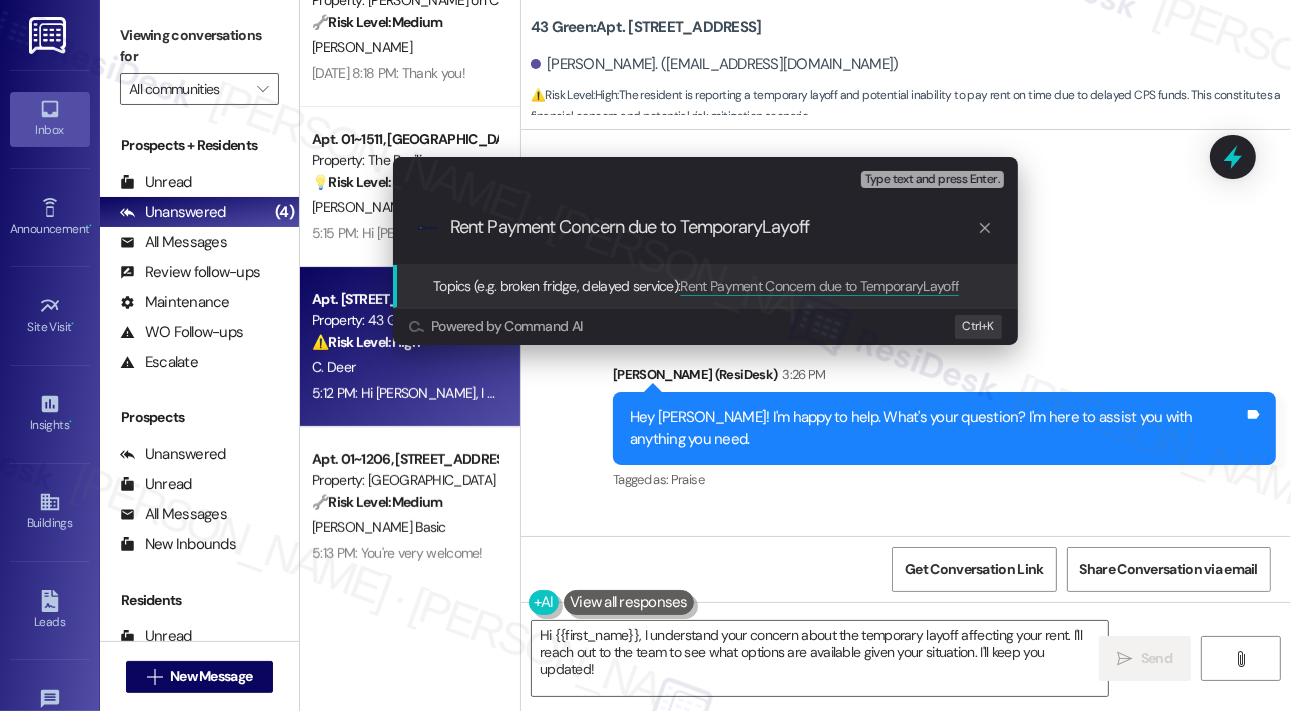 type on "Rent Payment Concern due to Temporary Layoff" 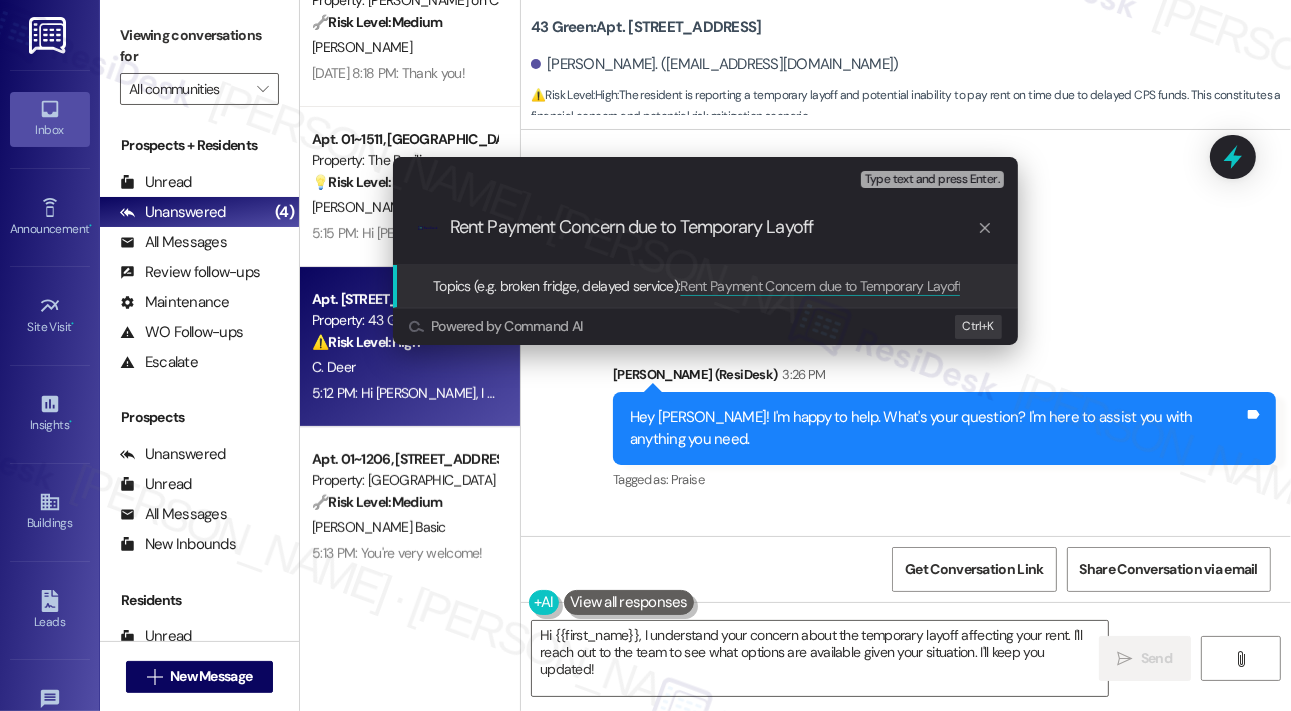 click on "Rent Payment Concern due to Temporary Layoff" at bounding box center (713, 227) 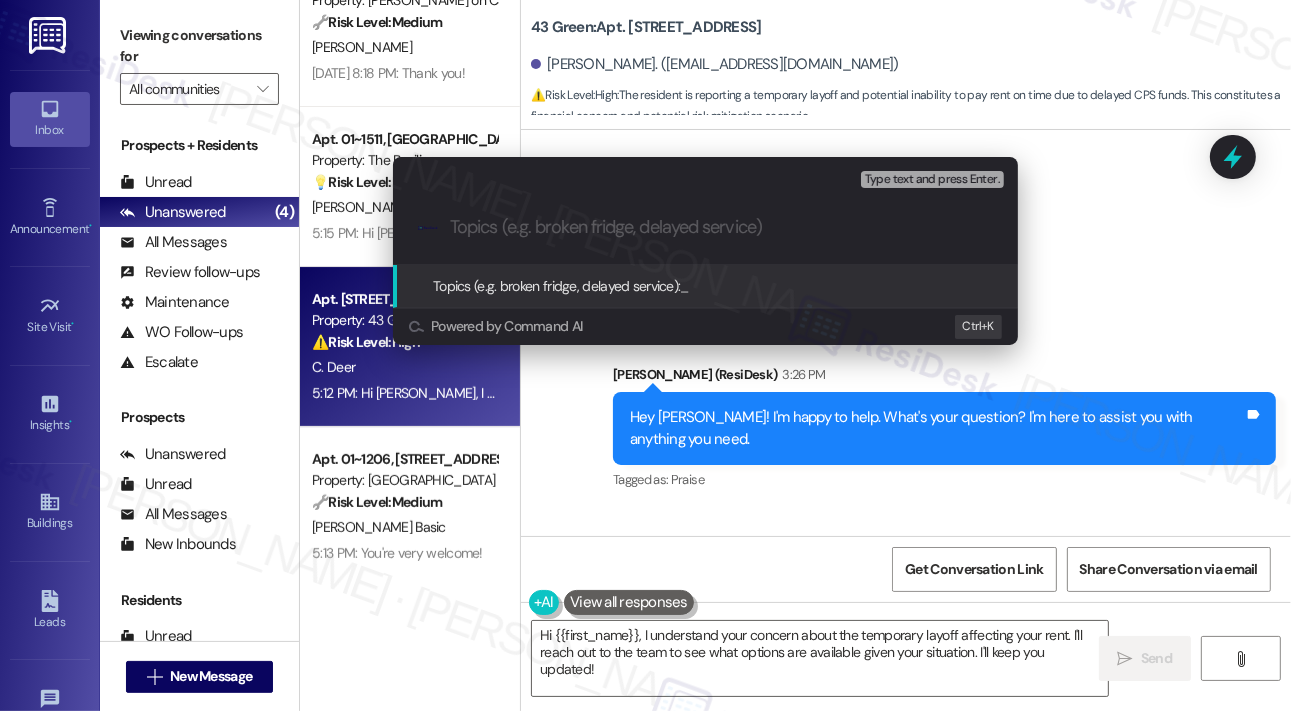 click on "Escalate Conversation Medium risk Topics (e.g. broken fridge, delayed service) Any messages to highlight in the email? Type text and press Enter. .cls-1{fill:#0a055f;}.cls-2{fill:#0cc4c4;} resideskLogoBlueOrange Topics (e.g. broken fridge, delayed service):  _ Powered by Command AI Ctrl+ K" at bounding box center (645, 355) 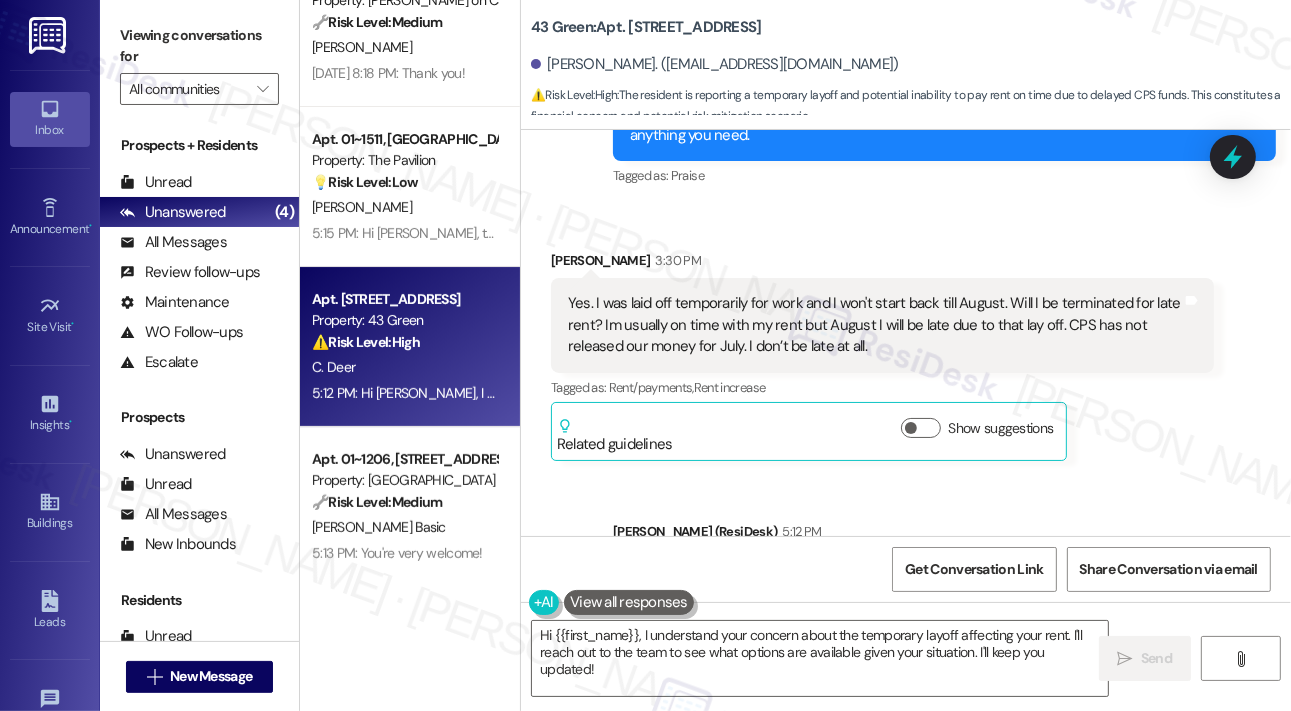 scroll, scrollTop: 3284, scrollLeft: 0, axis: vertical 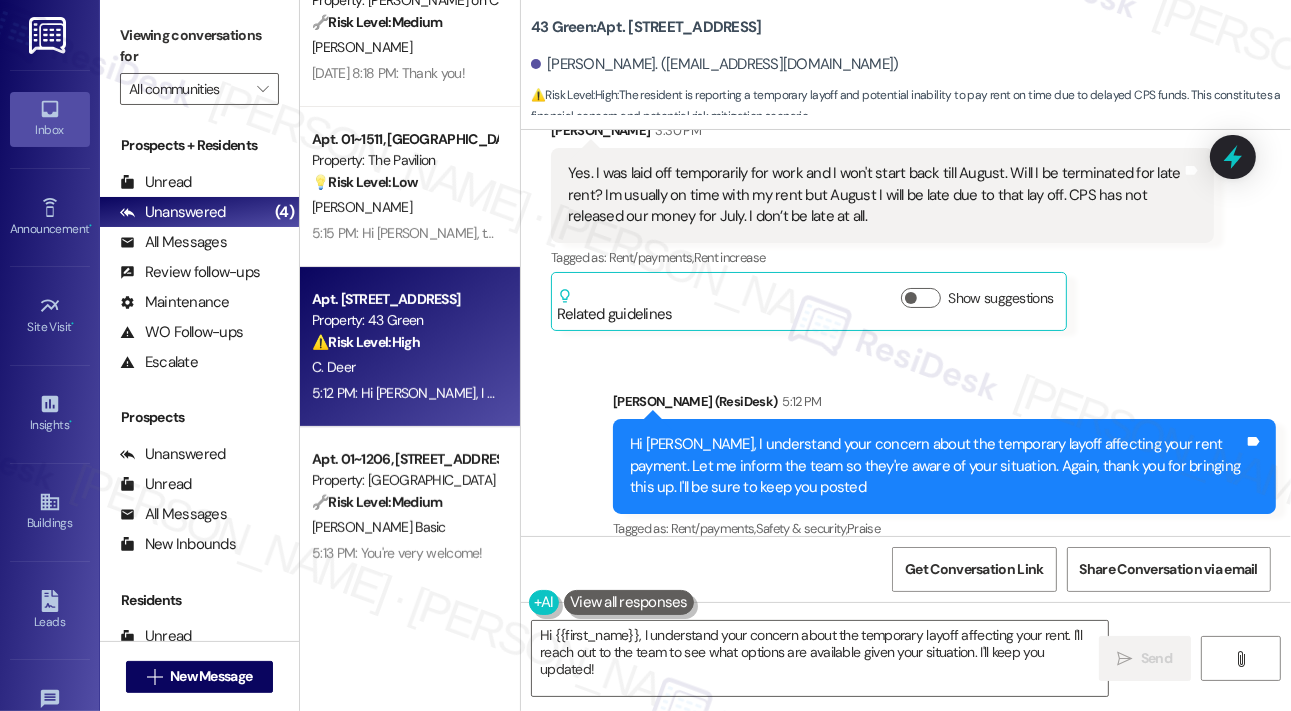 click on "Yes. I was laid off temporarily for work and I won't start back till August. Will I be terminated for late rent? Im usually on time with my rent but August I will be late due to that lay off. CPS has not released our money for July. I don’t be late at all." at bounding box center (875, 195) 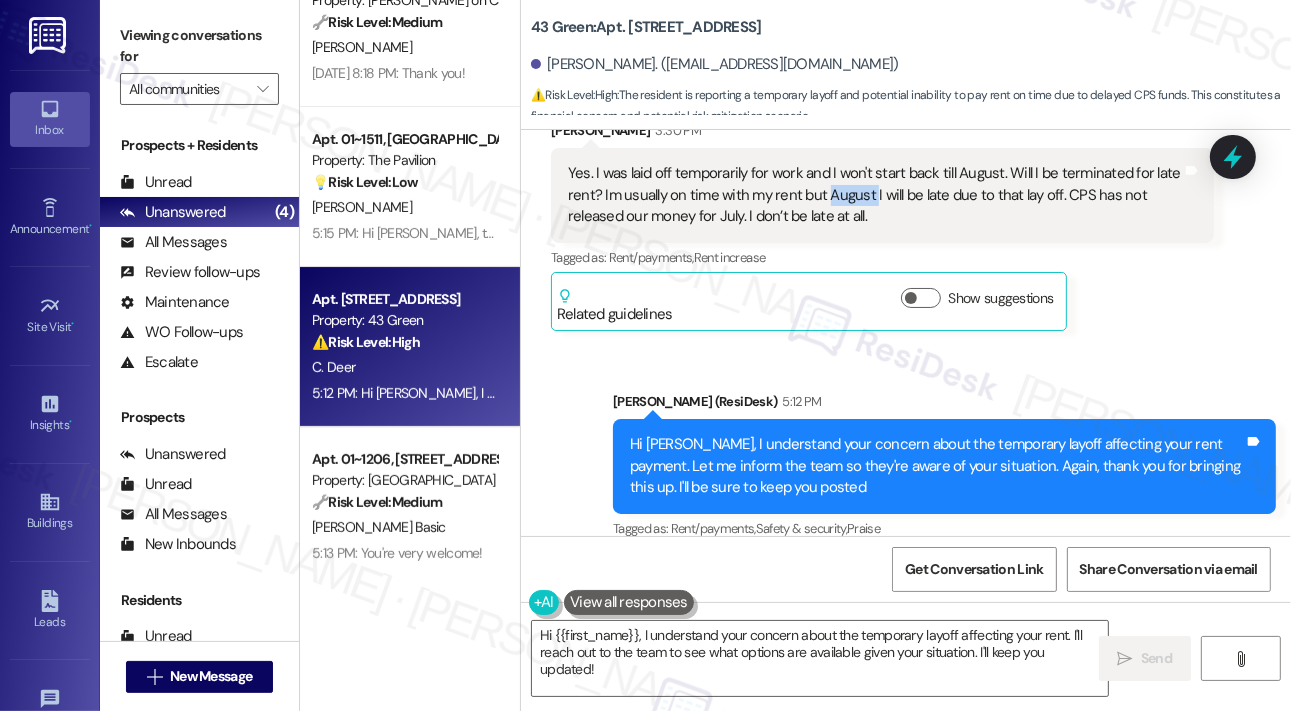 click on "Yes. I was laid off temporarily for work and I won't start back till August. Will I be terminated for late rent? Im usually on time with my rent but August I will be late due to that lay off. CPS has not released our money for July. I don’t be late at all." at bounding box center (875, 195) 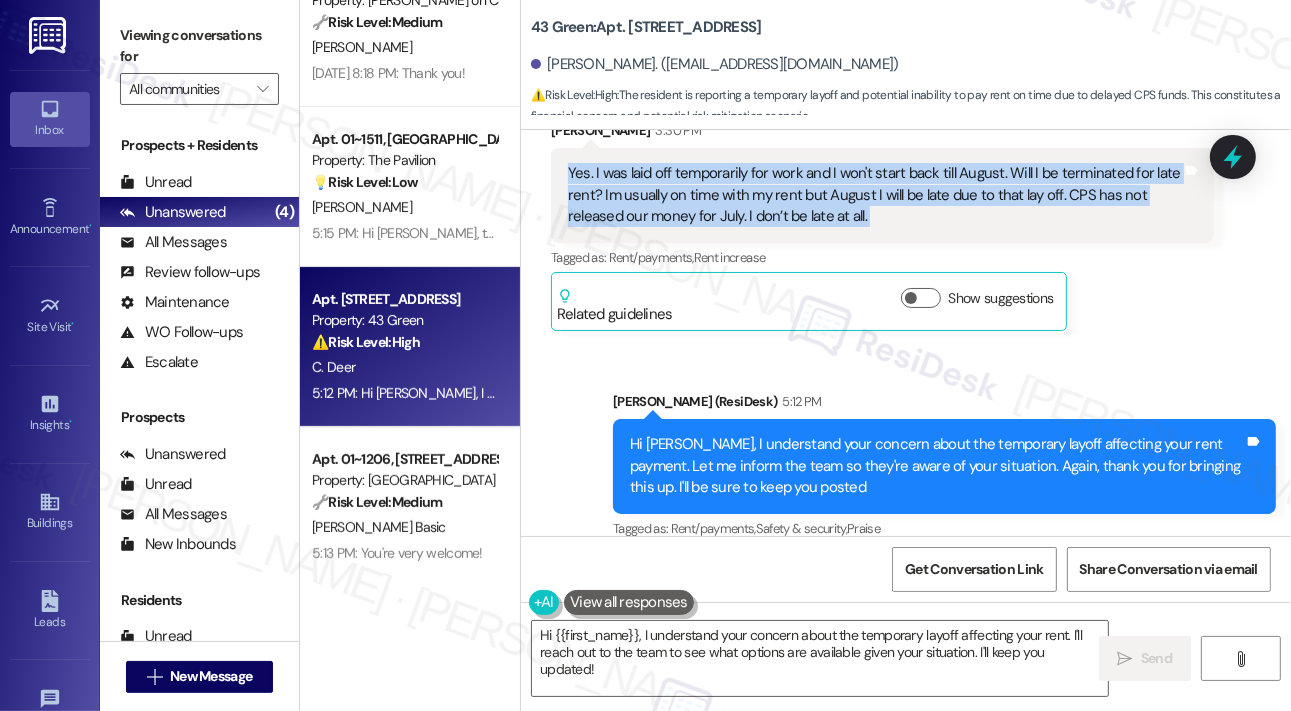 click on "Yes. I was laid off temporarily for work and I won't start back till August. Will I be terminated for late rent? Im usually on time with my rent but August I will be late due to that lay off. CPS has not released our money for July. I don’t be late at all." at bounding box center [875, 195] 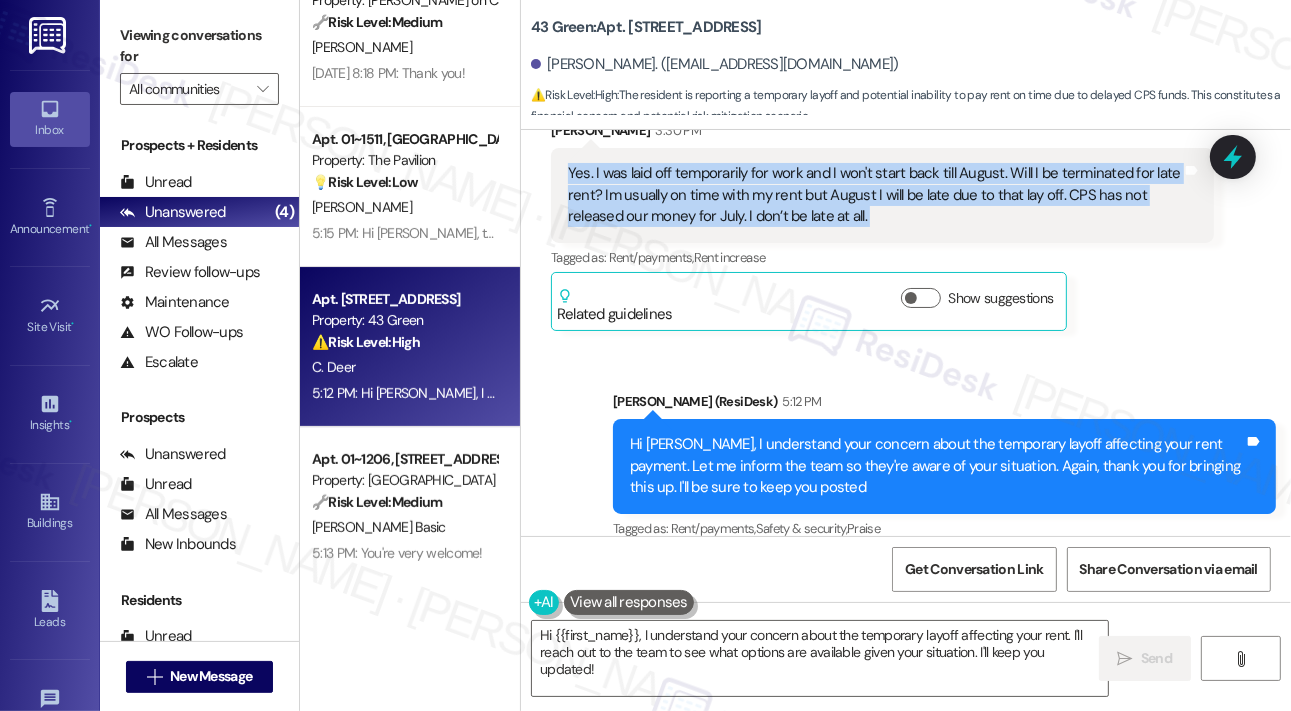 drag, startPoint x: 1077, startPoint y: 197, endPoint x: 1090, endPoint y: 185, distance: 17.691807 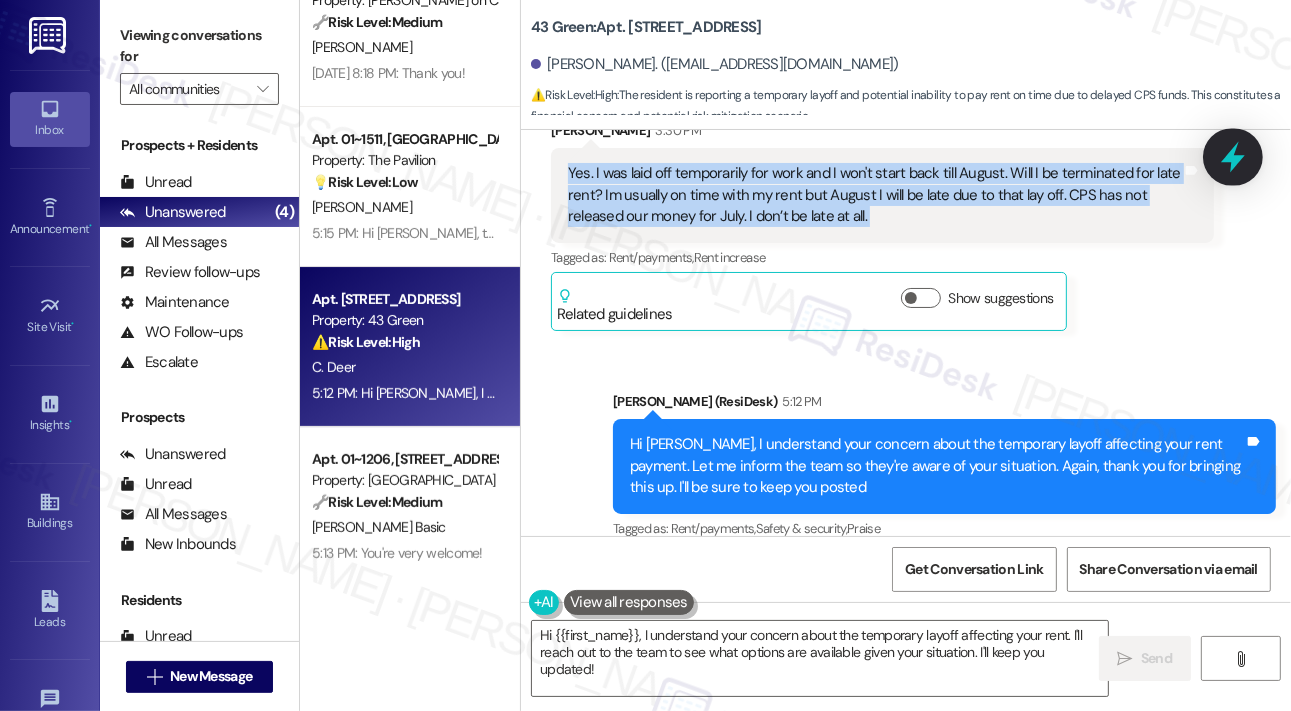 click 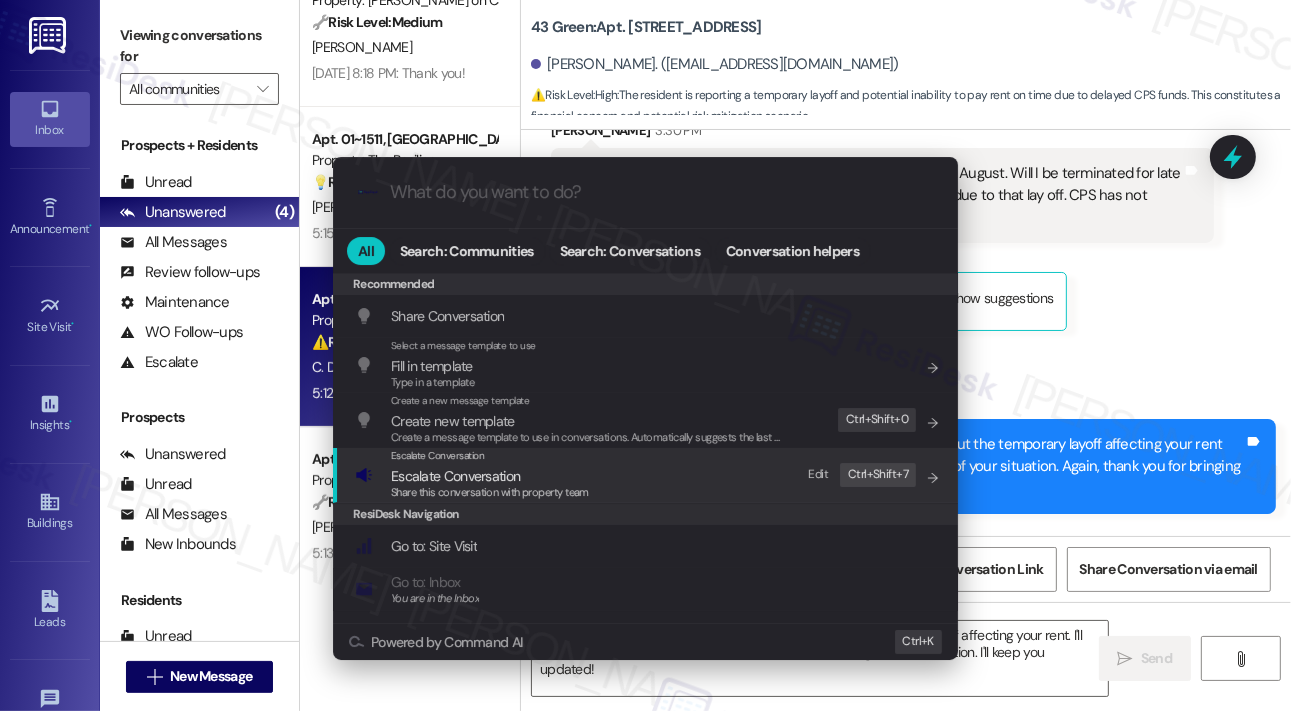 click on "Escalate Conversation" at bounding box center [490, 476] 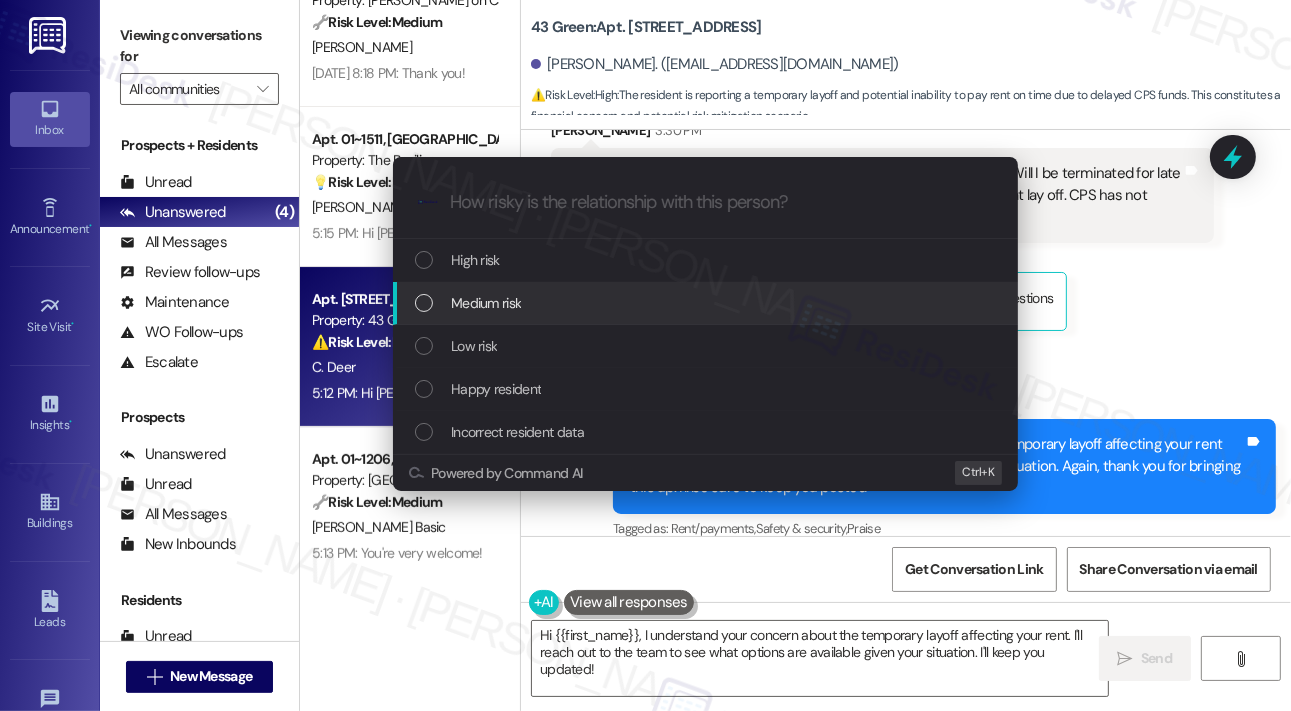 click on "Medium risk" at bounding box center [486, 303] 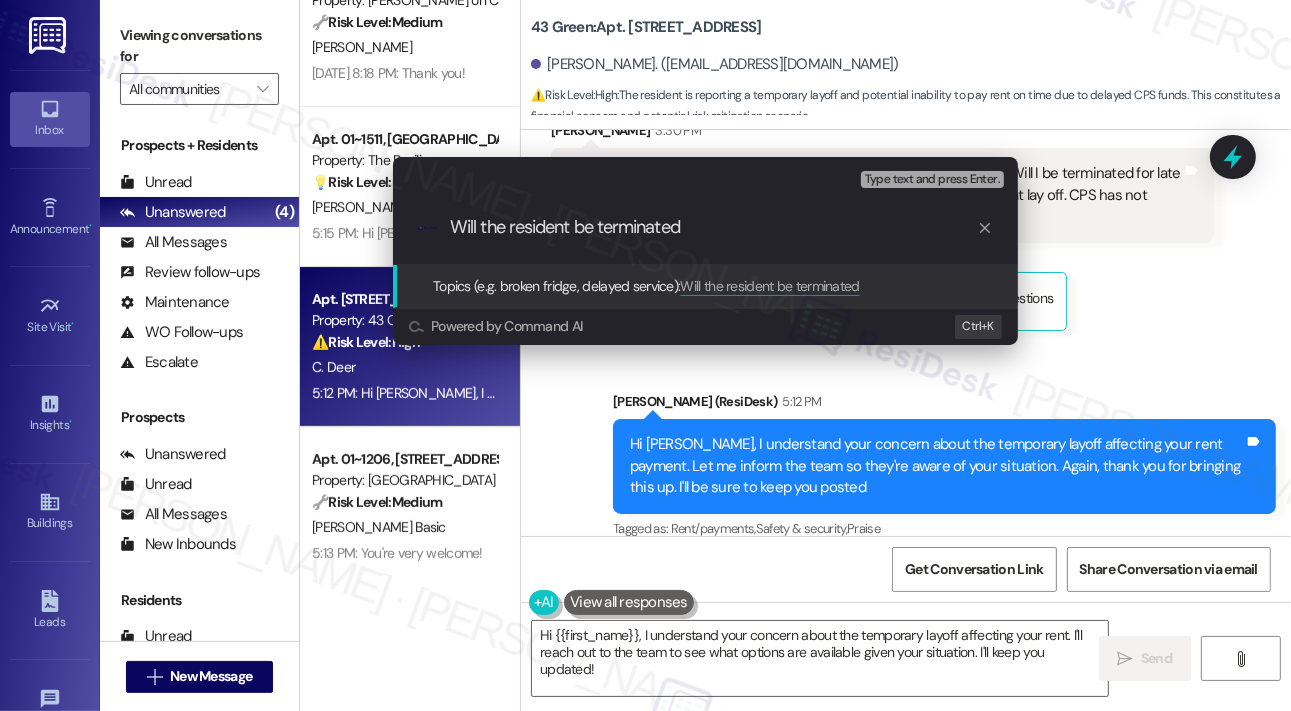 paste on "Rent Payment Concern due to Temporary Layoff" 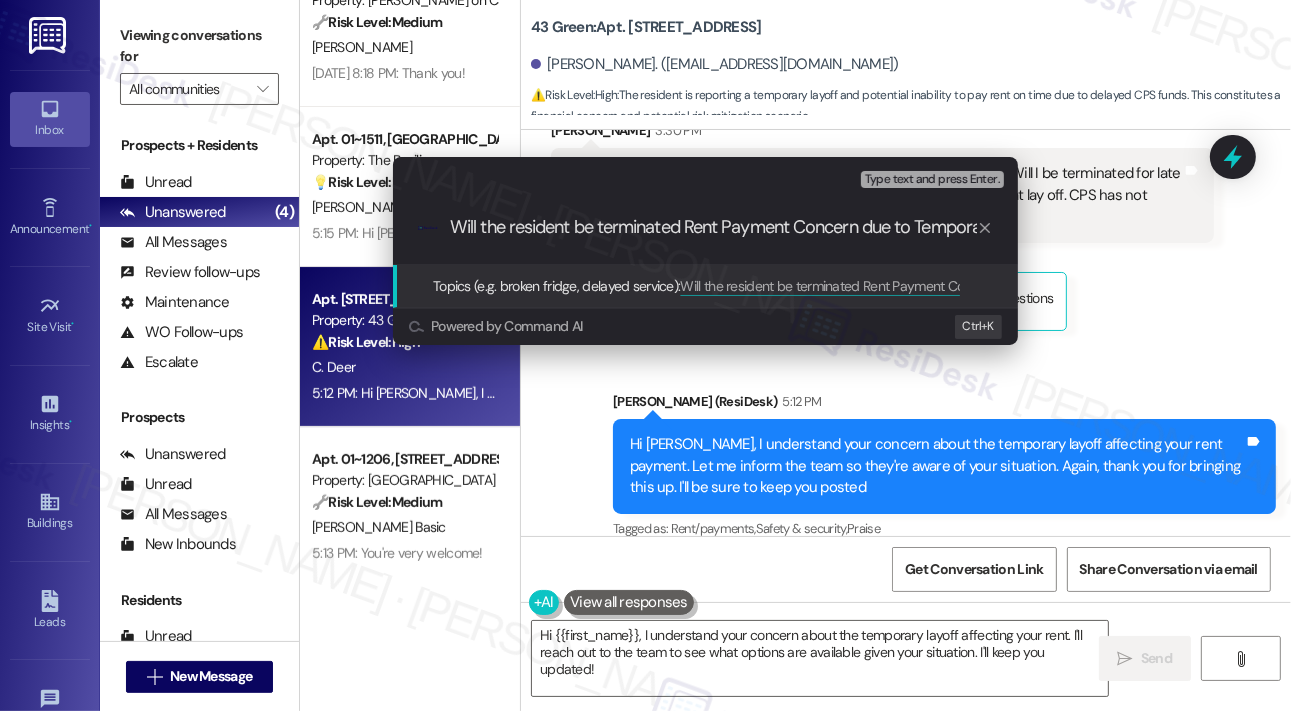 scroll, scrollTop: 0, scrollLeft: 76, axis: horizontal 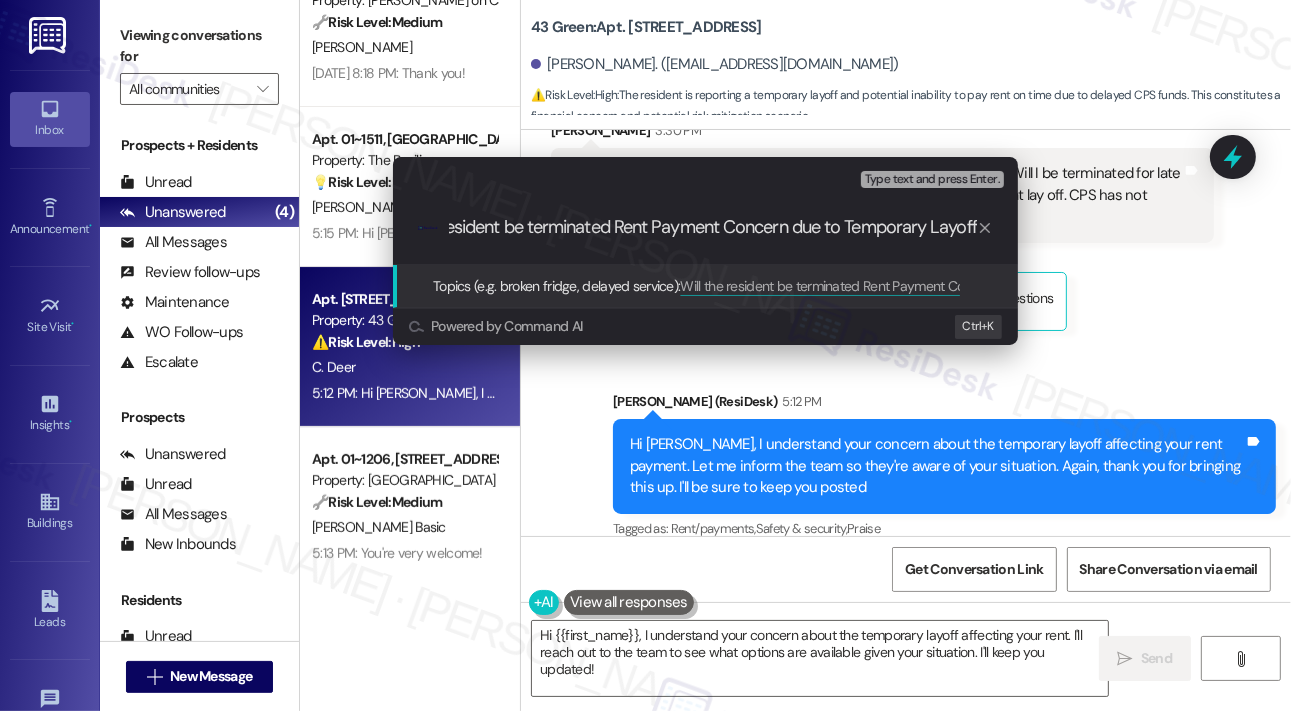 click on "Escalate Conversation Medium risk Topics (e.g. broken fridge, delayed service) Any messages to highlight in the email? Type text and press Enter. .cls-1{fill:#0a055f;}.cls-2{fill:#0cc4c4;} resideskLogoBlueOrange Will the resident be terminated Rent Payment Concern due to Temporary Layoff Topics (e.g. broken fridge, delayed service):  Will the resident be terminated Rent Payment Concern due to Temporary Layoff Powered by Command AI Ctrl+ K" at bounding box center [645, 355] 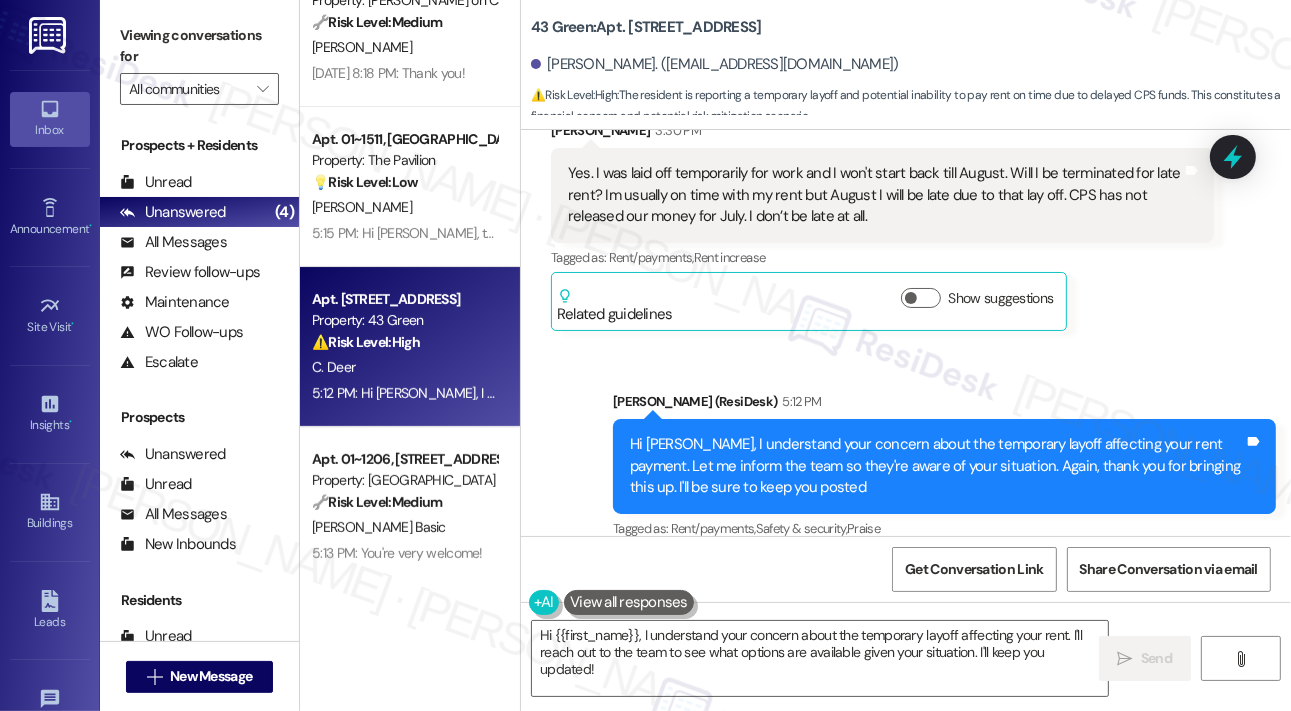 click on "Yes. I was laid off temporarily for work and I won't start back till August. Will I be terminated for late rent? Im usually on time with my rent but August I will be late due to that lay off. CPS has not released our money for July. I don’t be late at all." at bounding box center [875, 195] 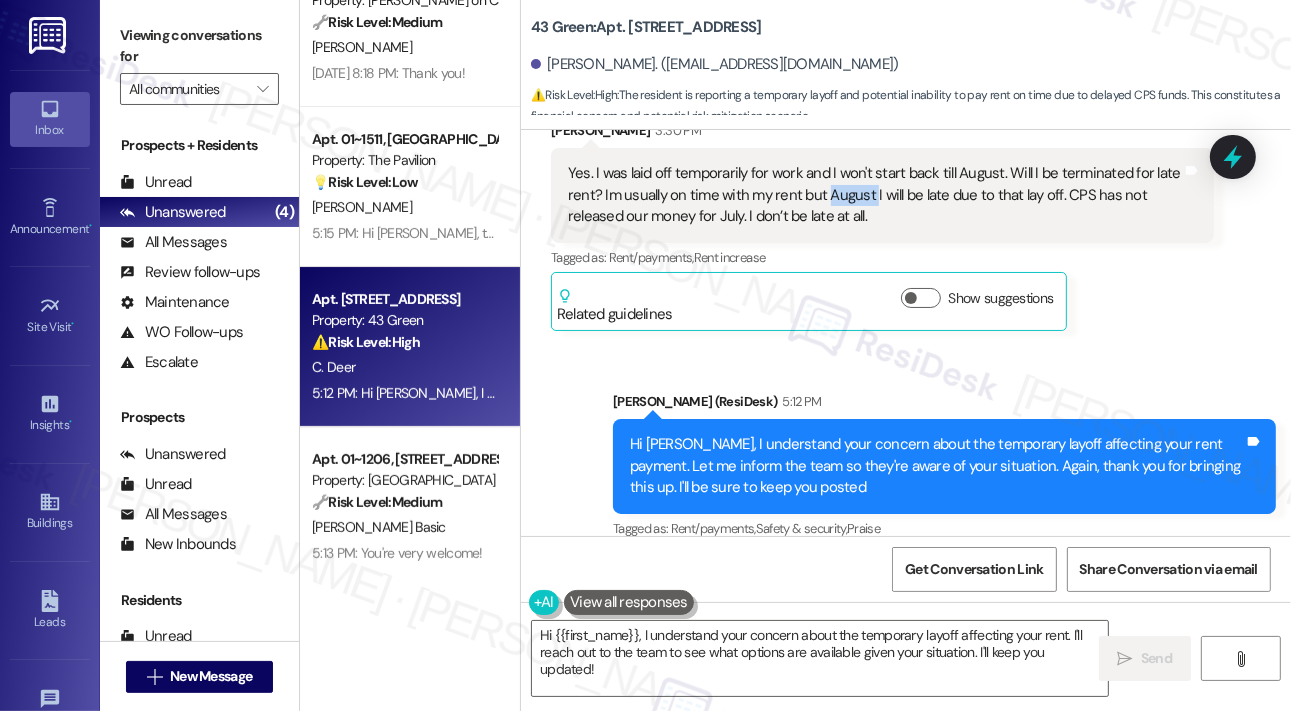 click on "Yes. I was laid off temporarily for work and I won't start back till August. Will I be terminated for late rent? Im usually on time with my rent but August I will be late due to that lay off. CPS has not released our money for July. I don’t be late at all." at bounding box center [875, 195] 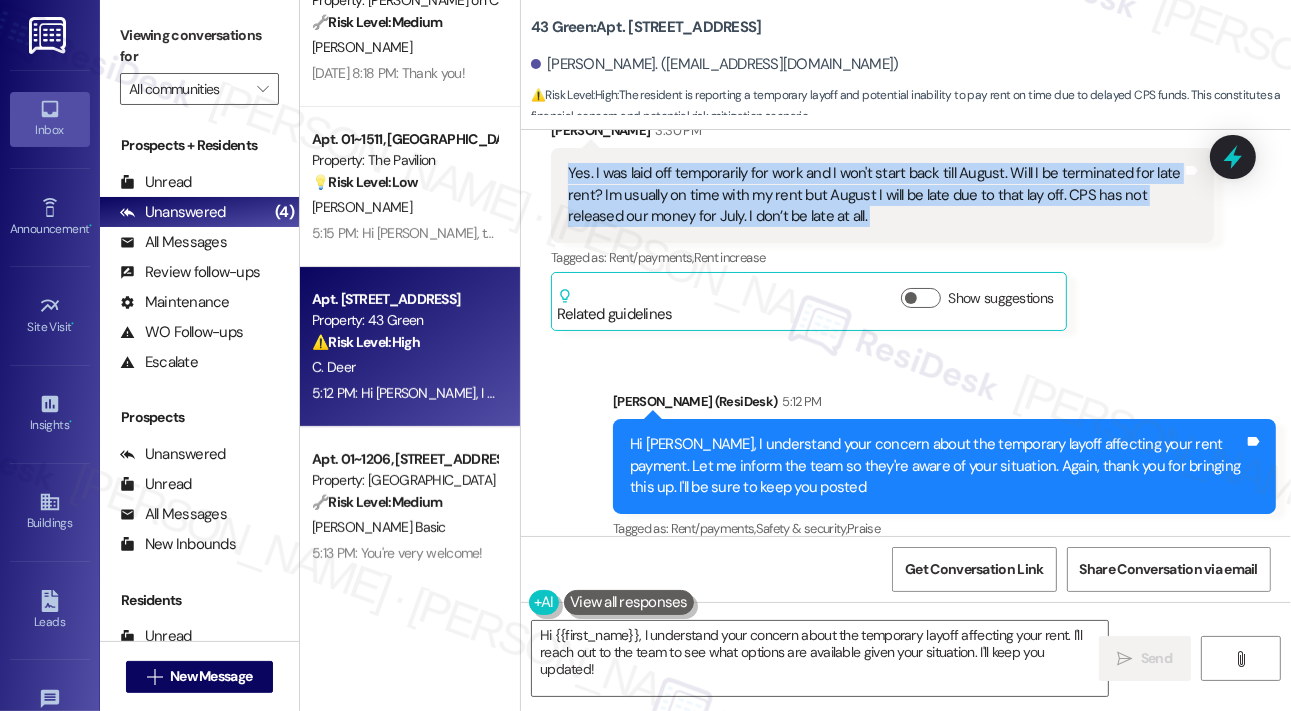 click on "Yes. I was laid off temporarily for work and I won't start back till August. Will I be terminated for late rent? Im usually on time with my rent but August I will be late due to that lay off. CPS has not released our money for July. I don’t be late at all." at bounding box center (875, 195) 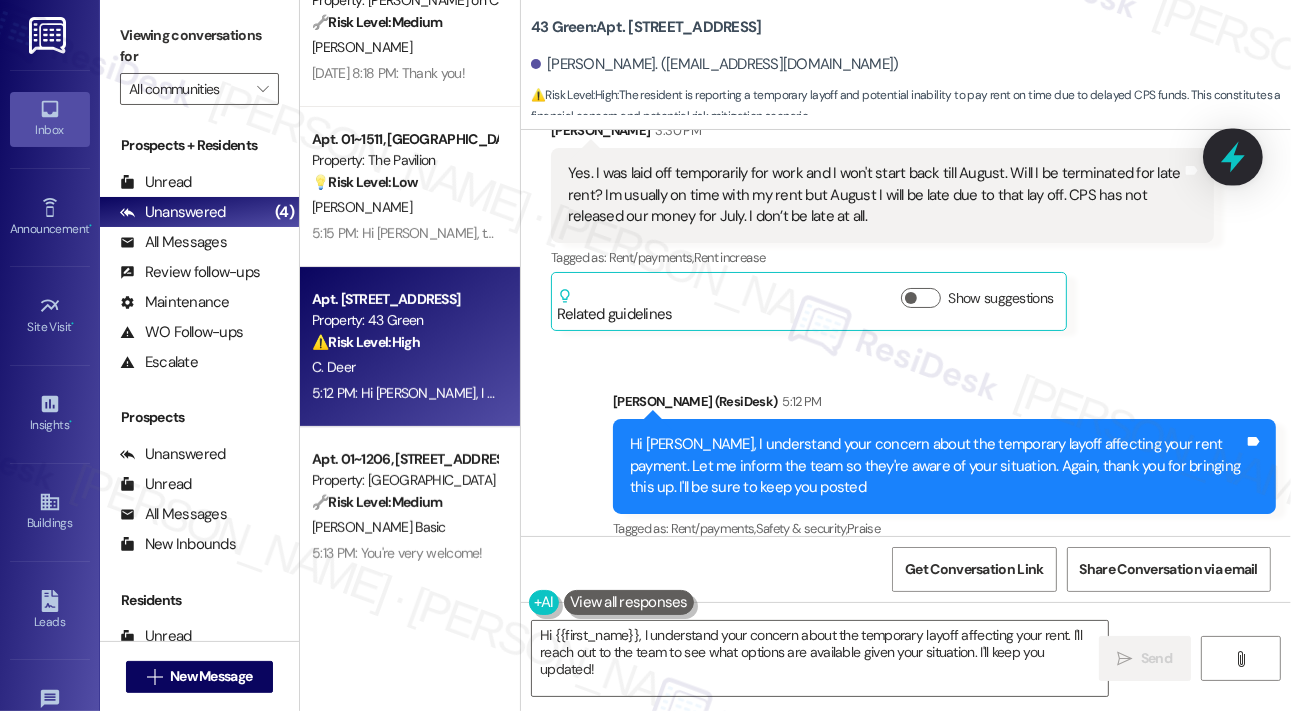 click 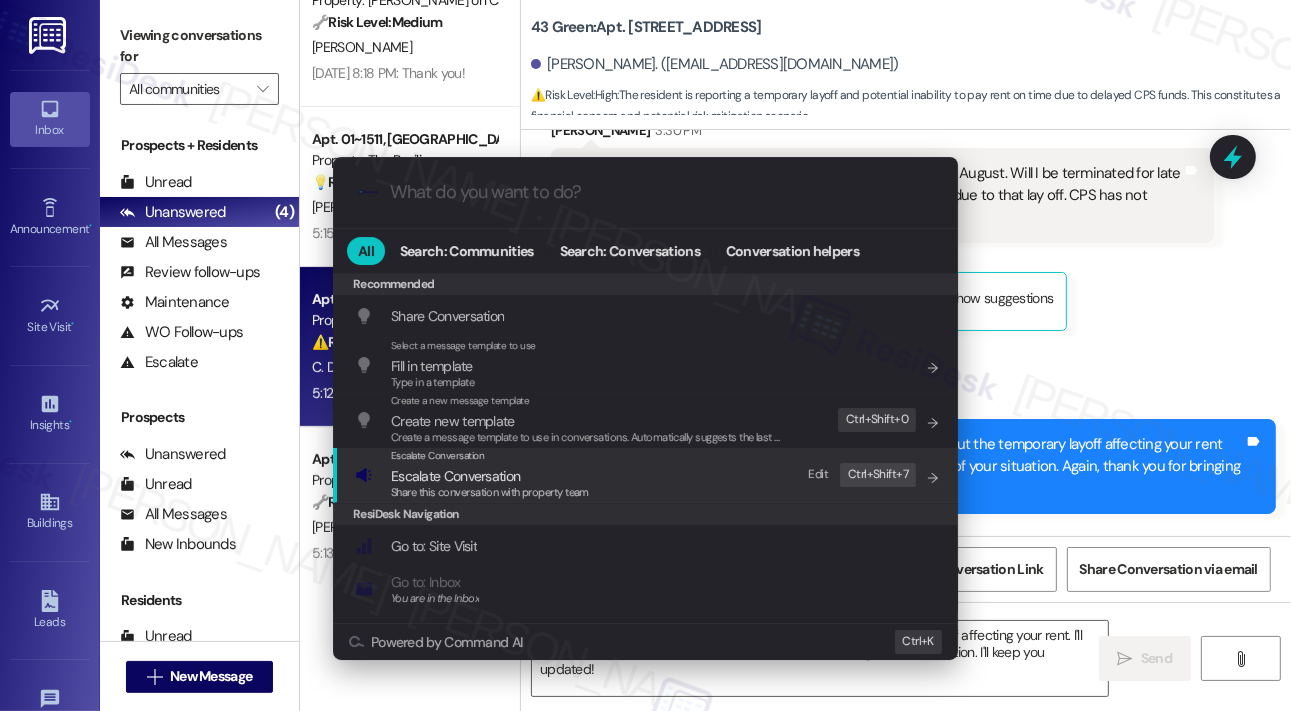 click on "Escalate Conversation" at bounding box center [490, 476] 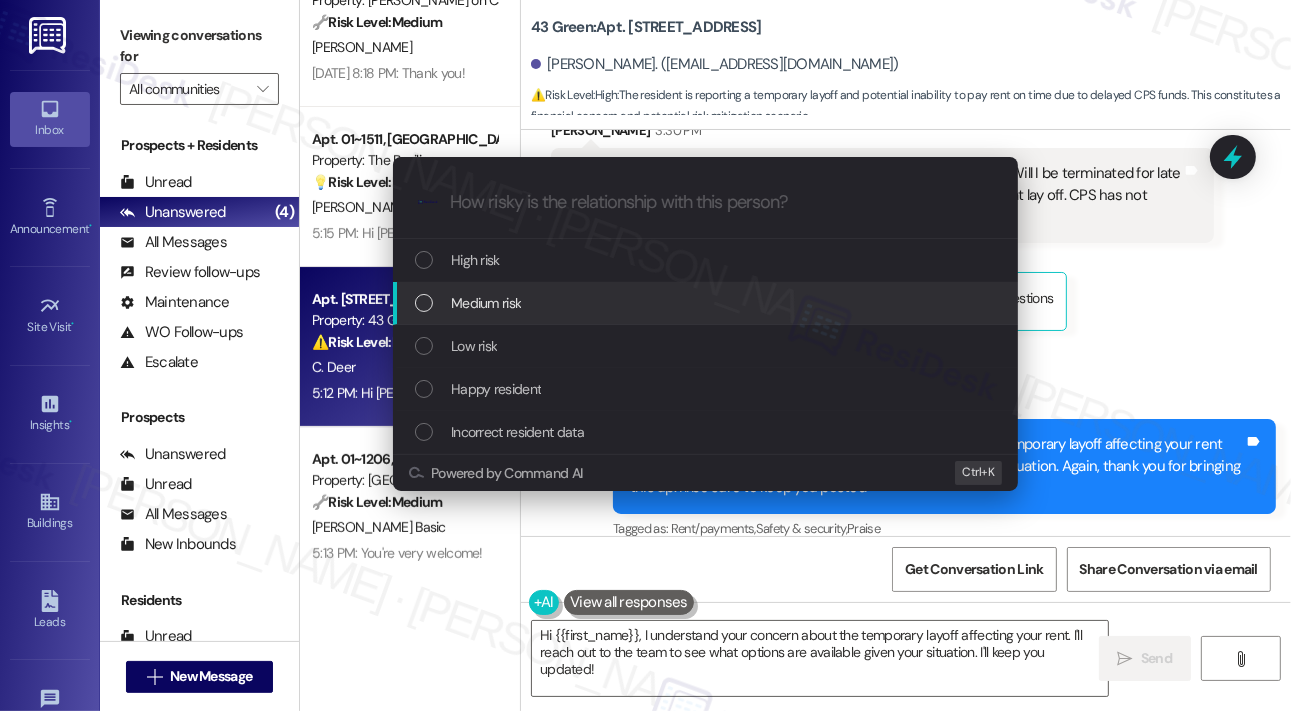 click on "Medium risk" at bounding box center (707, 303) 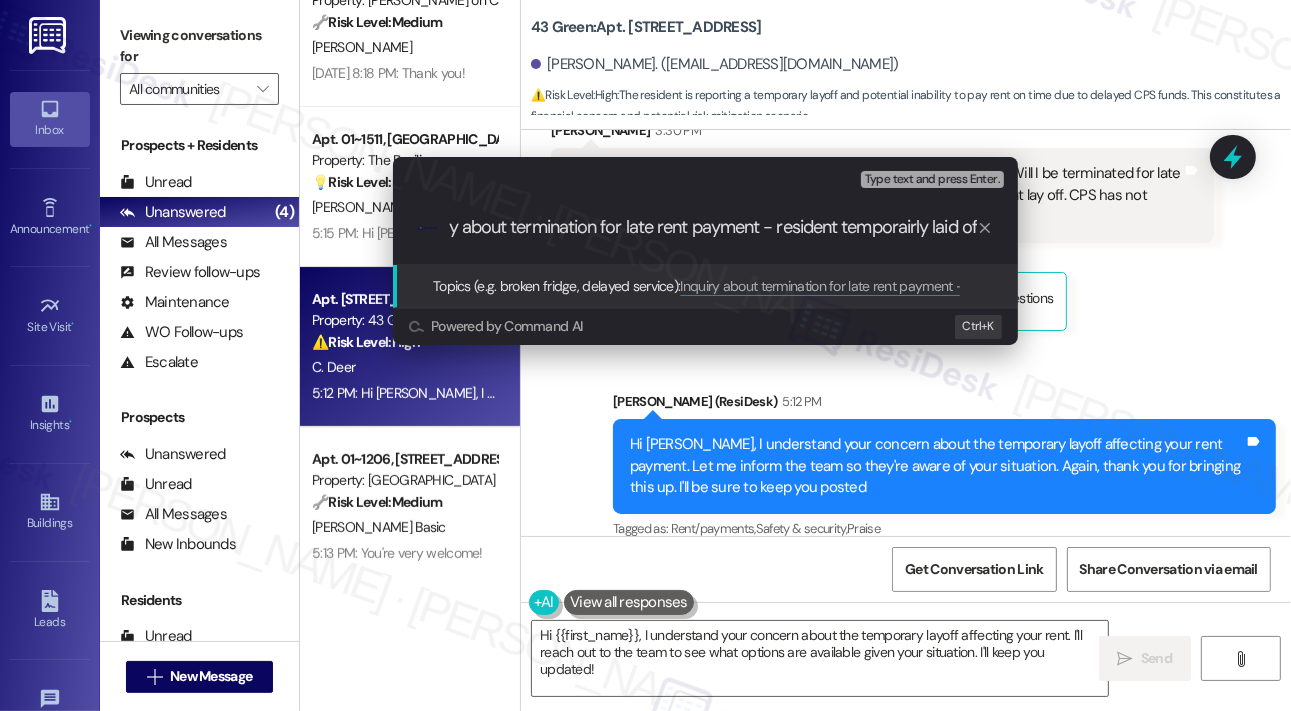 scroll, scrollTop: 0, scrollLeft: 52, axis: horizontal 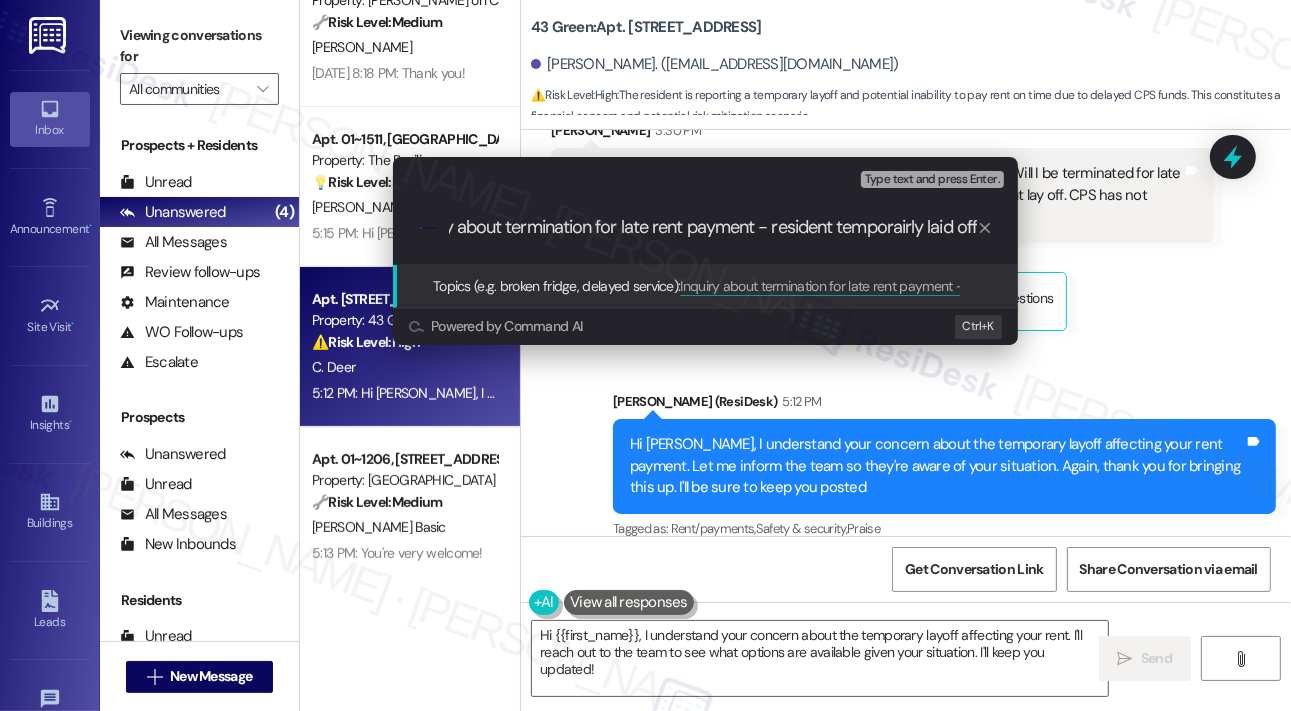 type on "Inquiry about termination for late rent payment - resident temporarily laid off" 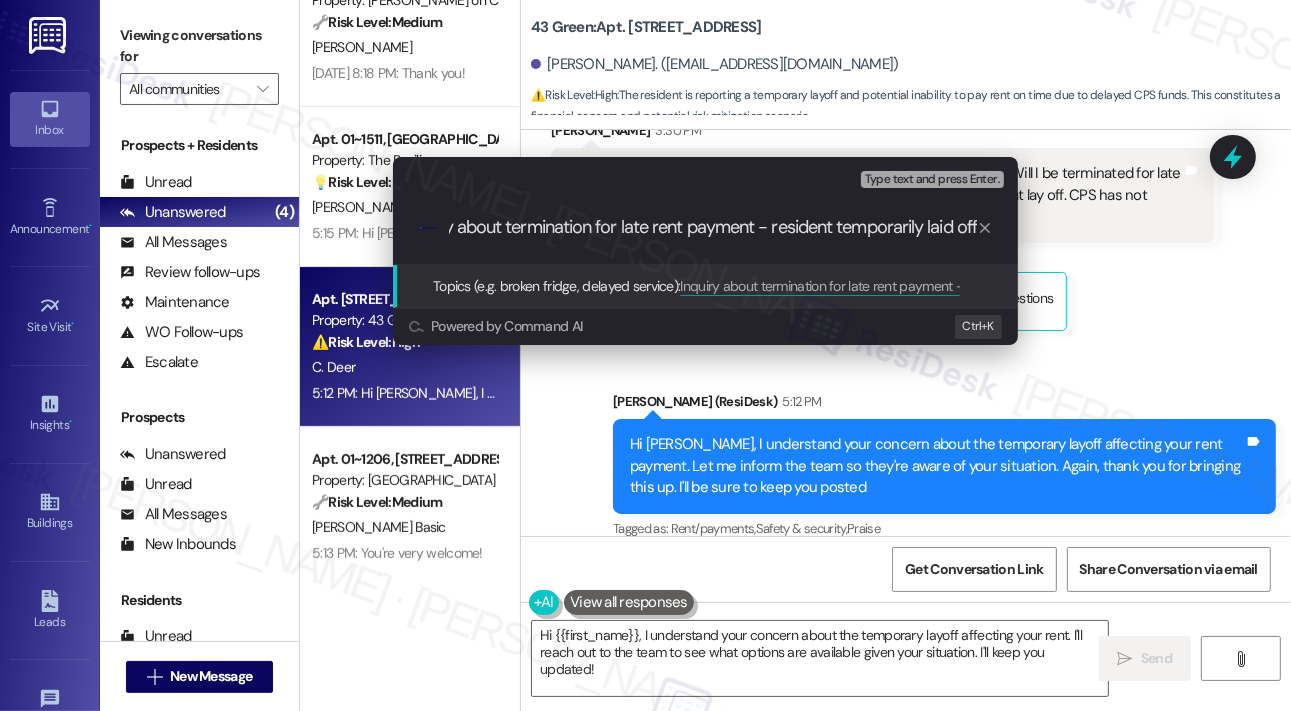 type 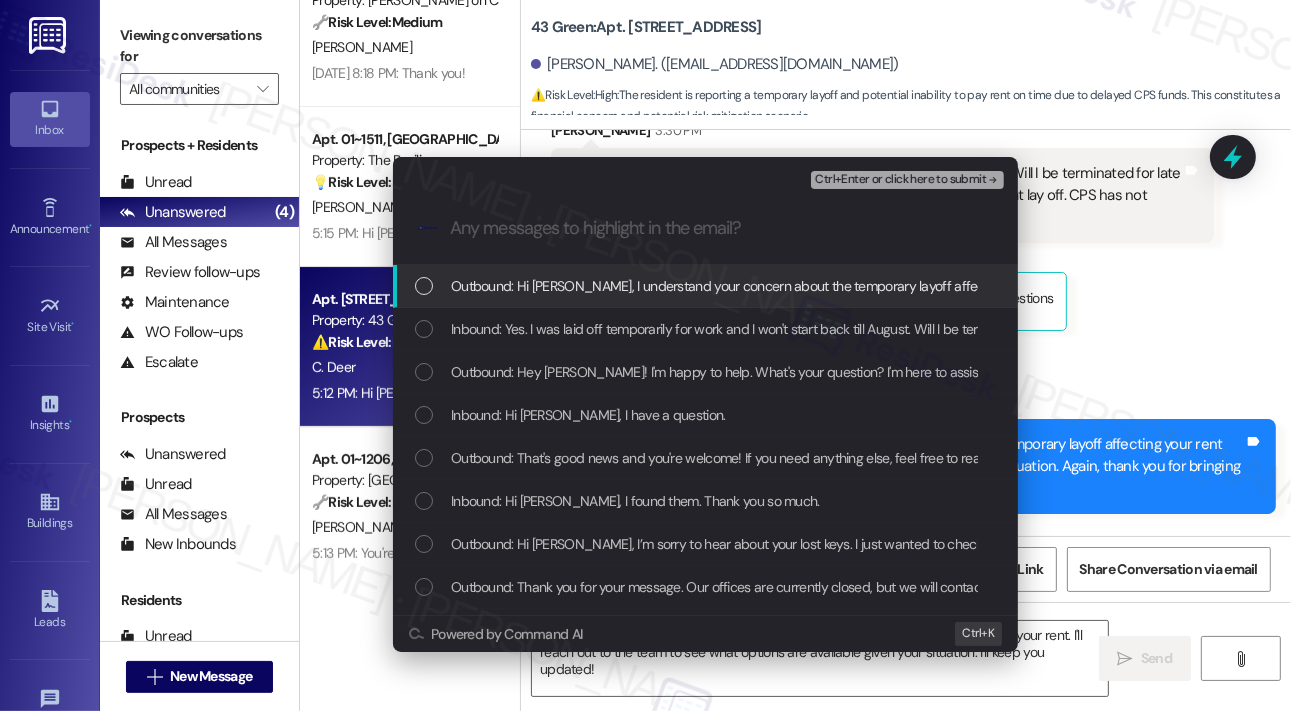 scroll, scrollTop: 0, scrollLeft: 0, axis: both 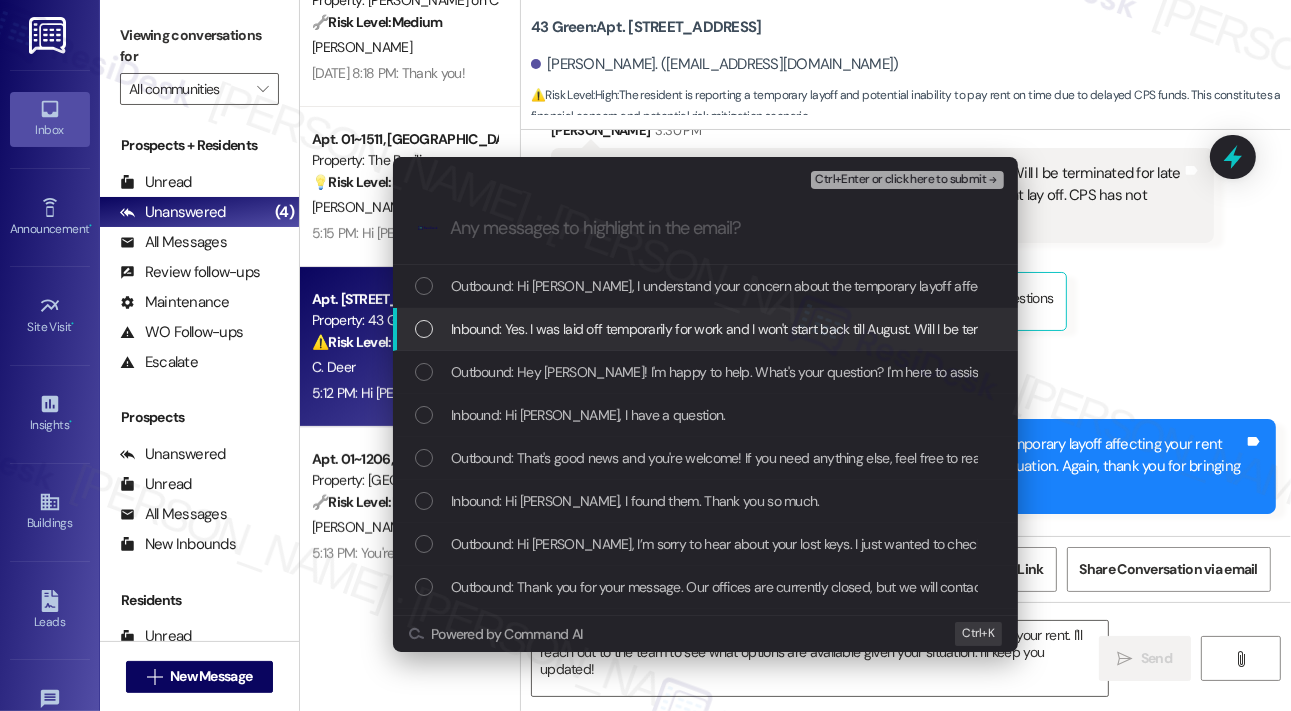 click on "Inbound: Yes. I was laid off temporarily for work and I won't start back till August. Will I be terminated for late rent? Im usually on time with my rent but August I will be late due to that lay off. CPS has not released our money for July. I don’t be late at all." at bounding box center (1168, 329) 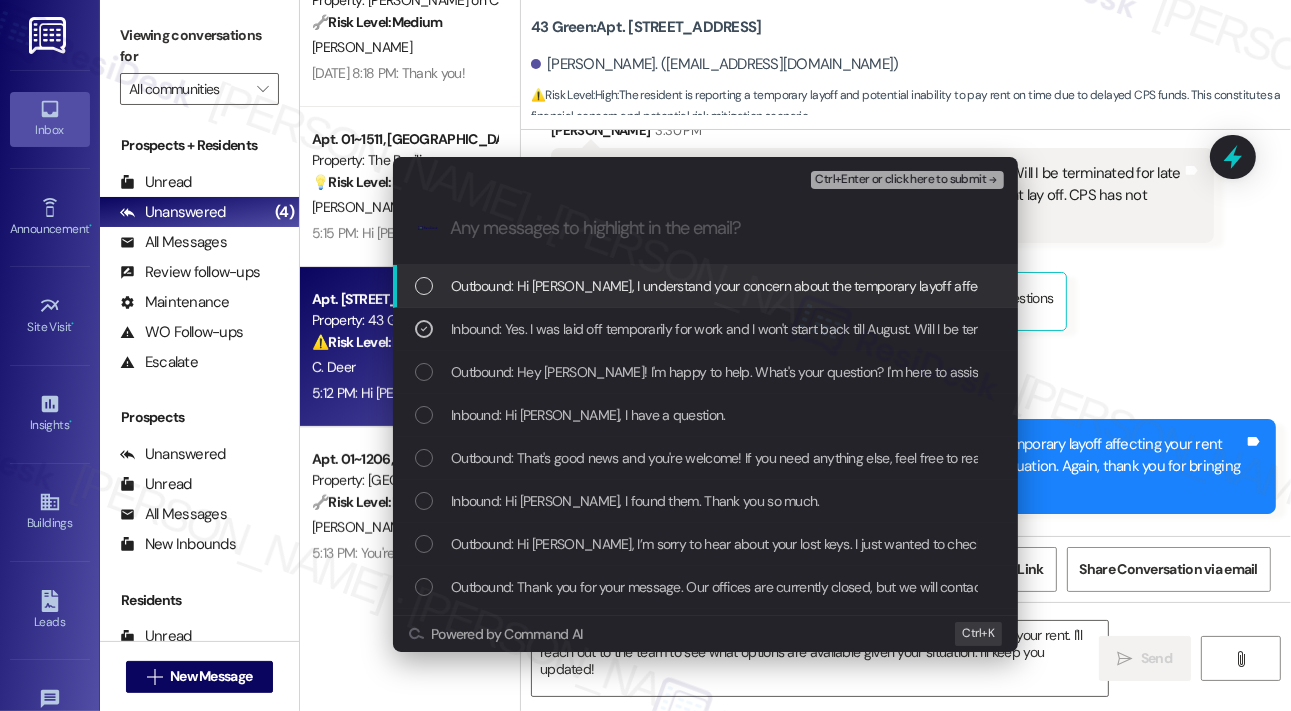 click on "Ctrl+Enter or click here to submit" at bounding box center (900, 180) 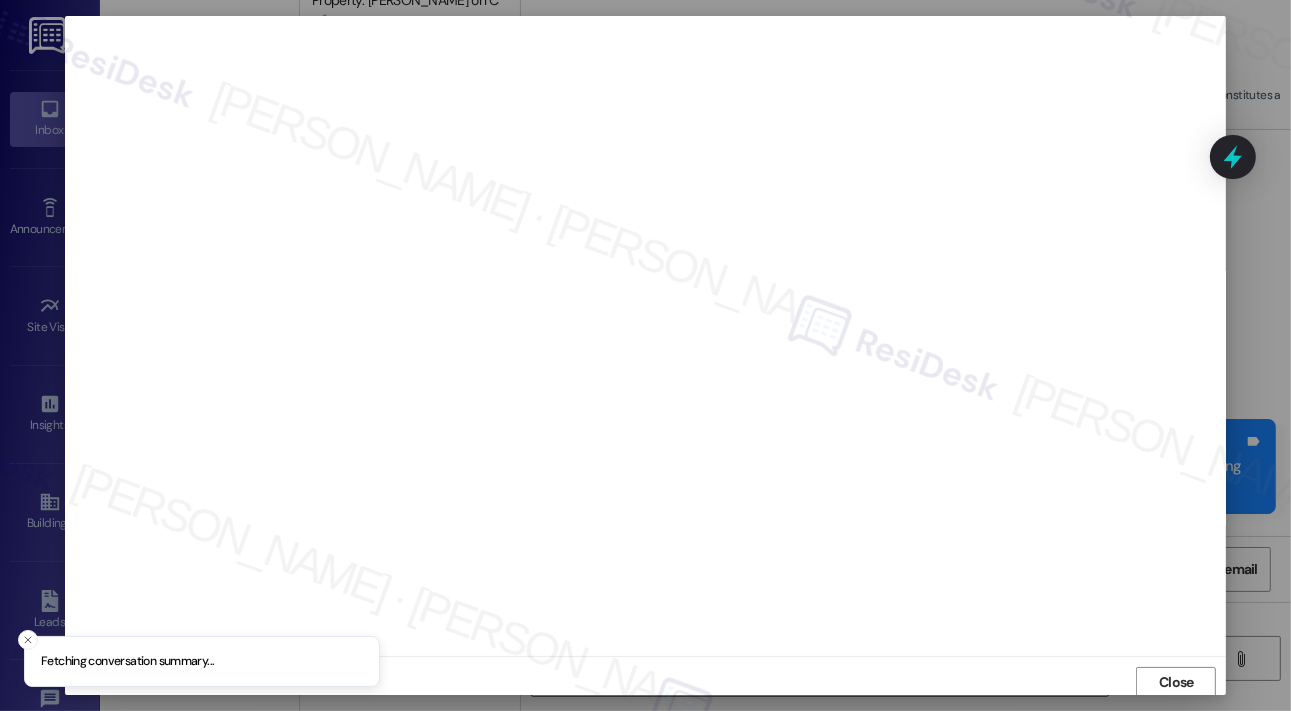 scroll, scrollTop: 4, scrollLeft: 0, axis: vertical 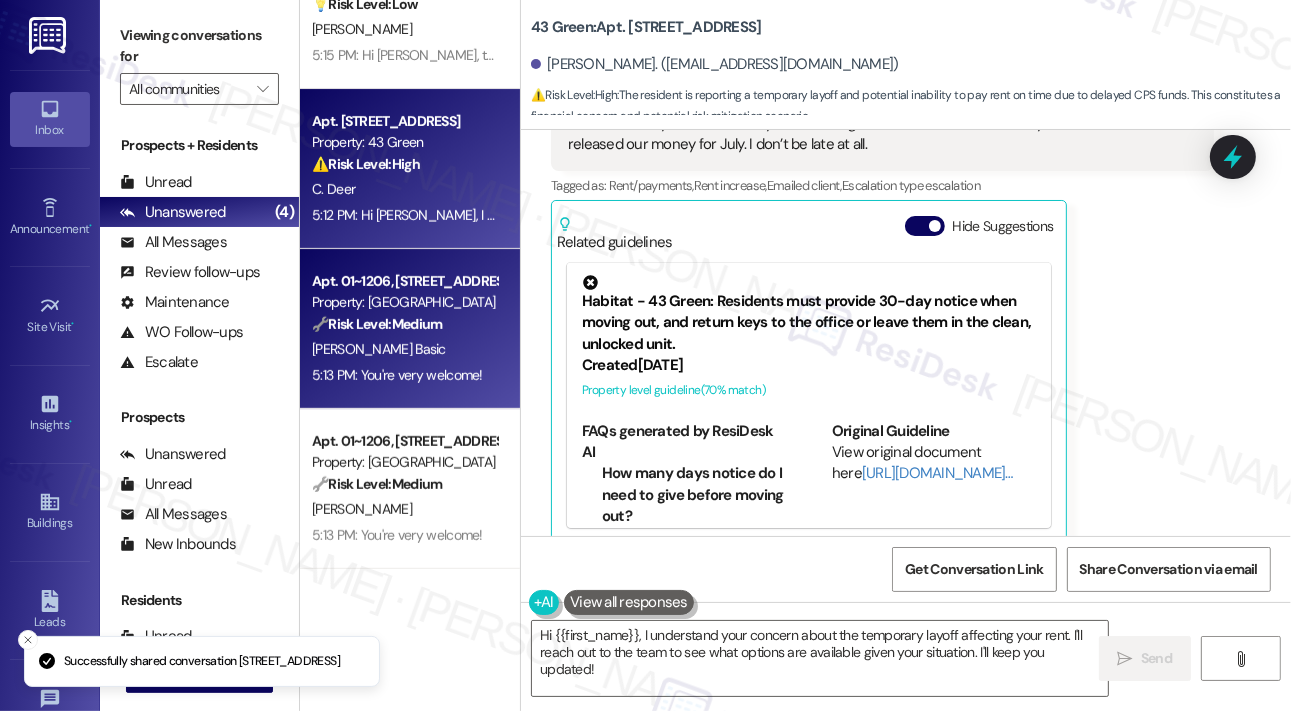 click on "J. Basic" at bounding box center (404, 349) 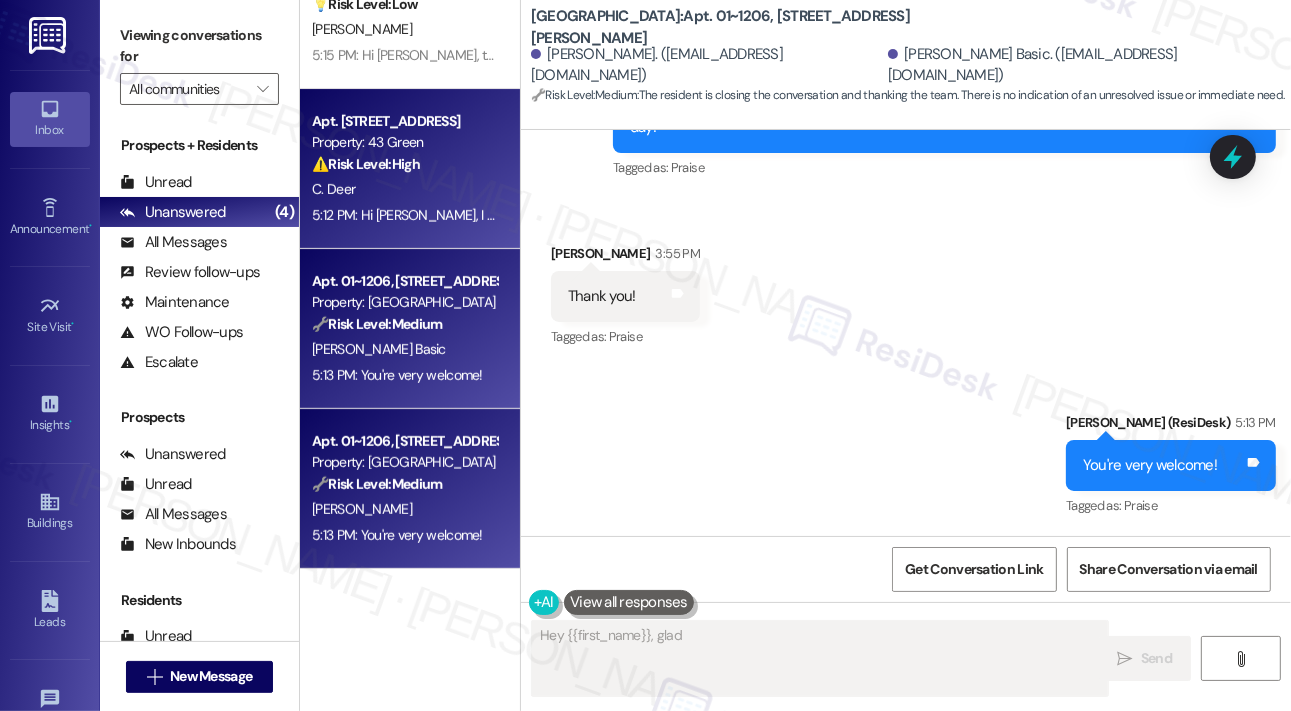 scroll, scrollTop: 2239, scrollLeft: 0, axis: vertical 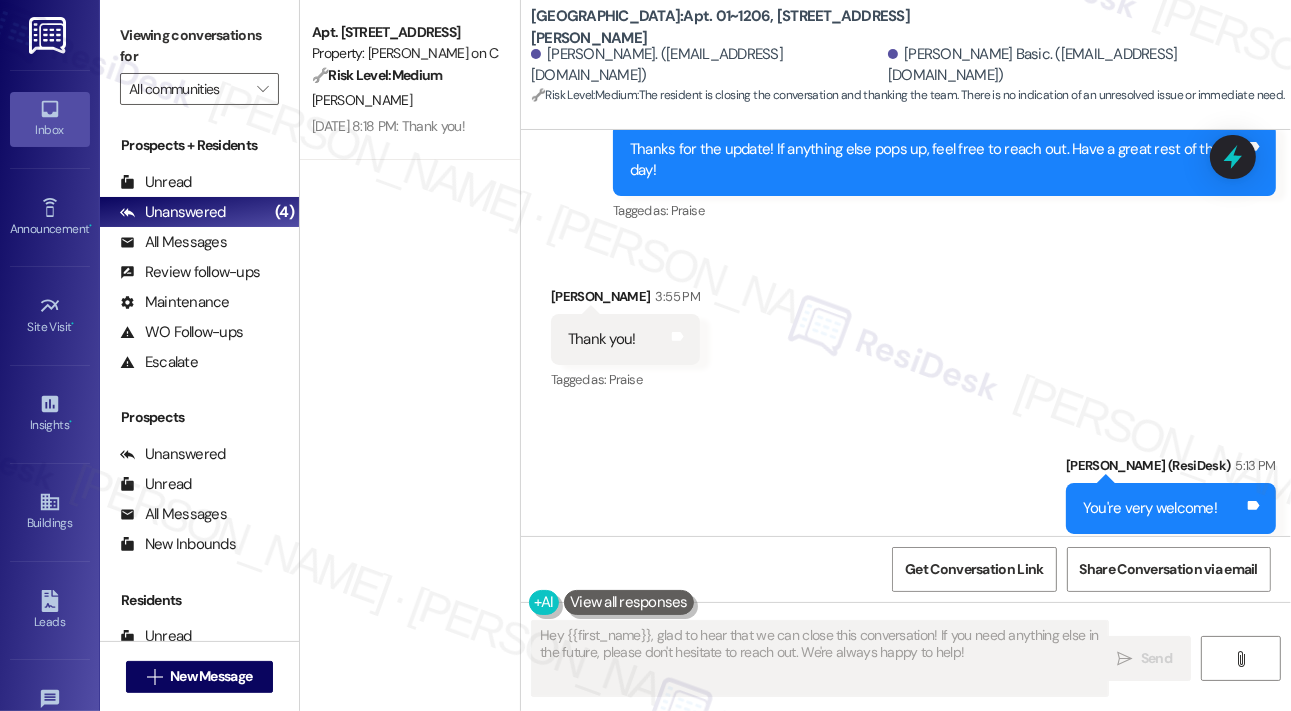 click on "Apt. 1510, 350 N Canal St Property: Cassidy on Canal 🔧  Risk Level:  Medium The resident misplaced their key fob and mail key. This is a non-urgent request for replacements, impacting convenience and access, but not posing an immediate security or safety risk. A. Harris Jul 11, 2025 at 8:18 PM: Thank you! Jul 11, 2025 at 8:18 PM: Thank you!" at bounding box center (410, 284) 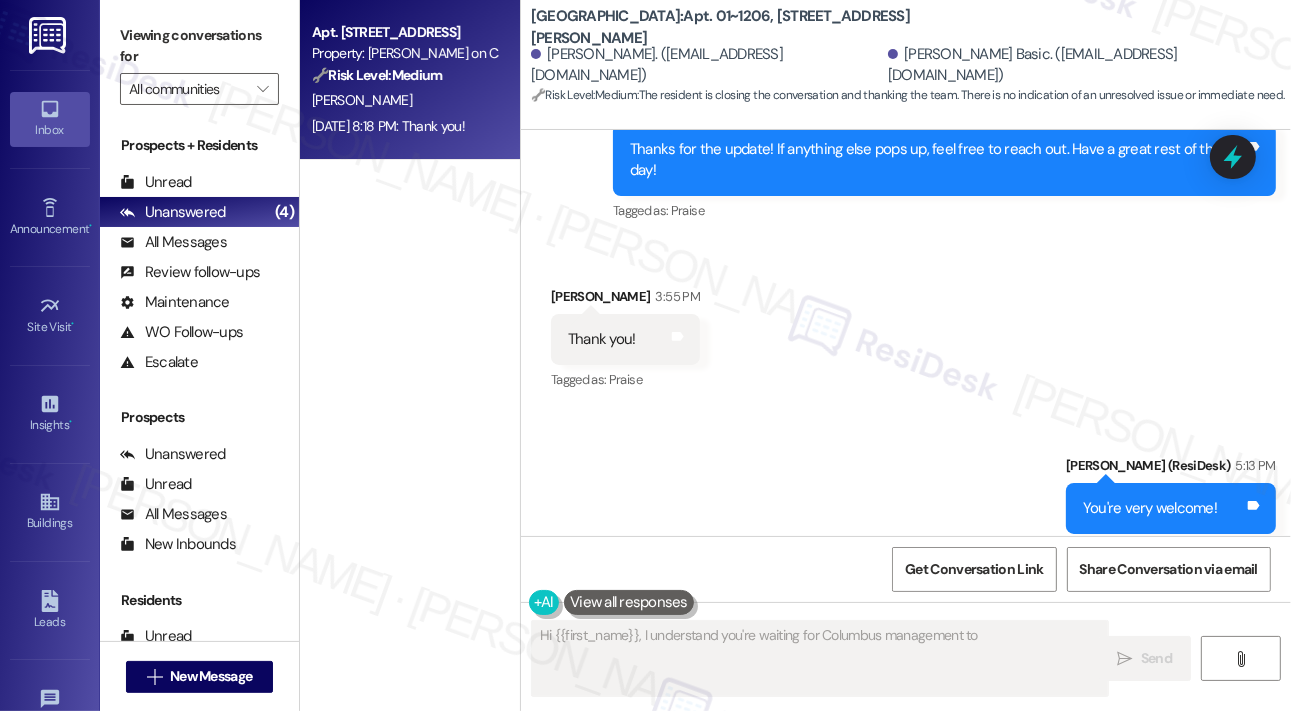 type on "Hi {{first_name}}, I understand you're waiting for Columbus management to contact" 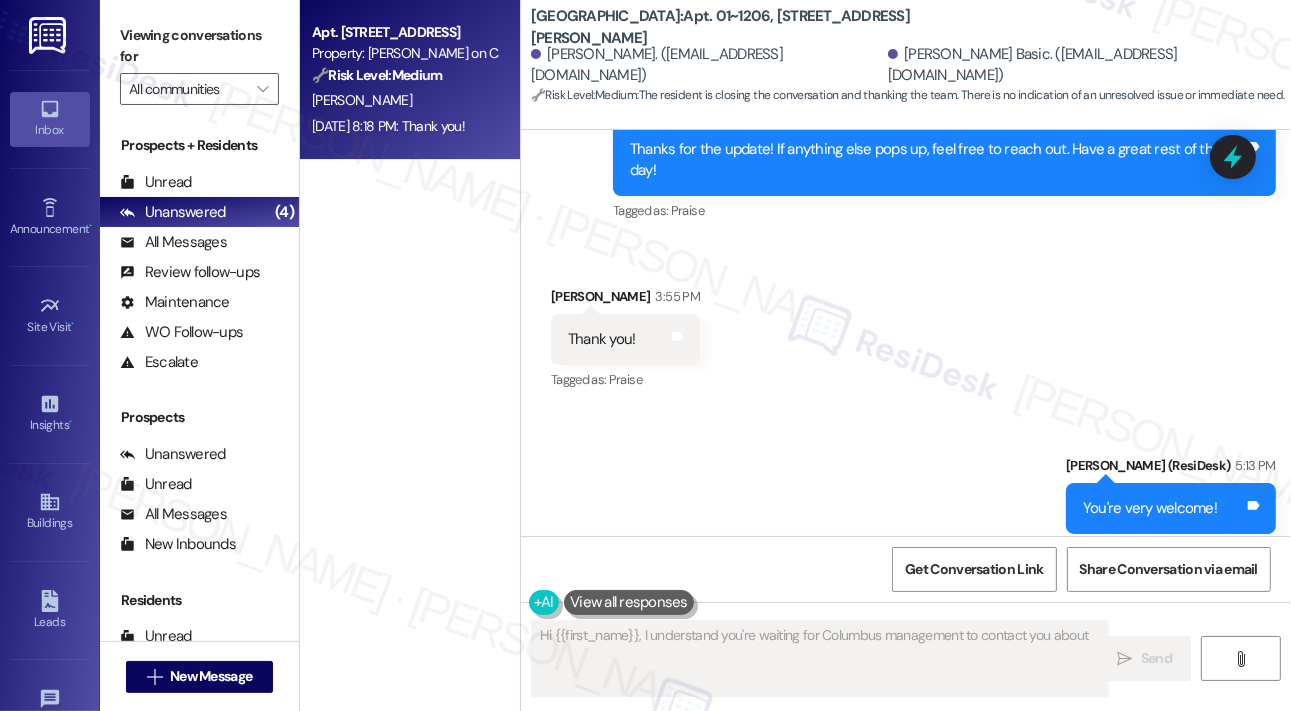 click on "[PERSON_NAME]" at bounding box center [404, 100] 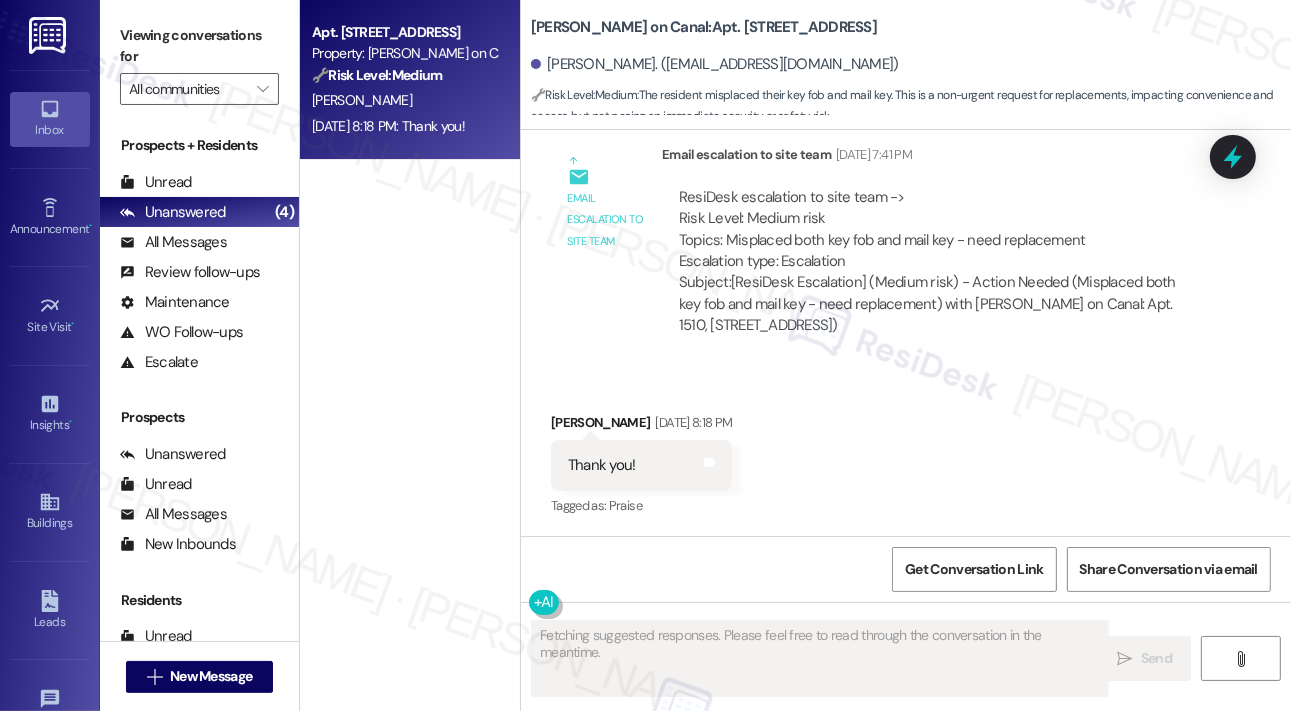 scroll, scrollTop: 1428, scrollLeft: 0, axis: vertical 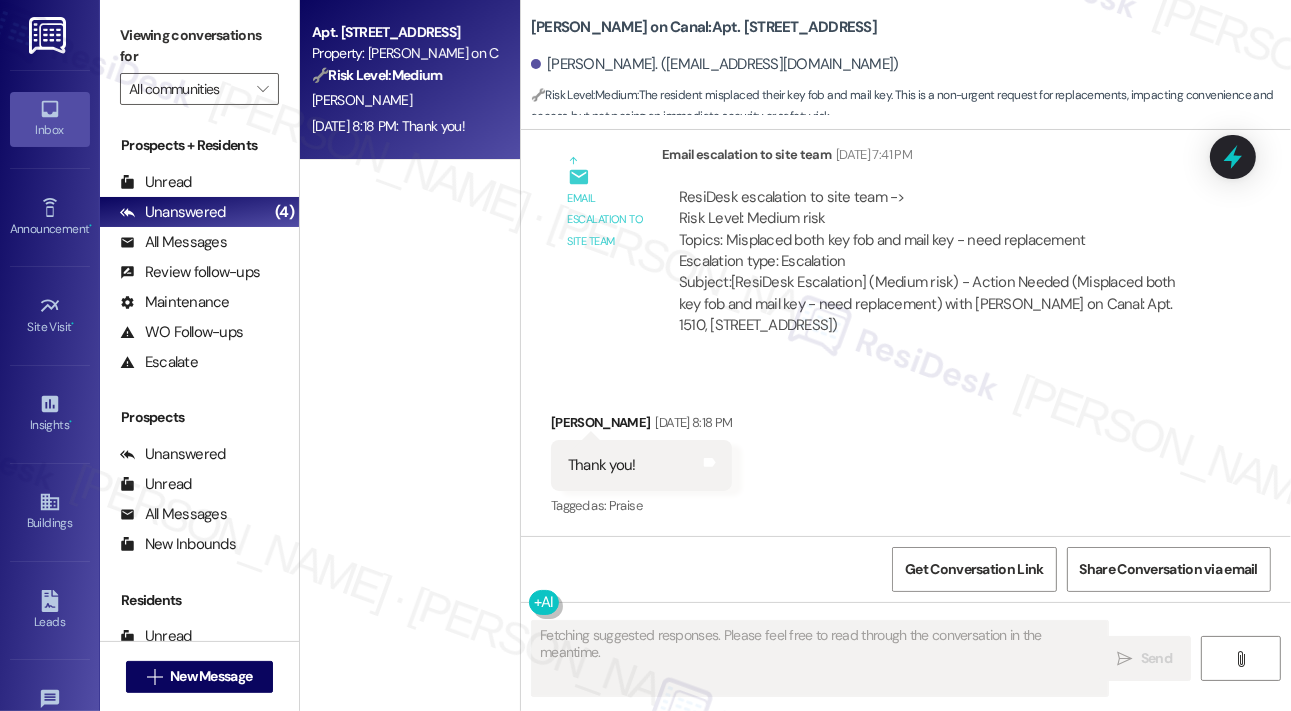 click on "ResiDesk escalation to site team ->
Risk Level: Medium risk
Topics: Misplaced both key fob and mail key - need replacement
Escalation type: Escalation" at bounding box center (938, 230) 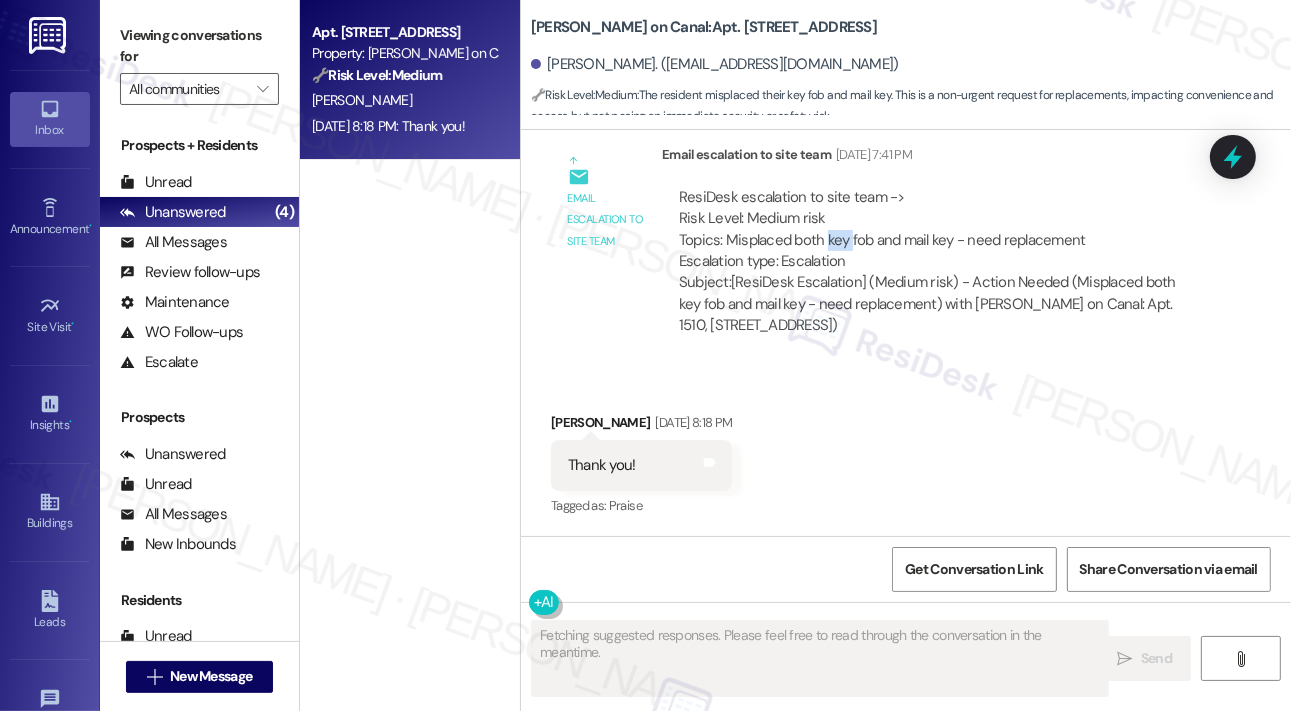 click on "ResiDesk escalation to site team ->
Risk Level: Medium risk
Topics: Misplaced both key fob and mail key - need replacement
Escalation type: Escalation" at bounding box center [938, 230] 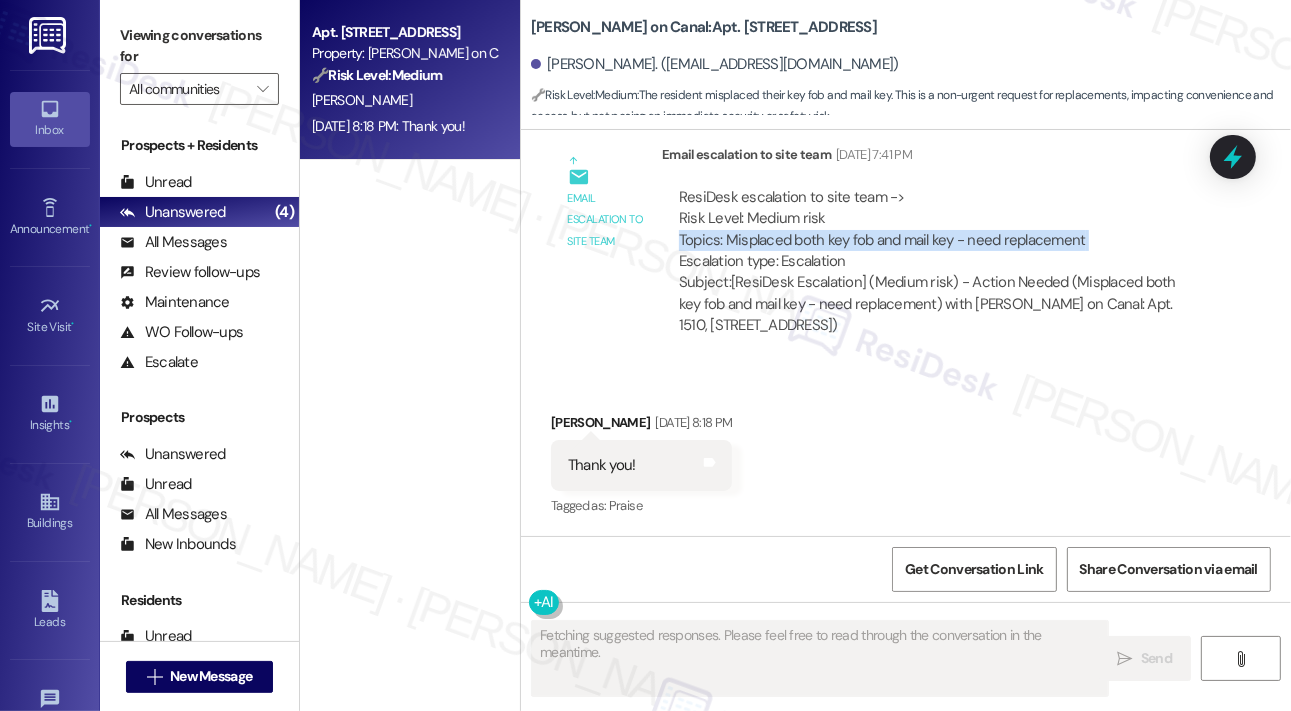 click on "ResiDesk escalation to site team ->
Risk Level: Medium risk
Topics: Misplaced both key fob and mail key - need replacement
Escalation type: Escalation" at bounding box center (938, 230) 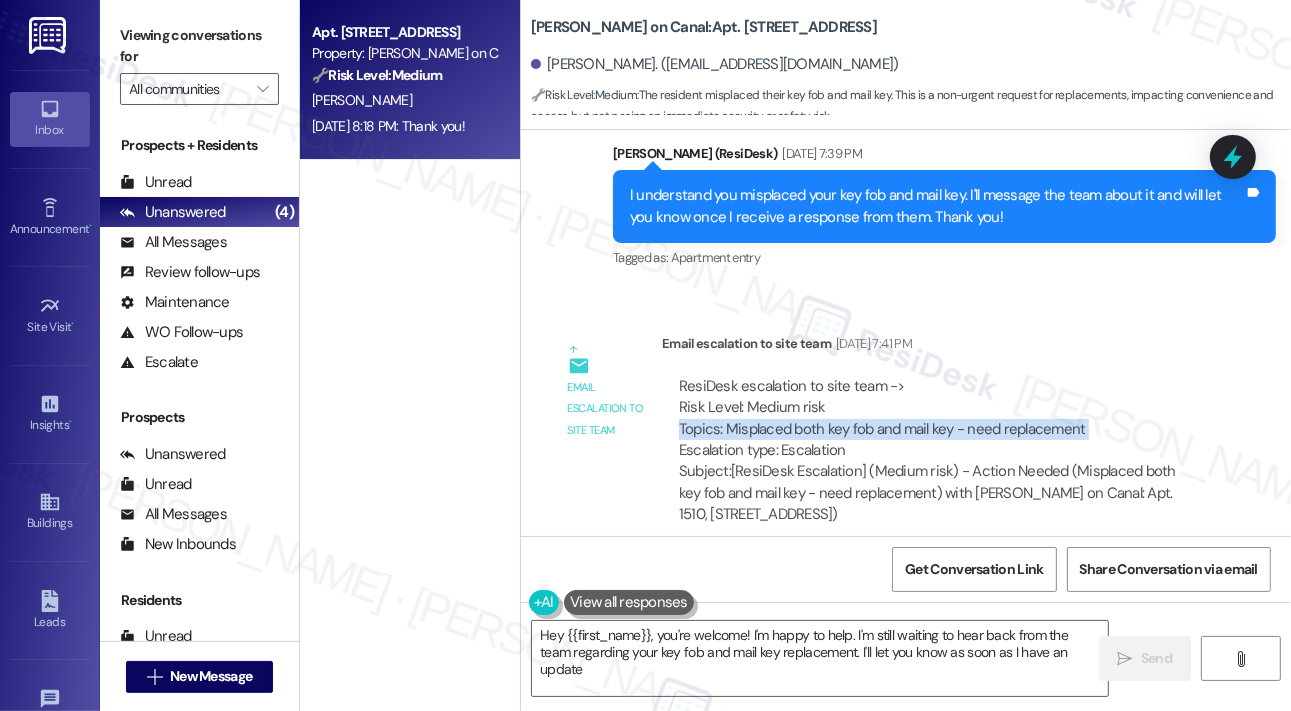type on "Hey {{first_name}}, you're welcome! I'm happy to help. I'm still waiting to hear back from the team regarding your key fob and mail key replacement. I'll let you know as soon as I have an update!" 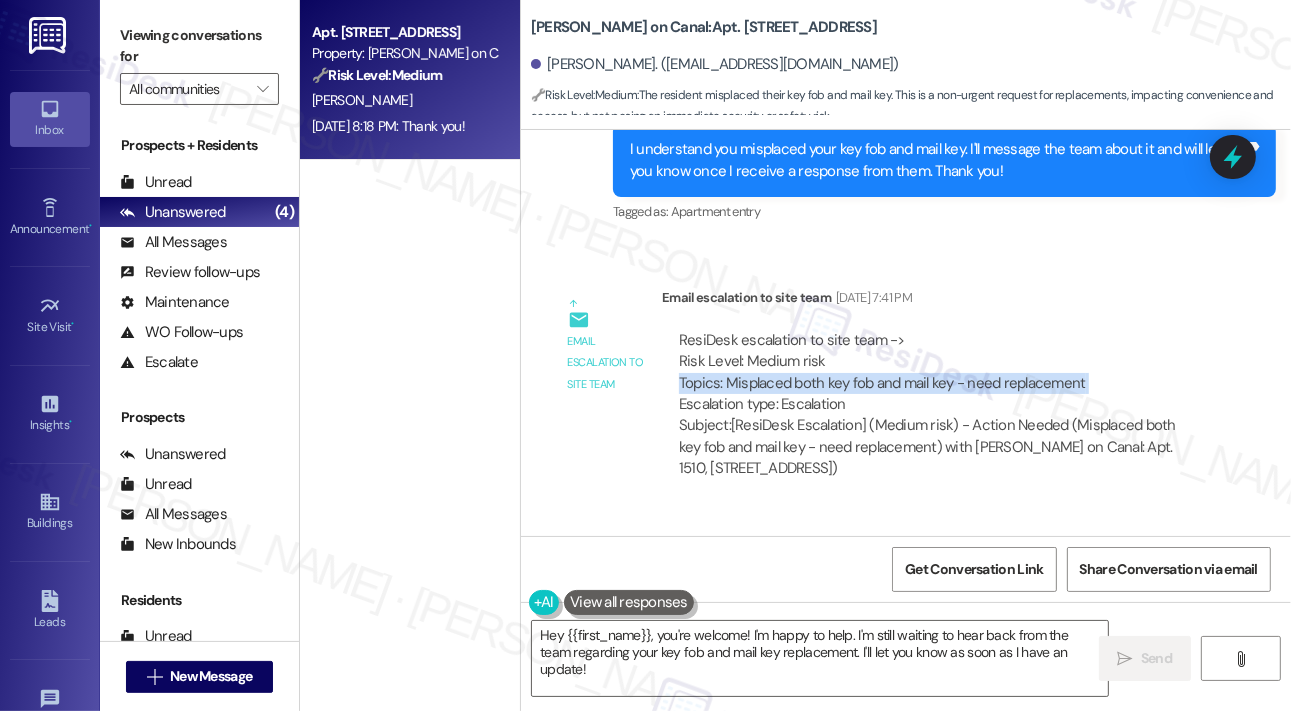 scroll, scrollTop: 1428, scrollLeft: 0, axis: vertical 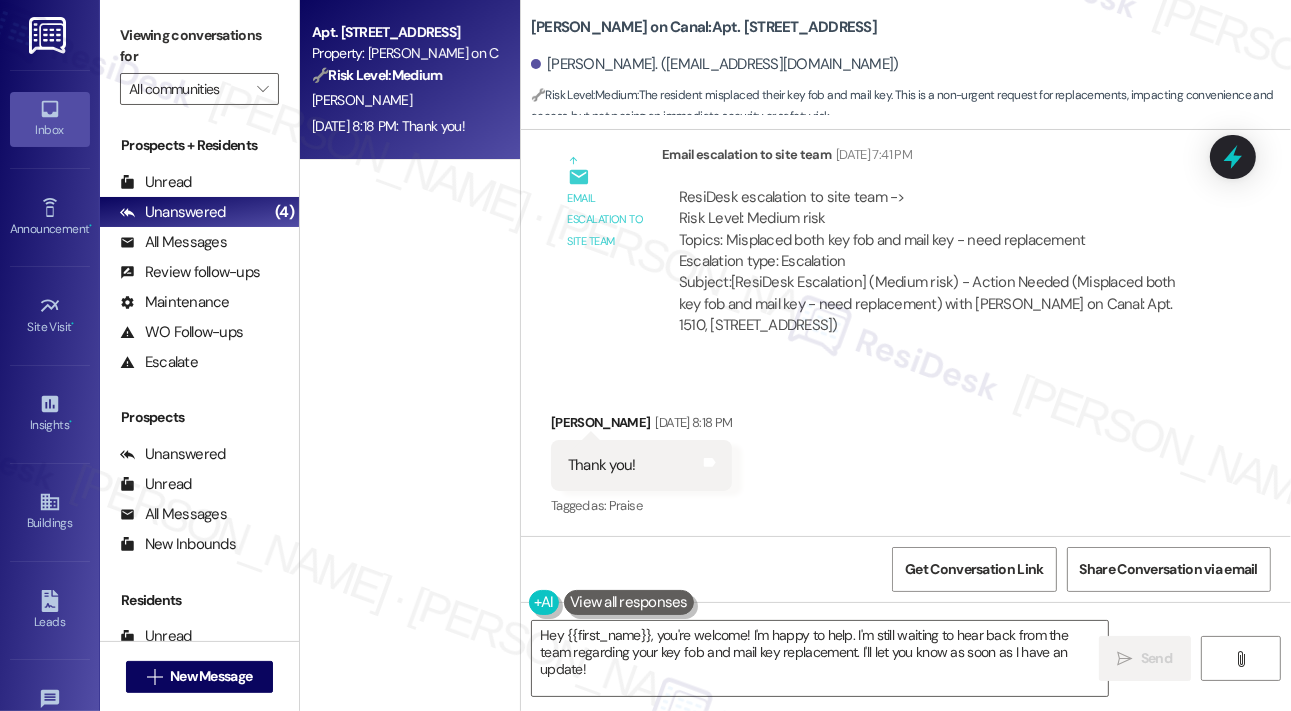 click on "Thank you! Tags and notes" at bounding box center [641, 465] 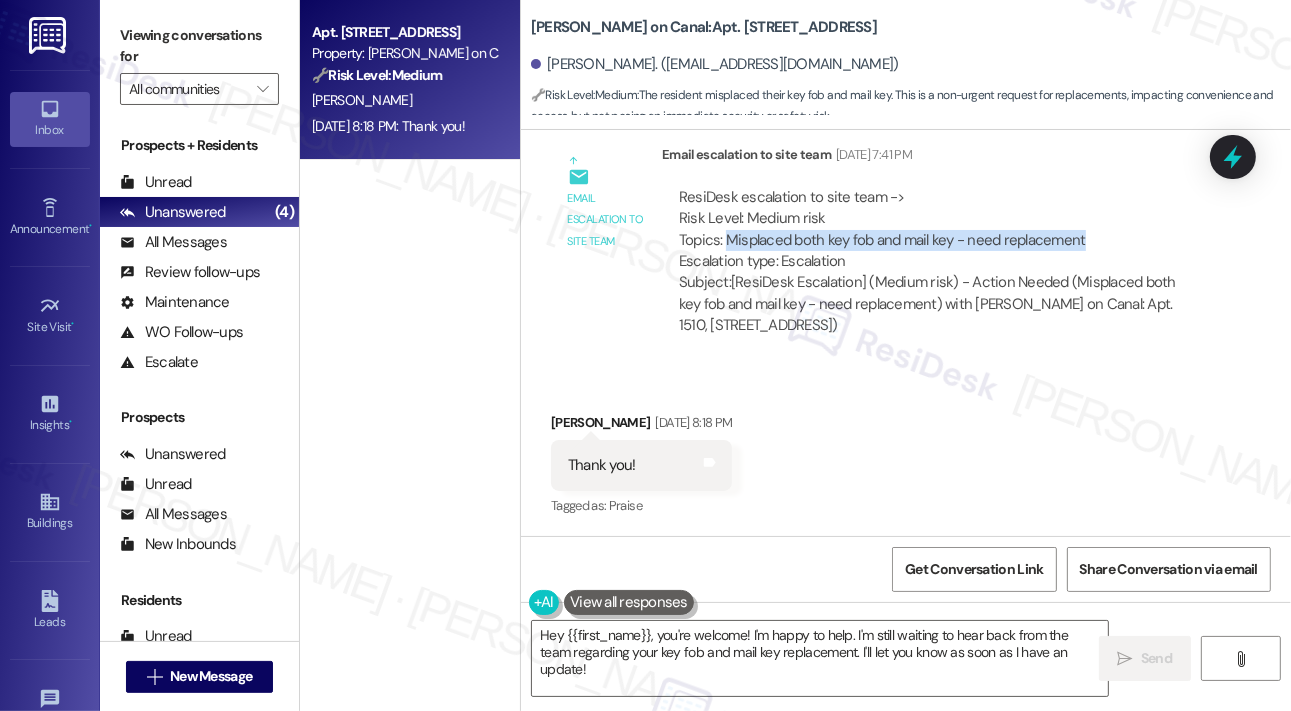 drag, startPoint x: 727, startPoint y: 237, endPoint x: 1084, endPoint y: 249, distance: 357.20163 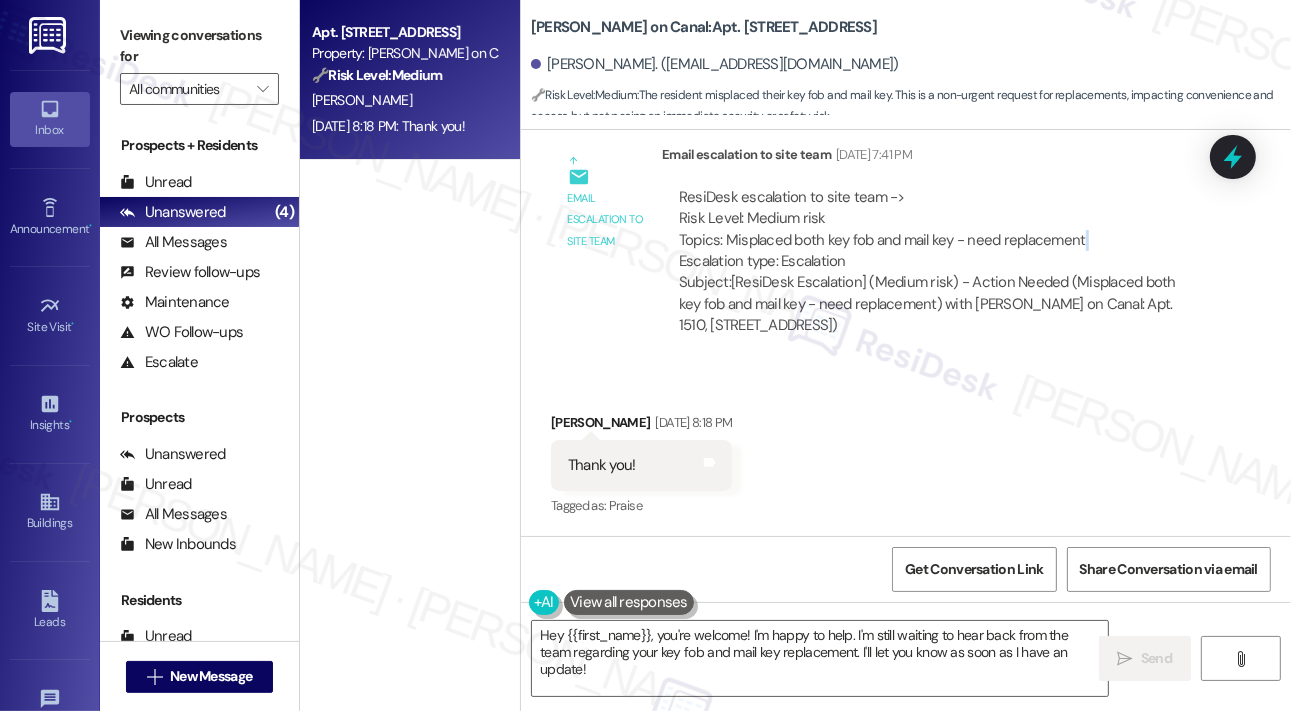 click on "ResiDesk escalation to site team ->
Risk Level: Medium risk
Topics: Misplaced both key fob and mail key - need replacement
Escalation type: Escalation" at bounding box center (938, 230) 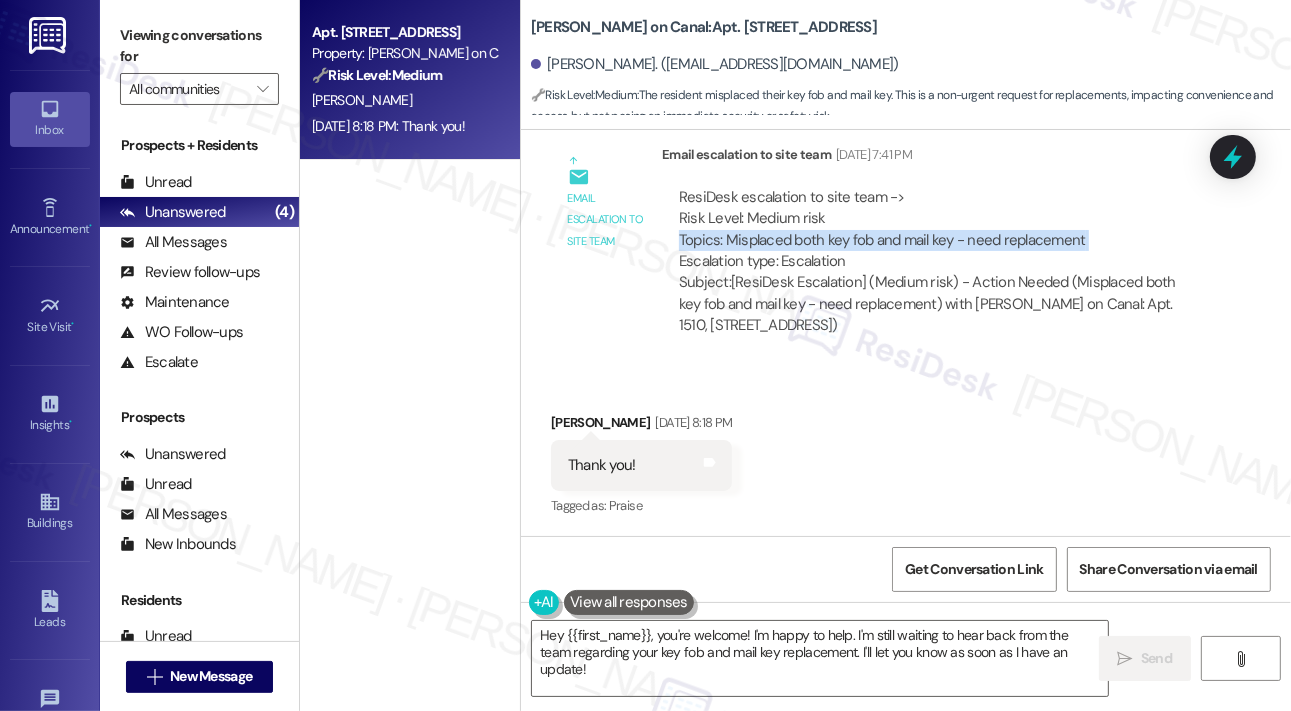 click on "ResiDesk escalation to site team ->
Risk Level: Medium risk
Topics: Misplaced both key fob and mail key - need replacement
Escalation type: Escalation" at bounding box center [938, 230] 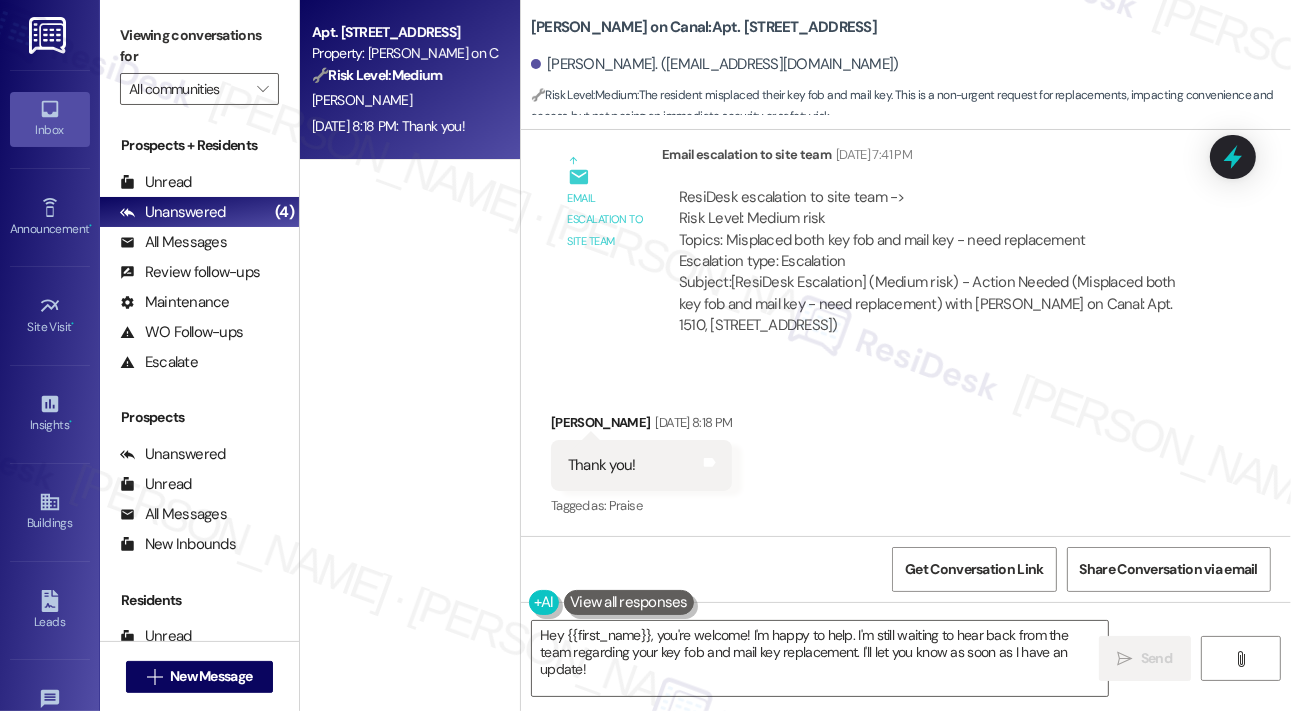 click on "Lease started May 22, 2025 at 8:00 PM Survey, sent via SMS Residesk Automated Survey May 30, 2025 at 1:33 PM This message is part of our periodic resident outreach. Please disregard if you've already paid or you're on auto-pay!
Hi Anna! Friendly reminder that we’re here if you have any questions or concerns about paying rent. Feel free to reply ‘Yes’ if you’d like any help. If you’ve already paid or you’re on auto-pay - you’re all set!
(You can always reply STOP to opt out of future messages) Tags and notes Tagged as:   Rent payment reminders ,  Click to highlight conversations about Rent payment reminders Rent/payments Click to highlight conversations about Rent/payments Collections Status May 31, 2025 at 10:02 AM Anna Harris has an outstanding balance of $-2976 for Cassidy on Canal  (as of May 31, 2025) Click to show details Received via SMS Anna Harris Jul 11, 2025 at 1:23 AM Needing a new key fob and mail key Tags and notes Tagged as:   Apartment entry Sent via SMS Tags and notes" at bounding box center [906, 333] 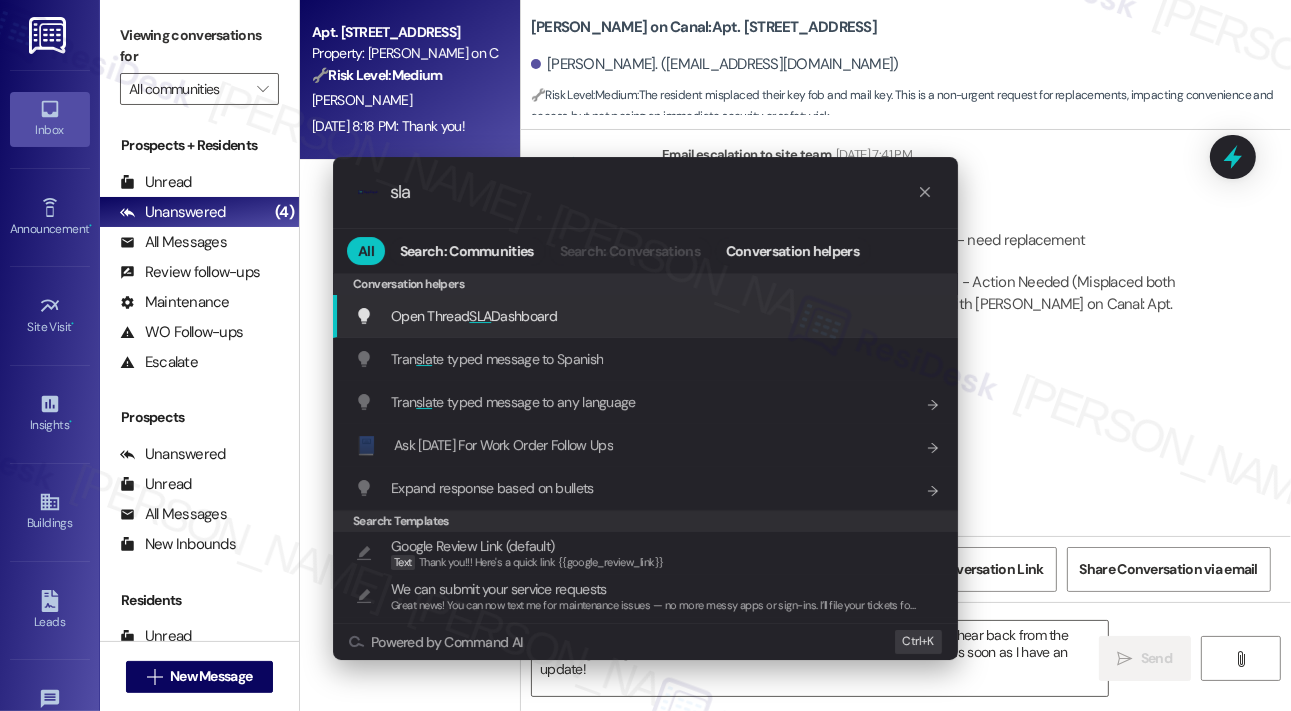type on "sla" 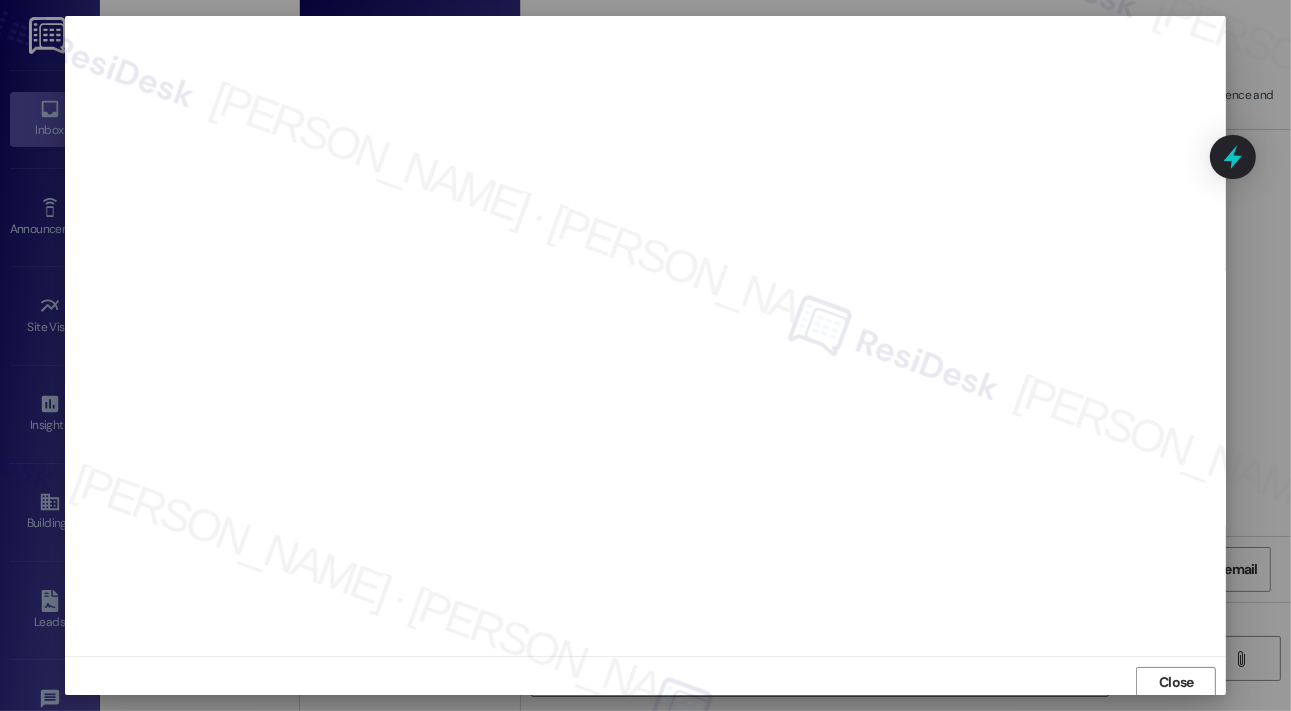 scroll, scrollTop: 4, scrollLeft: 0, axis: vertical 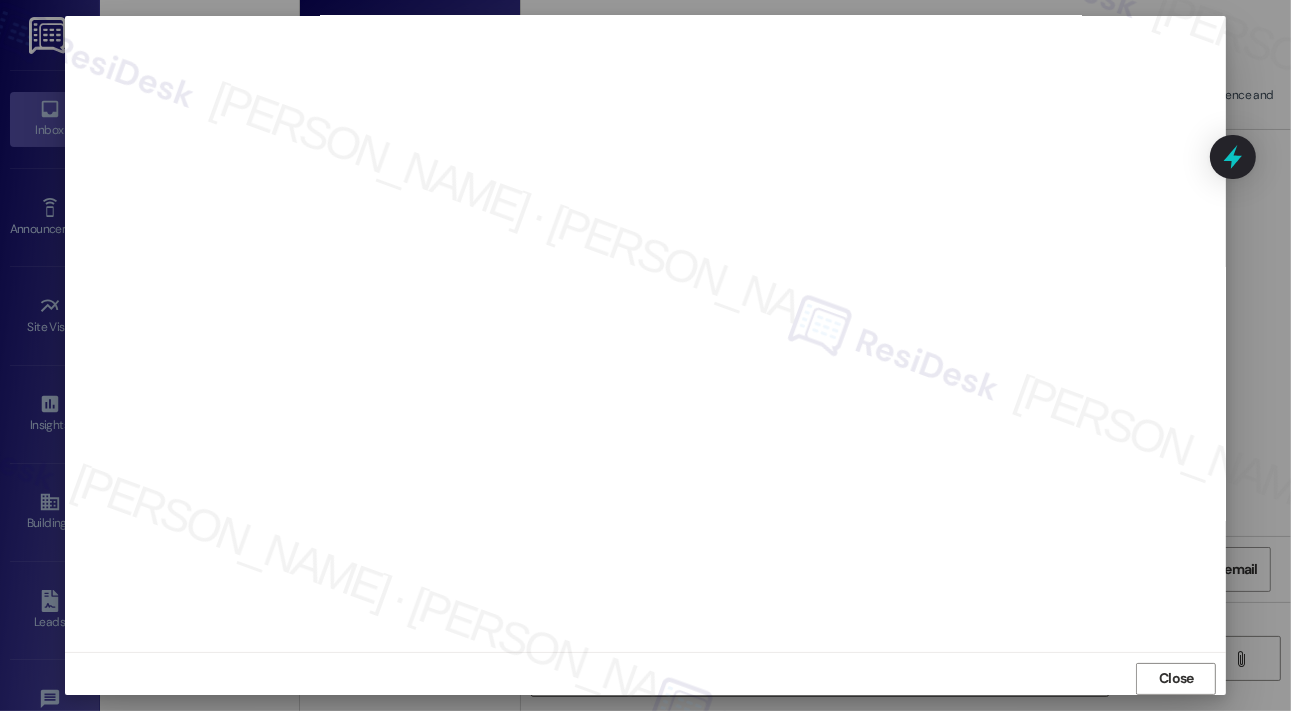 click at bounding box center (645, 355) 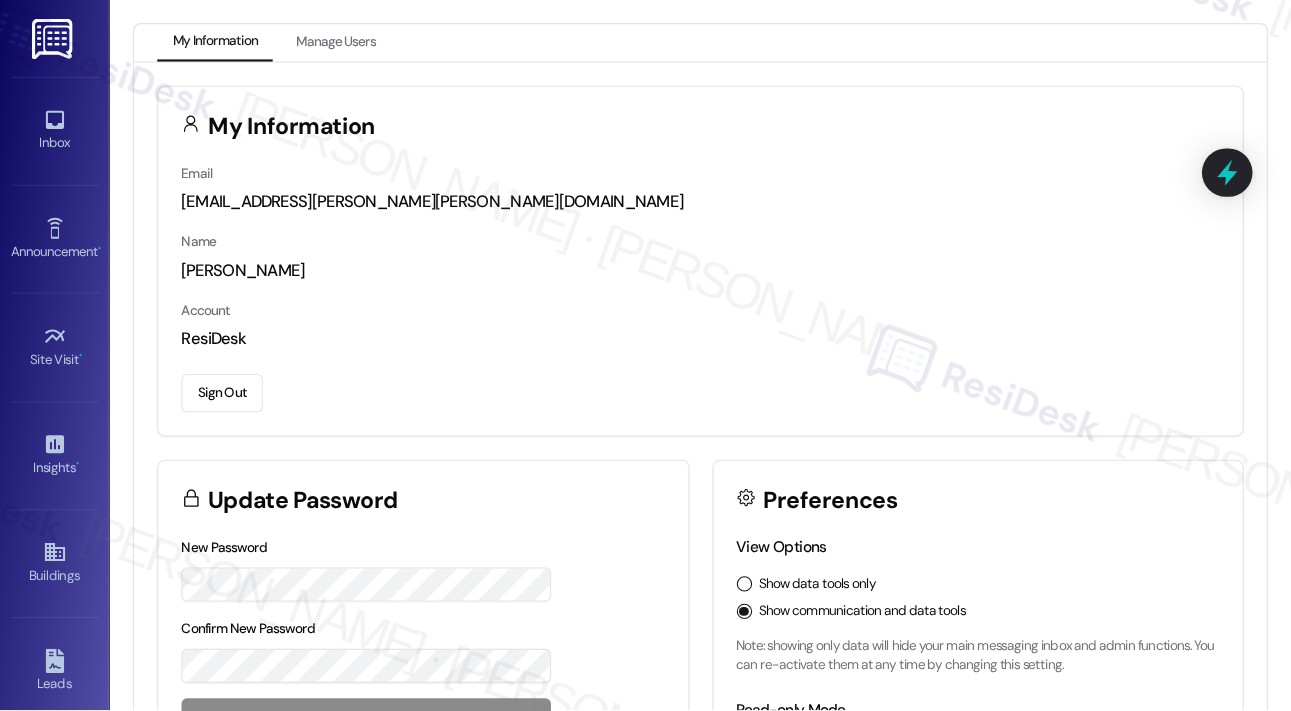 scroll, scrollTop: 0, scrollLeft: 0, axis: both 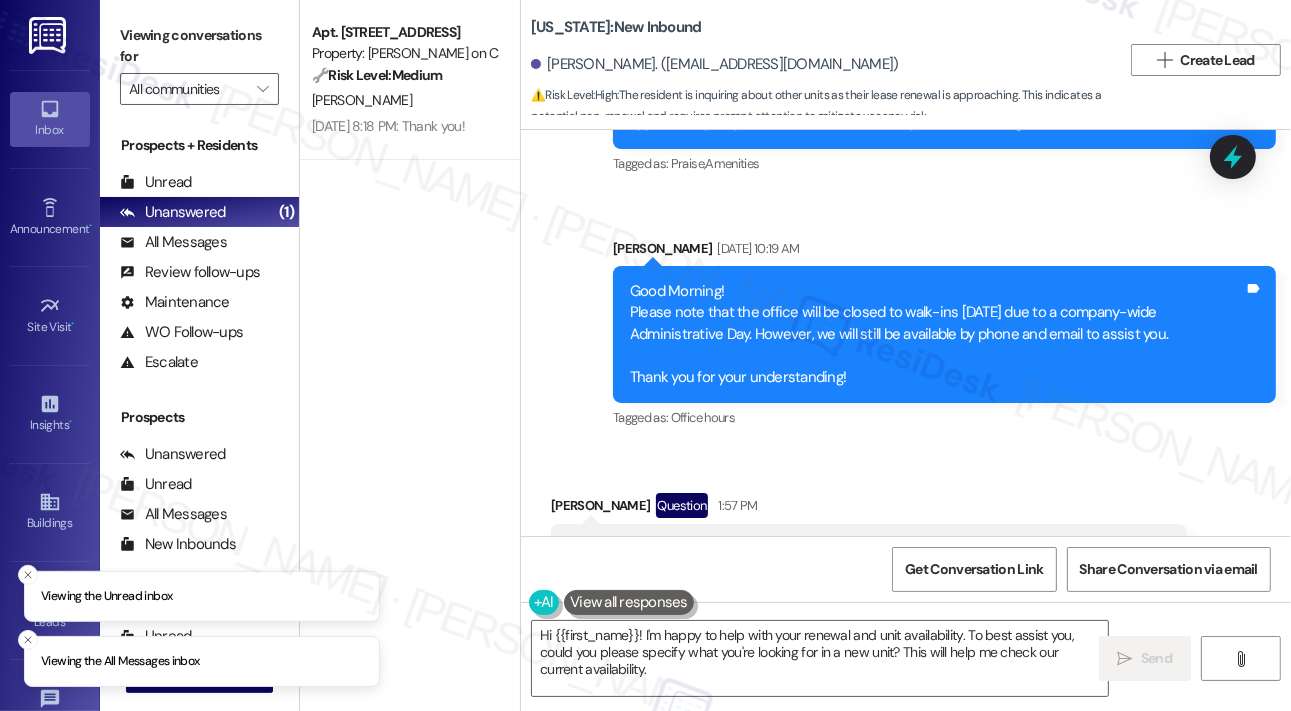 click on "Hi. My renewal for my least is coming up. I was wondering if you have any  other units available" at bounding box center (861, 549) 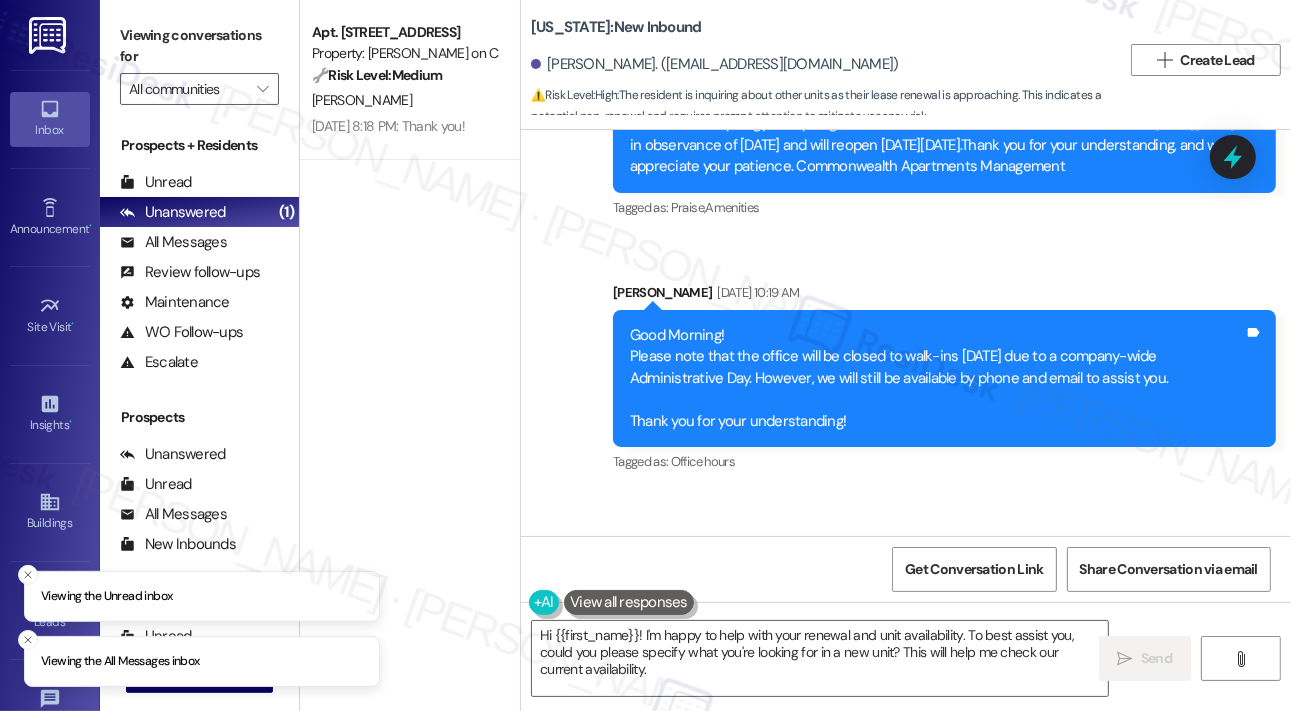 scroll, scrollTop: 18211, scrollLeft: 0, axis: vertical 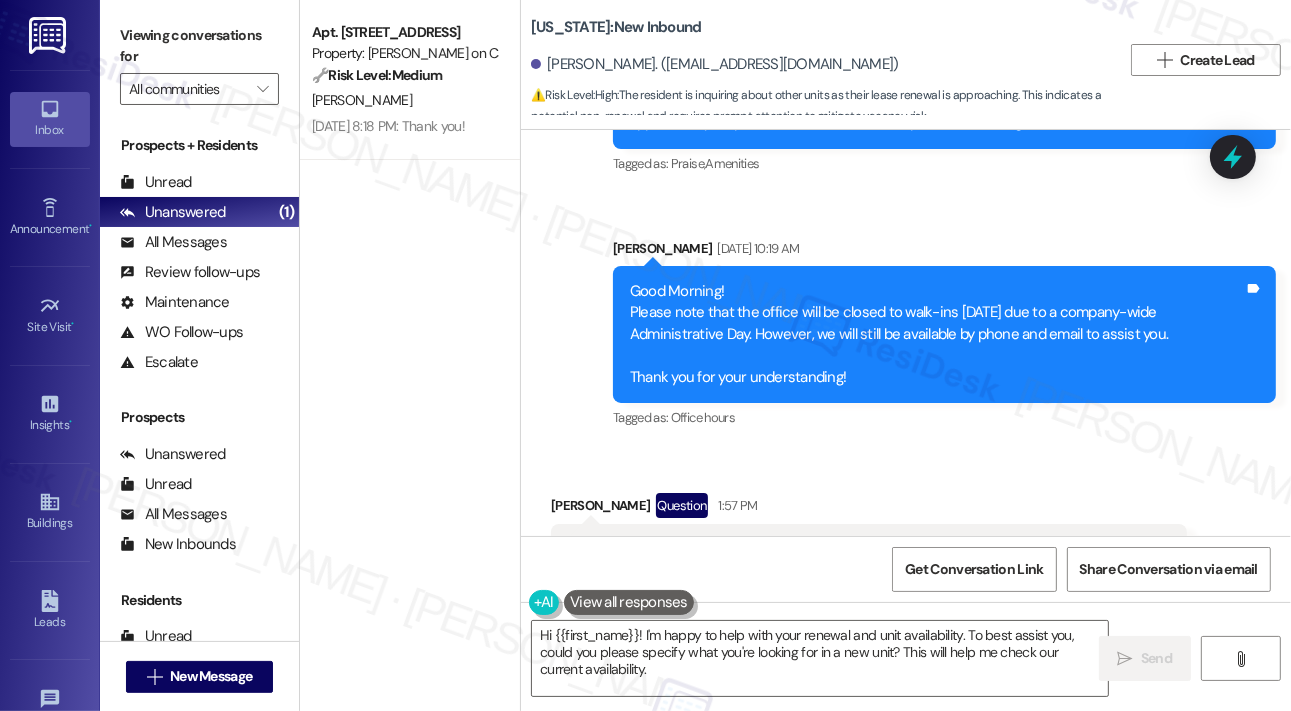 click on "Good Morning!
Please note that the office will be closed to walk-ins [DATE] due to a company-wide Administrative Day. However, we will still be available by phone and email to assist you.
Thank you for your understanding!" at bounding box center (937, 334) 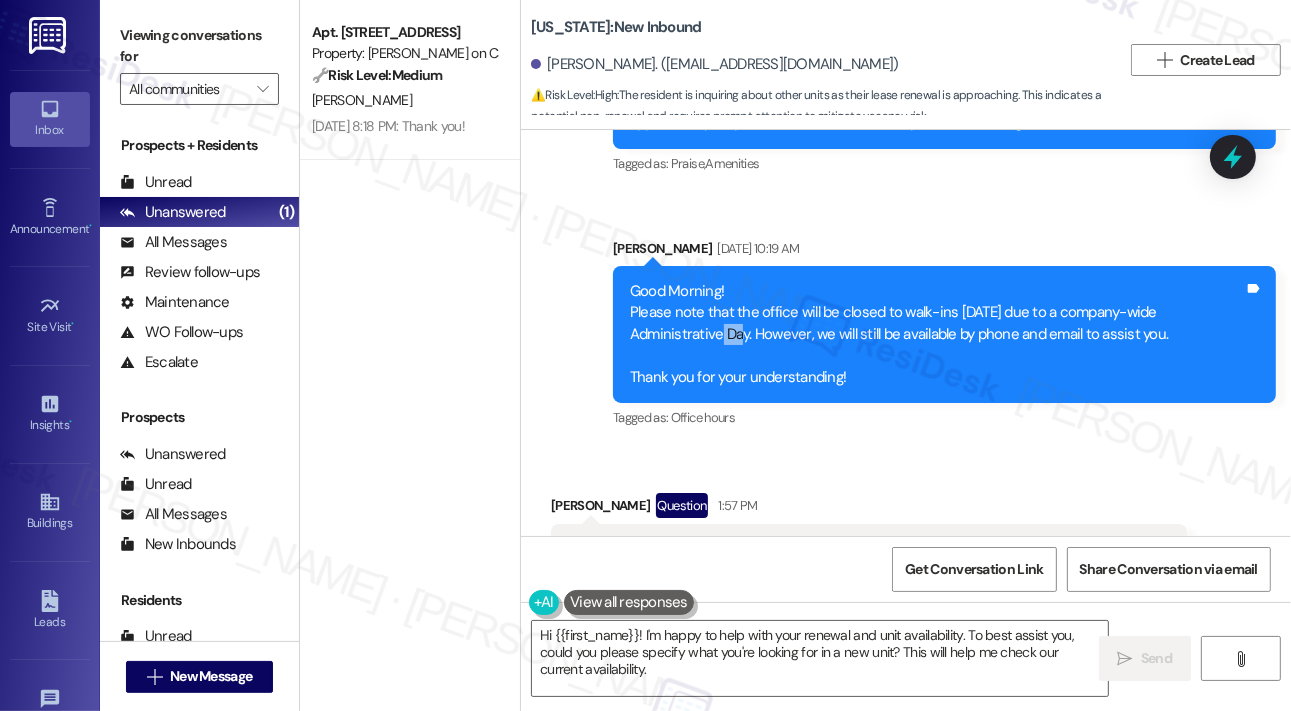 click on "Good Morning!
Please note that the office will be closed to walk-ins [DATE] due to a company-wide Administrative Day. However, we will still be available by phone and email to assist you.
Thank you for your understanding!" at bounding box center [937, 334] 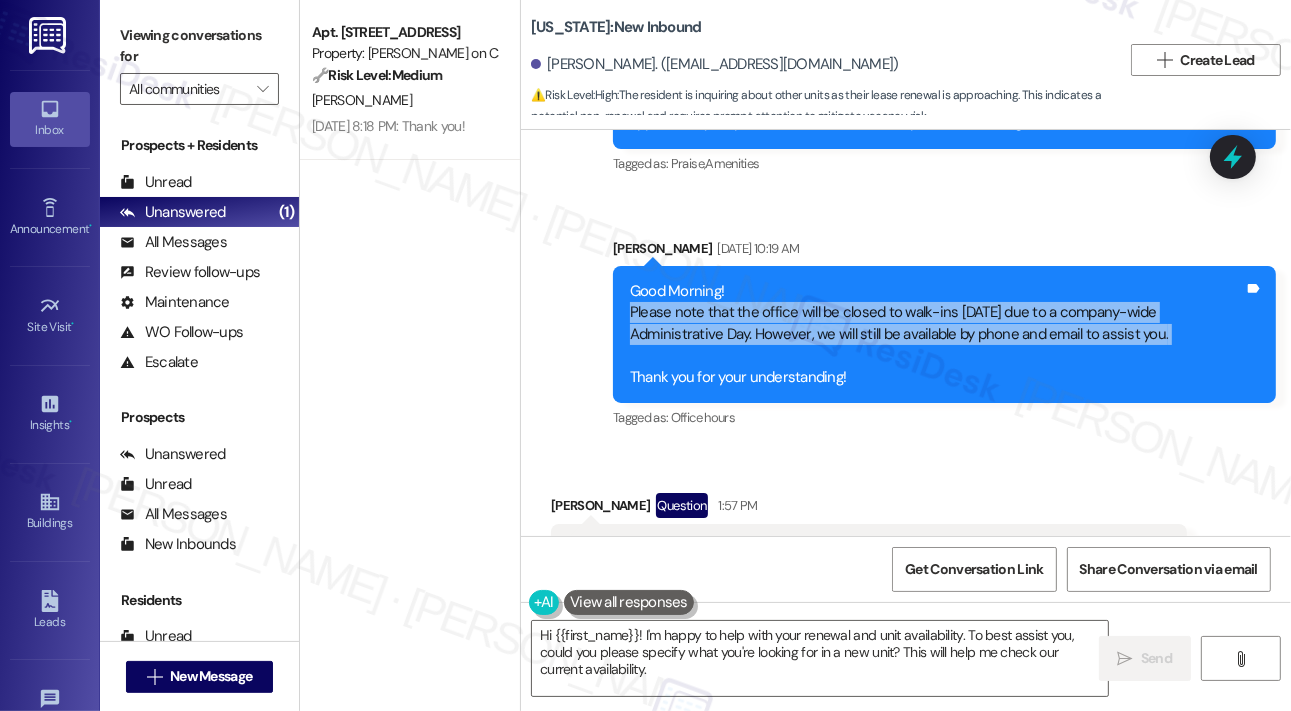 click on "Good Morning!
Please note that the office will be closed to walk-ins [DATE] due to a company-wide Administrative Day. However, we will still be available by phone and email to assist you.
Thank you for your understanding!" at bounding box center (937, 334) 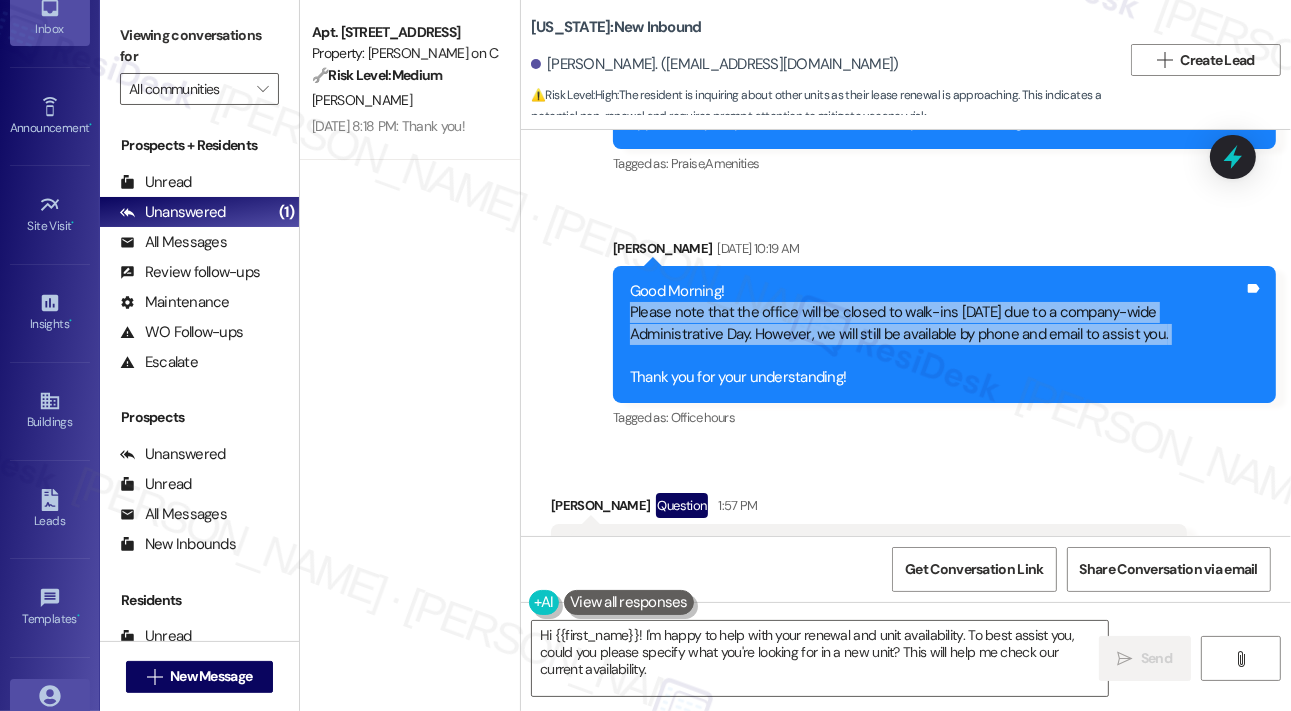 scroll, scrollTop: 237, scrollLeft: 0, axis: vertical 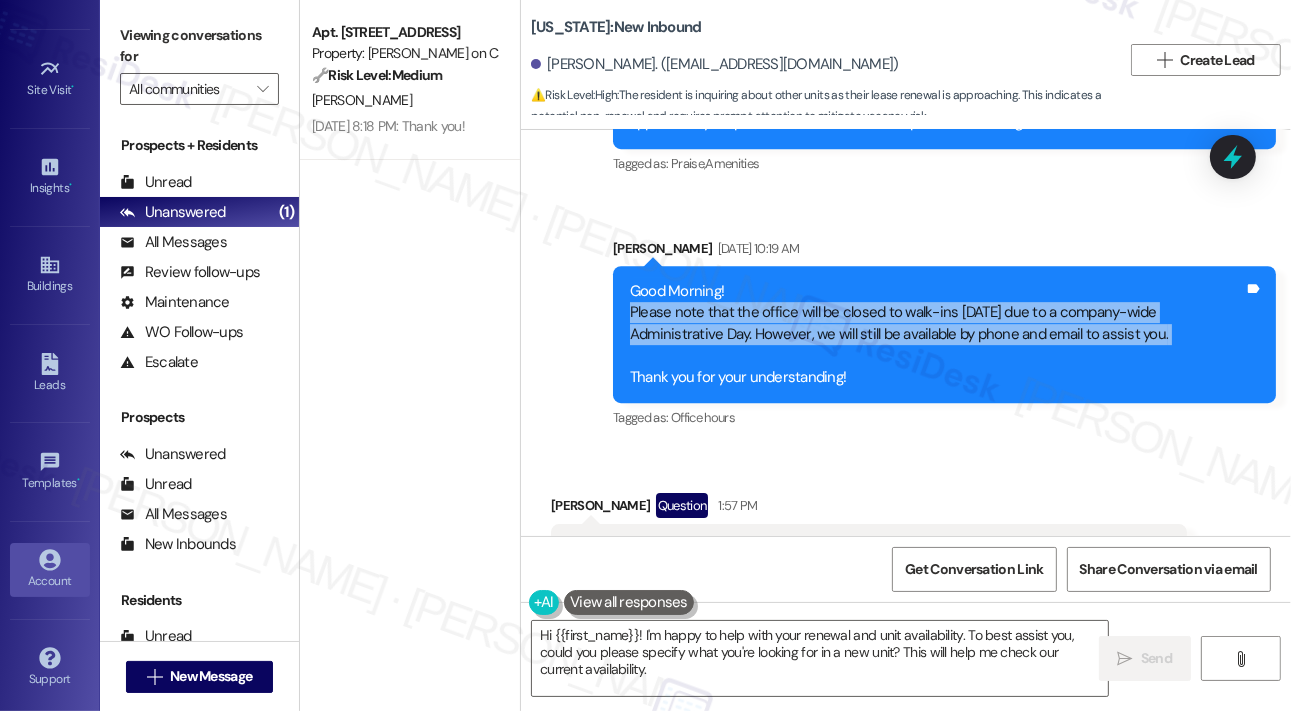 click 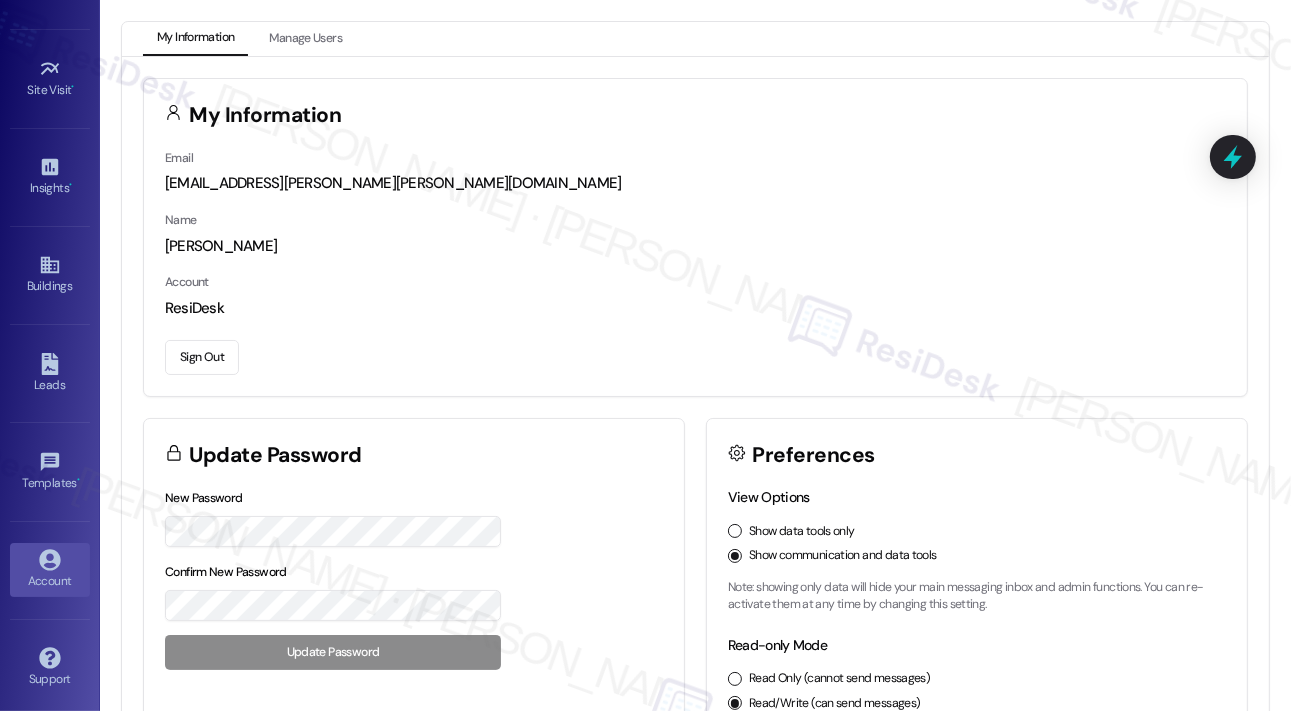 click on "Sign Out" at bounding box center (202, 357) 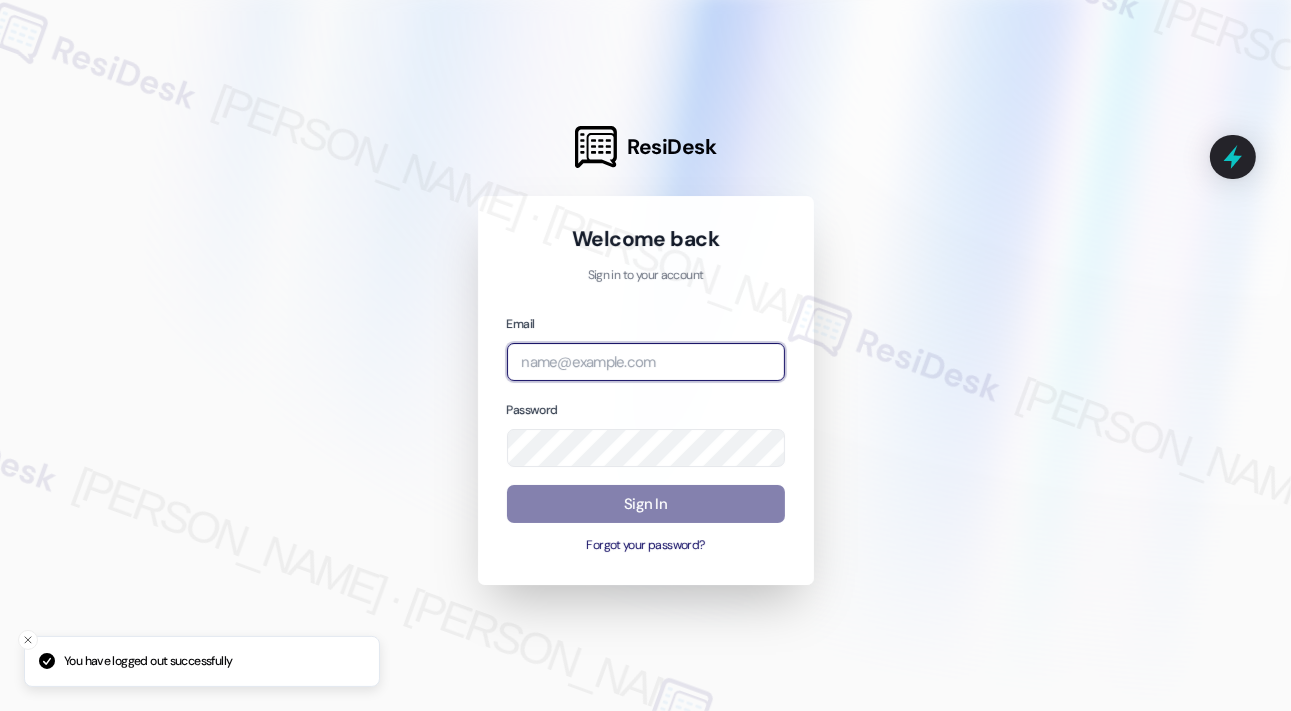 click at bounding box center [646, 362] 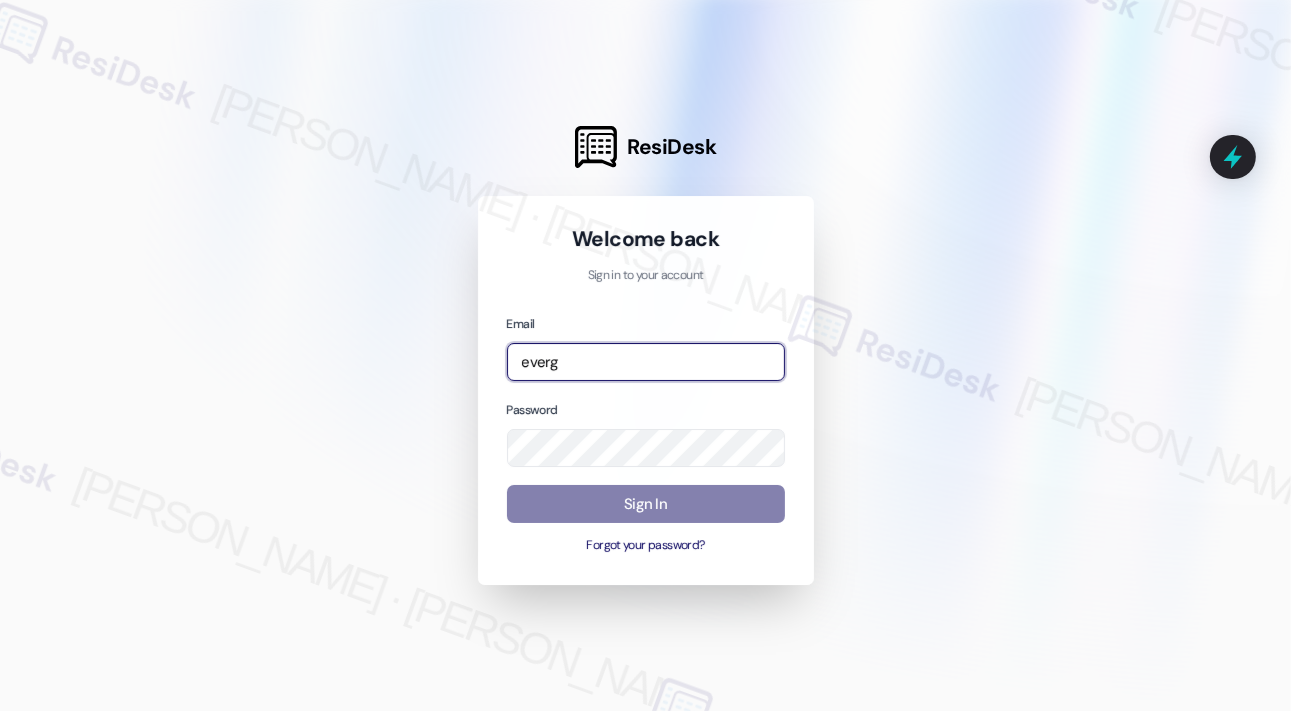 click at bounding box center [0, 711] 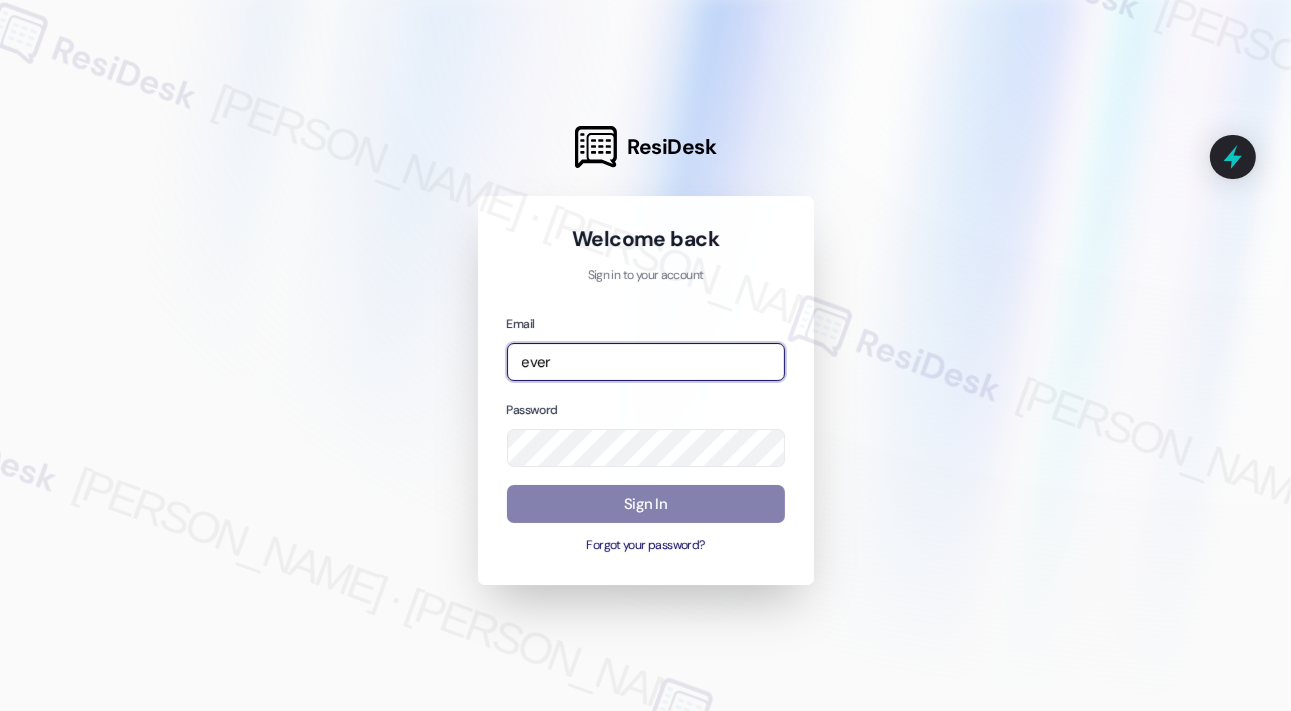 click on "ever" at bounding box center [646, 362] 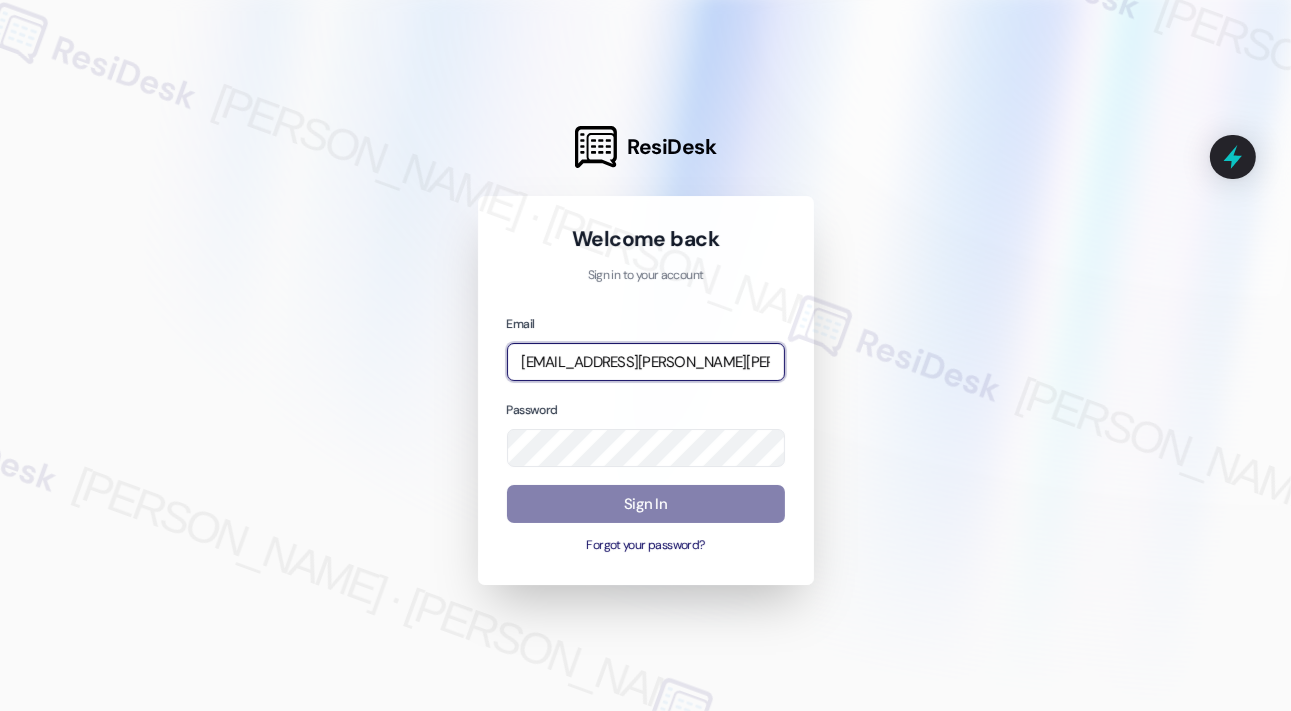 type on "[EMAIL_ADDRESS][PERSON_NAME][PERSON_NAME][DOMAIN_NAME]" 